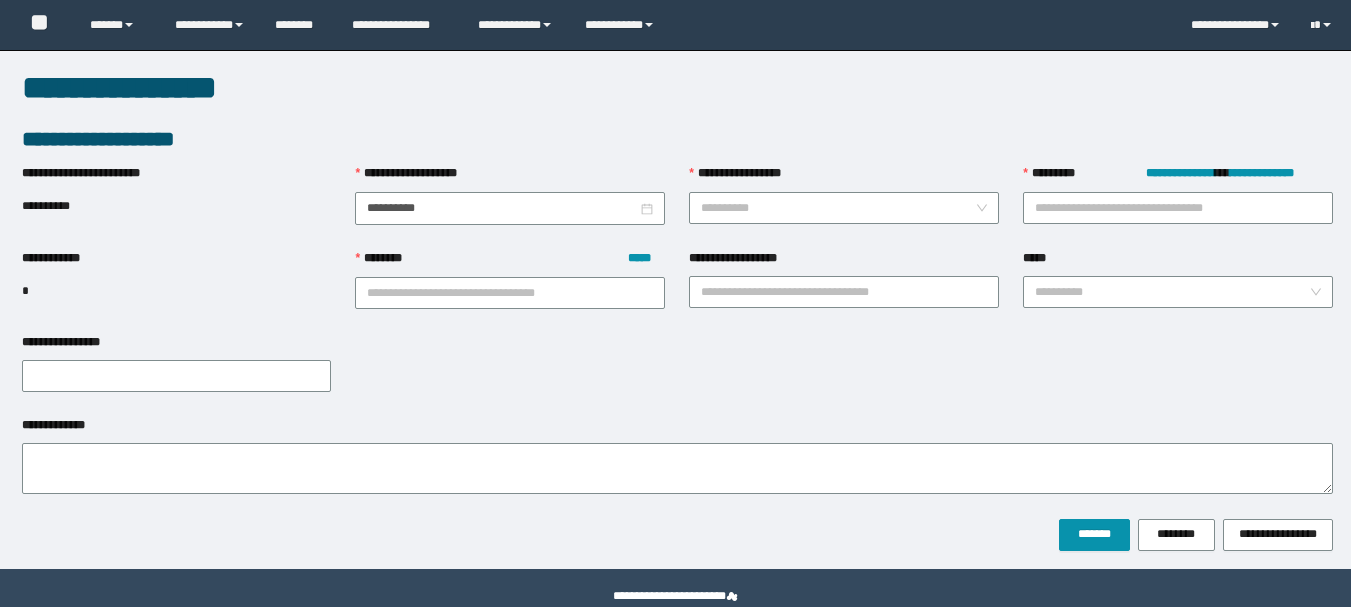 scroll, scrollTop: 0, scrollLeft: 0, axis: both 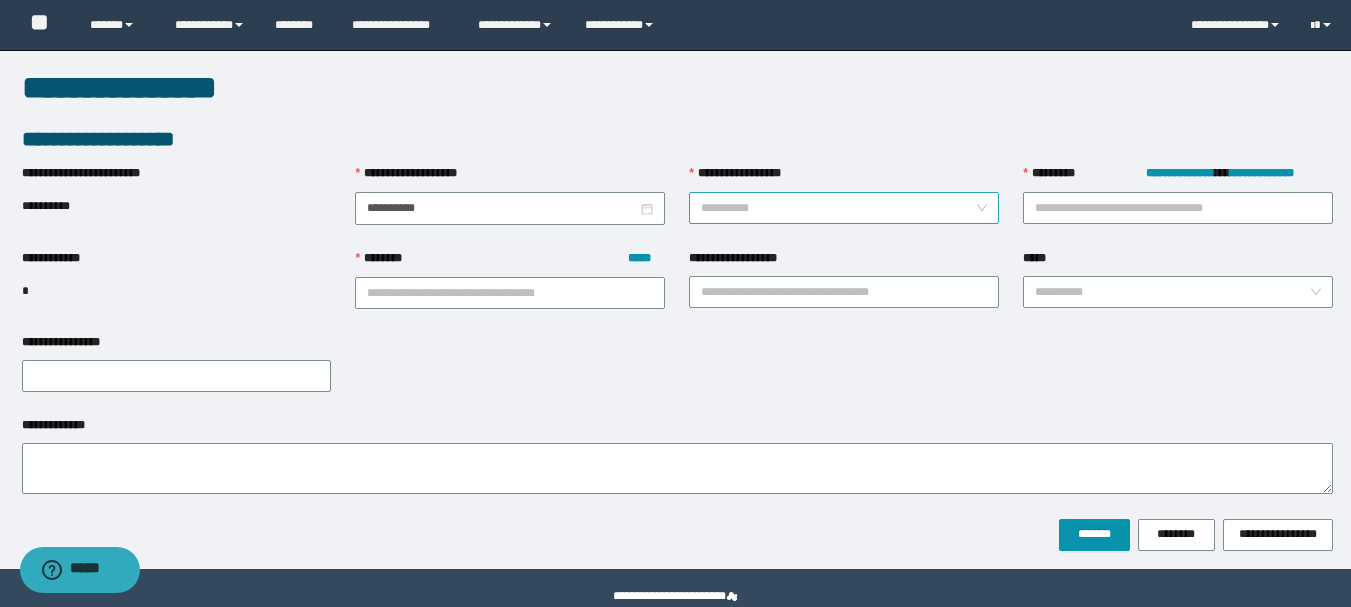 click on "**********" at bounding box center (838, 208) 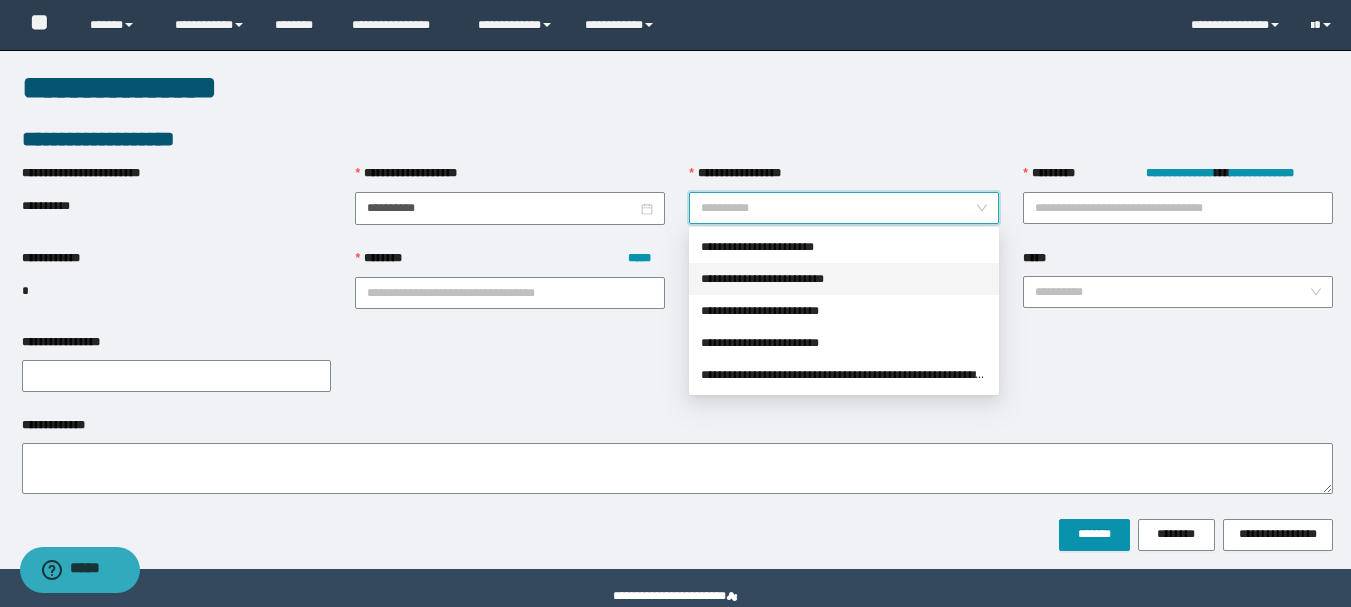 click on "**********" at bounding box center (844, 311) 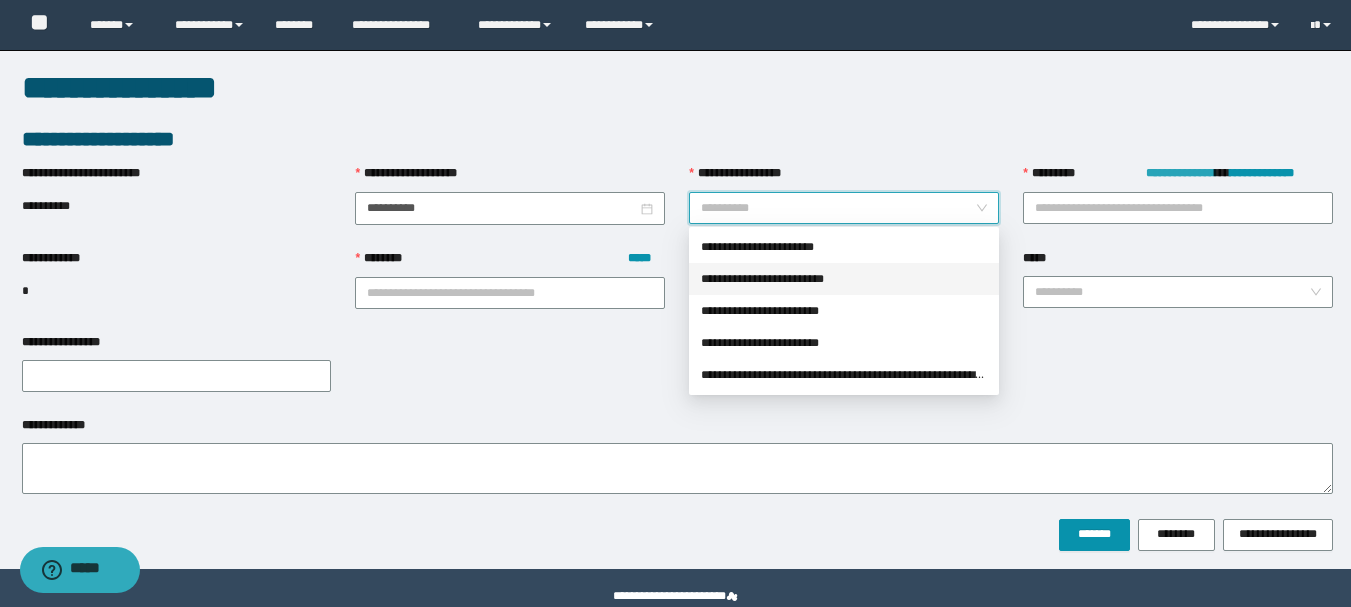 click on "**********" at bounding box center (1180, 173) 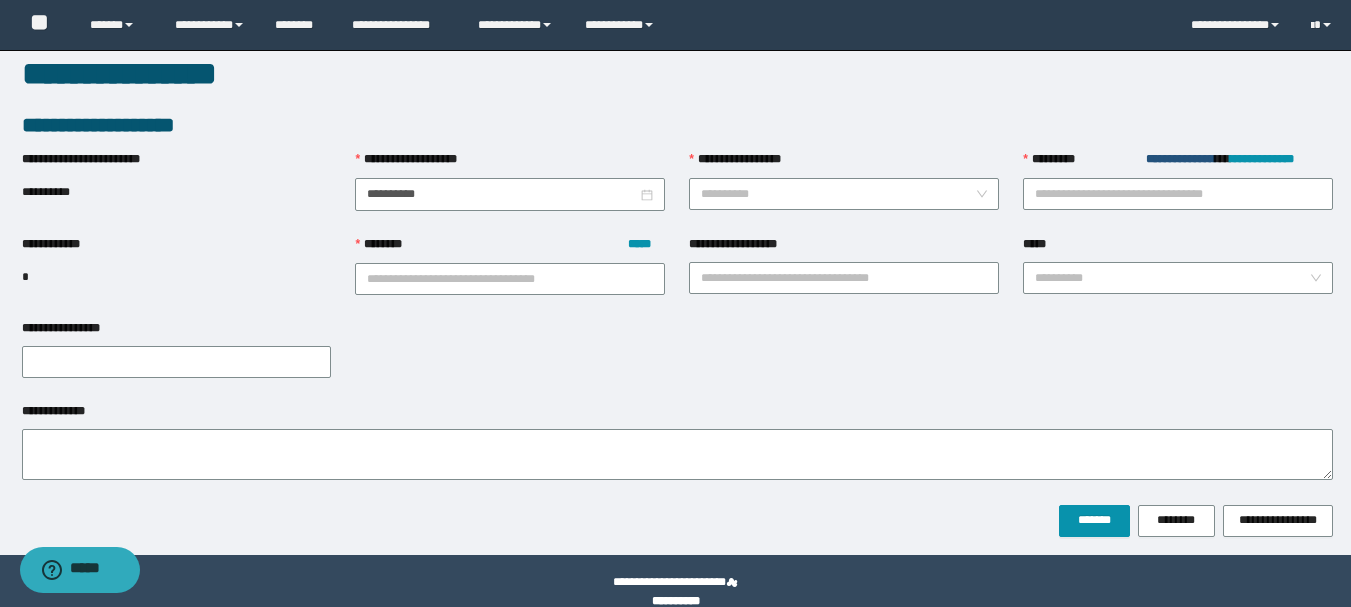 scroll, scrollTop: 38, scrollLeft: 0, axis: vertical 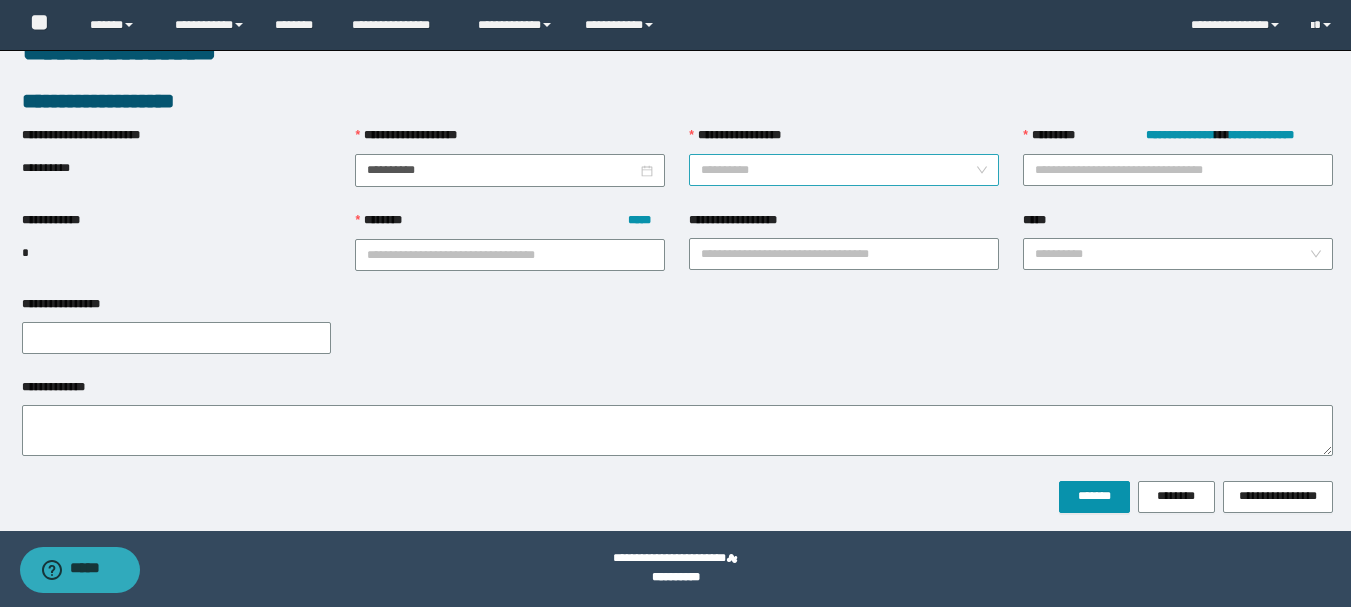click on "**********" at bounding box center [838, 170] 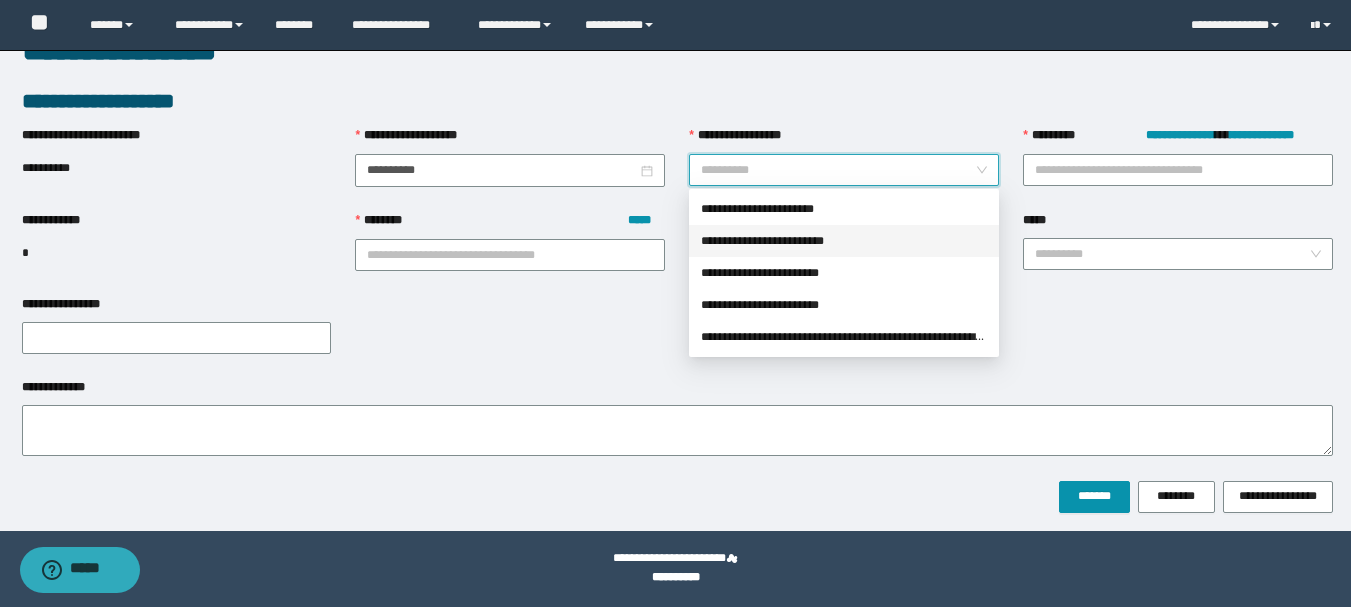 click on "**********" at bounding box center [844, 241] 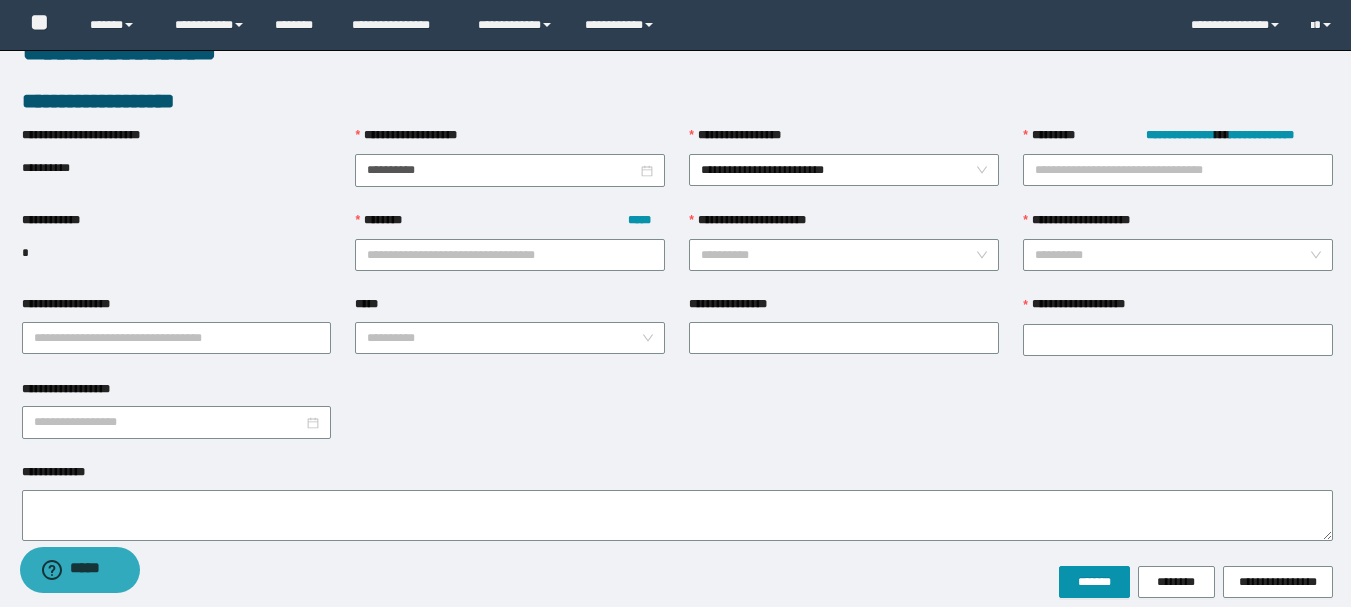 click on "**********" at bounding box center (177, 224) 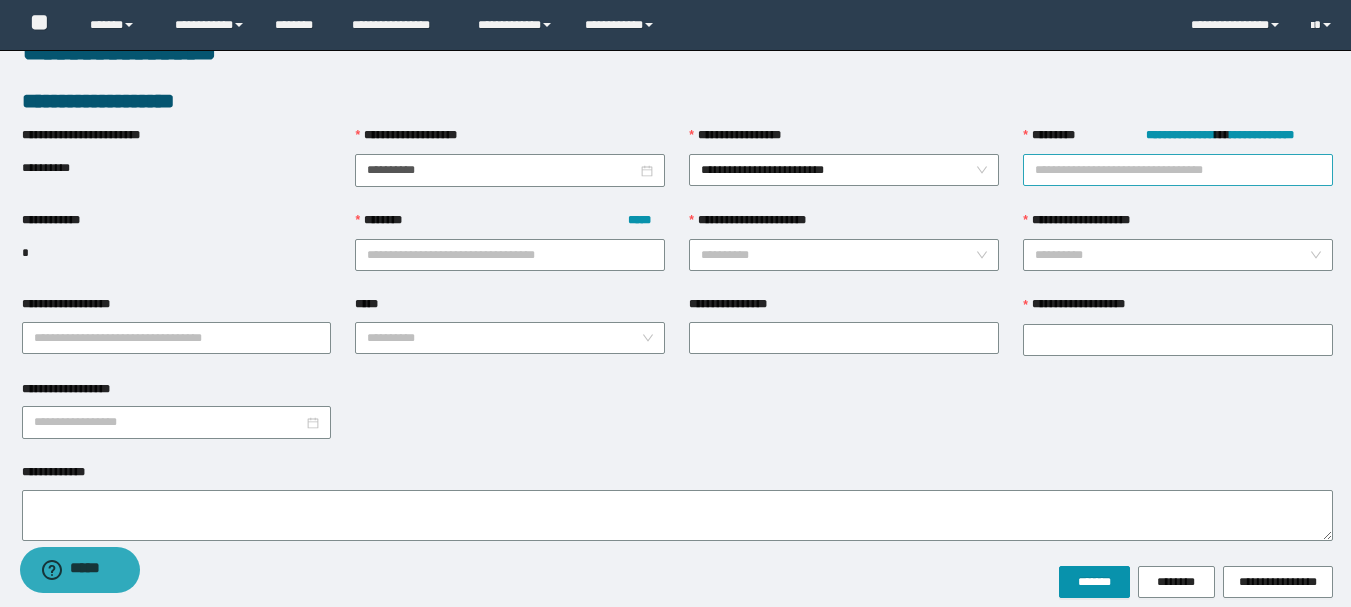 click on "**********" at bounding box center (1178, 170) 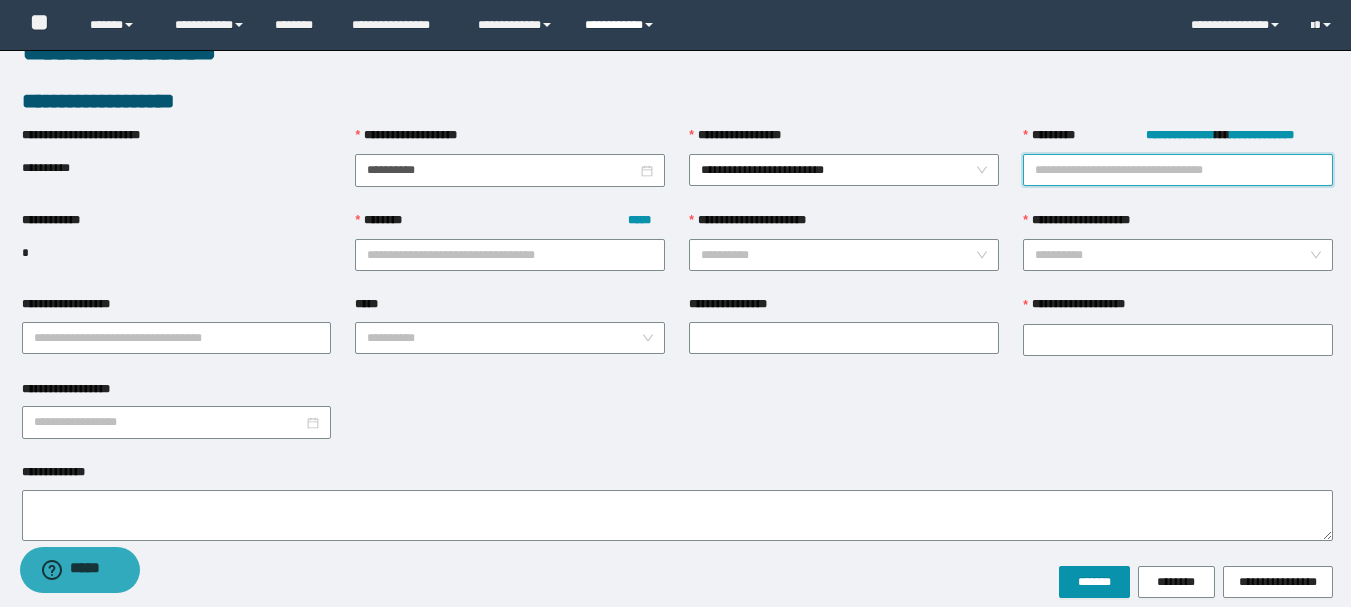 click on "**********" at bounding box center [622, 25] 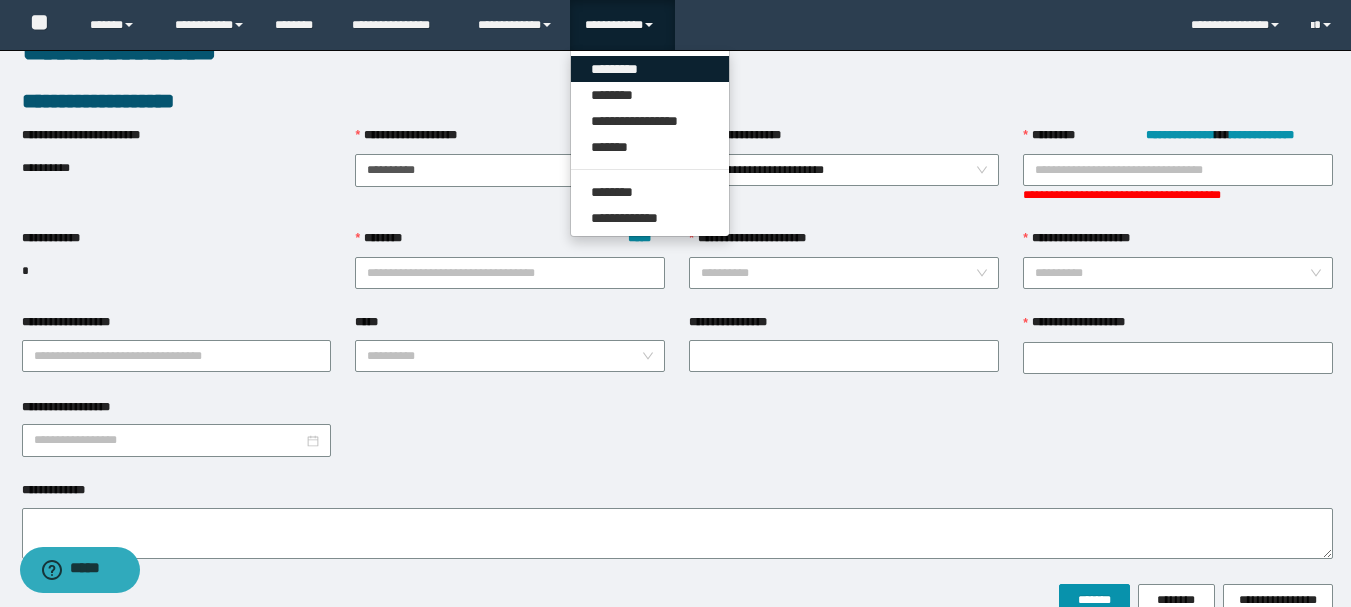 click on "*********" at bounding box center [650, 69] 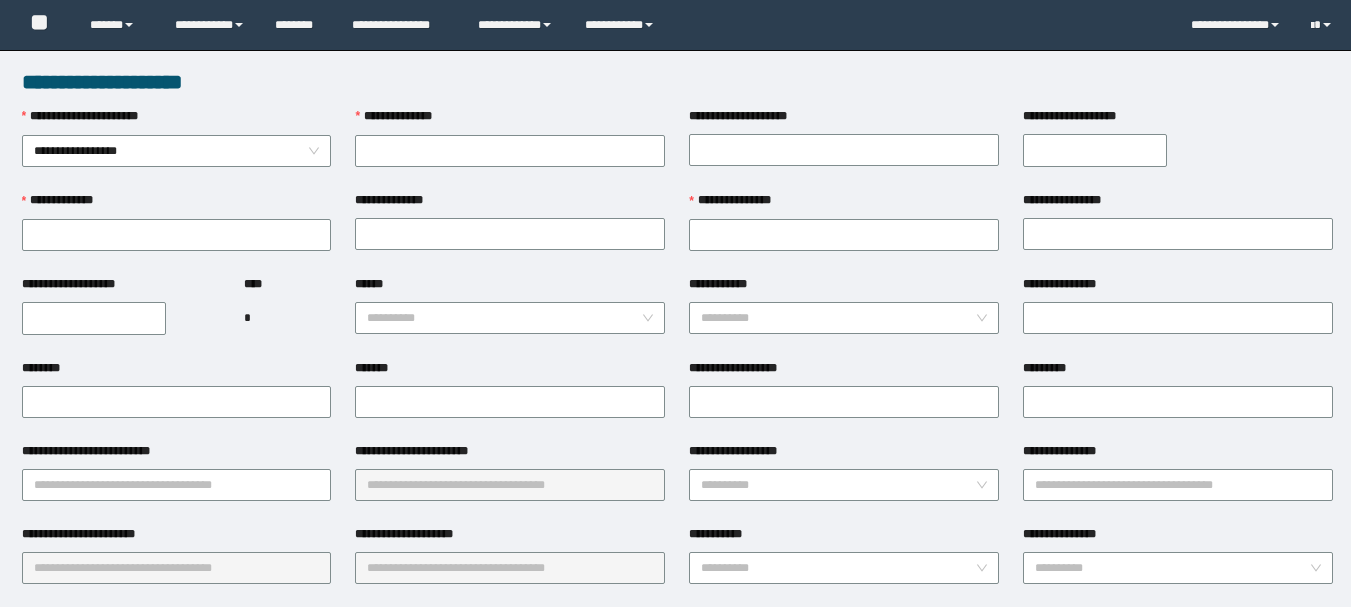 scroll, scrollTop: 0, scrollLeft: 0, axis: both 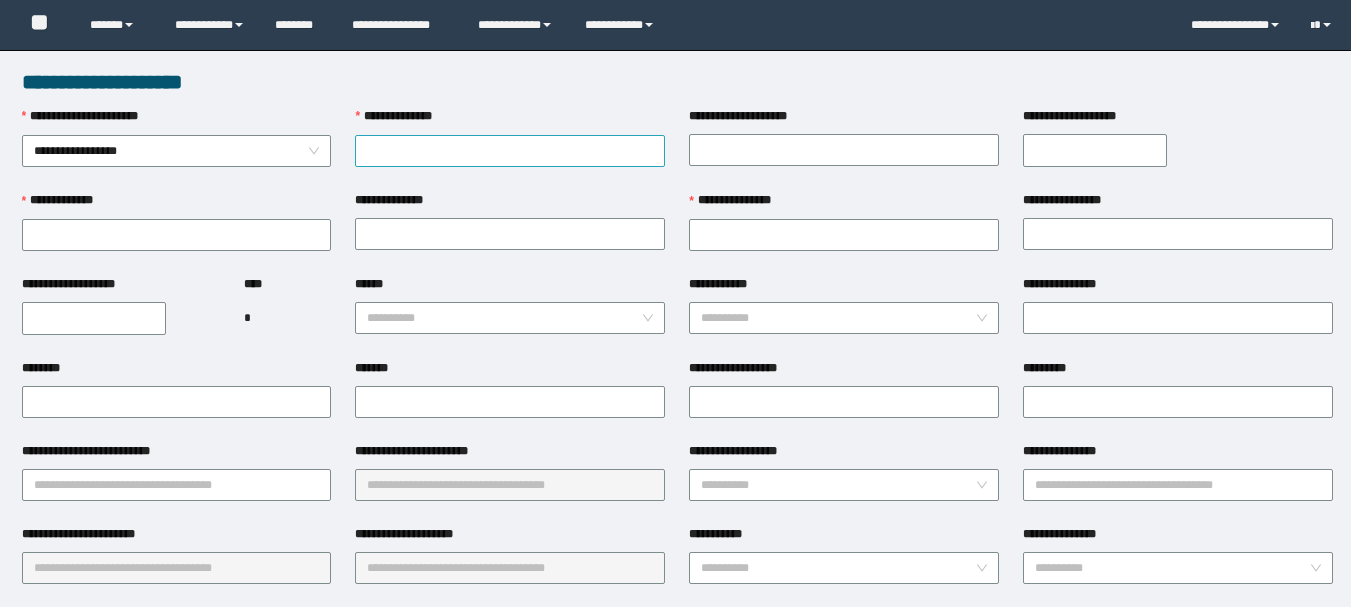 click on "**********" at bounding box center (510, 151) 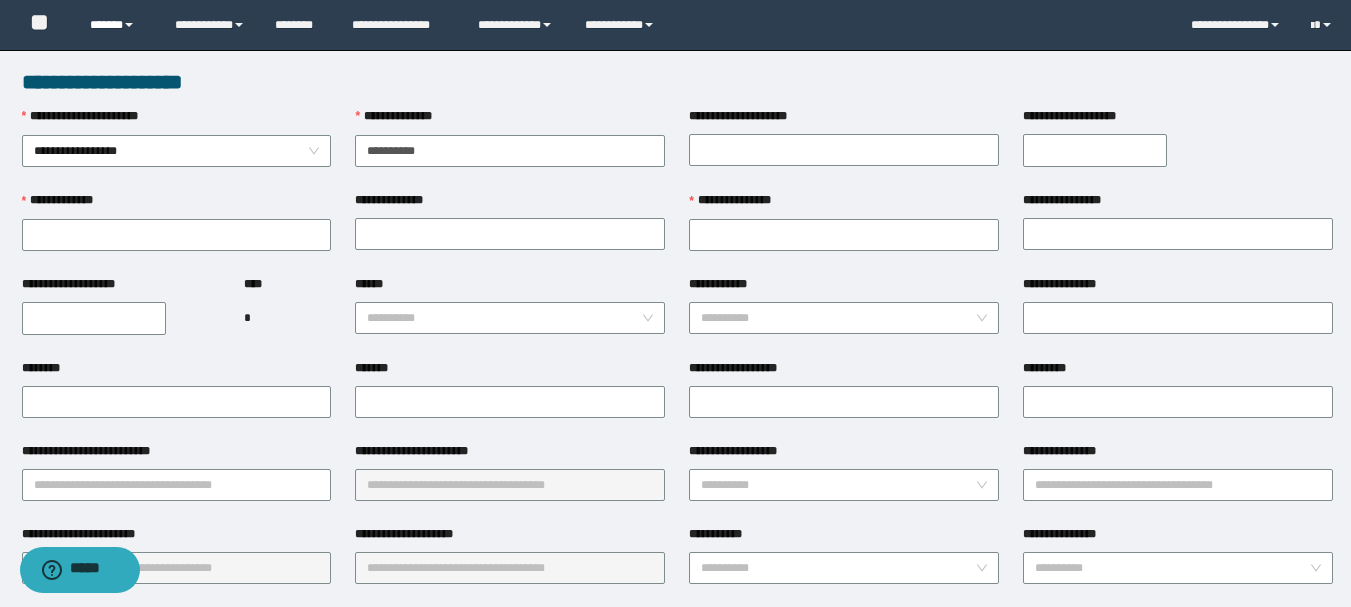 type on "**********" 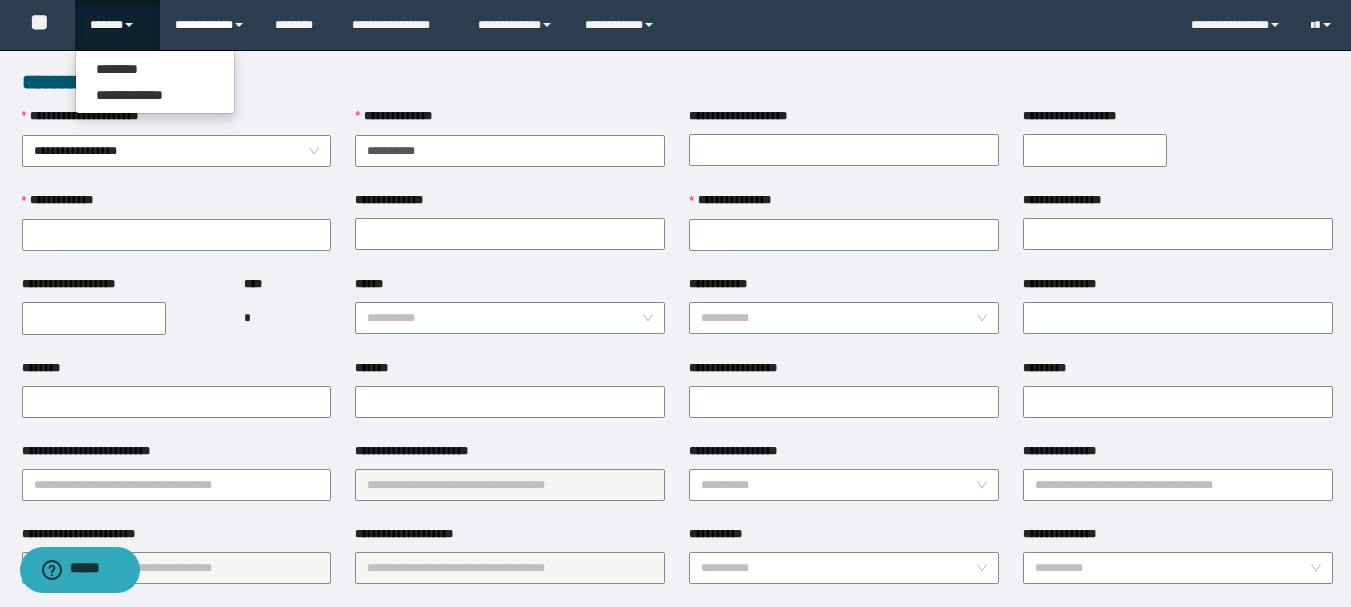 click on "**********" at bounding box center [210, 25] 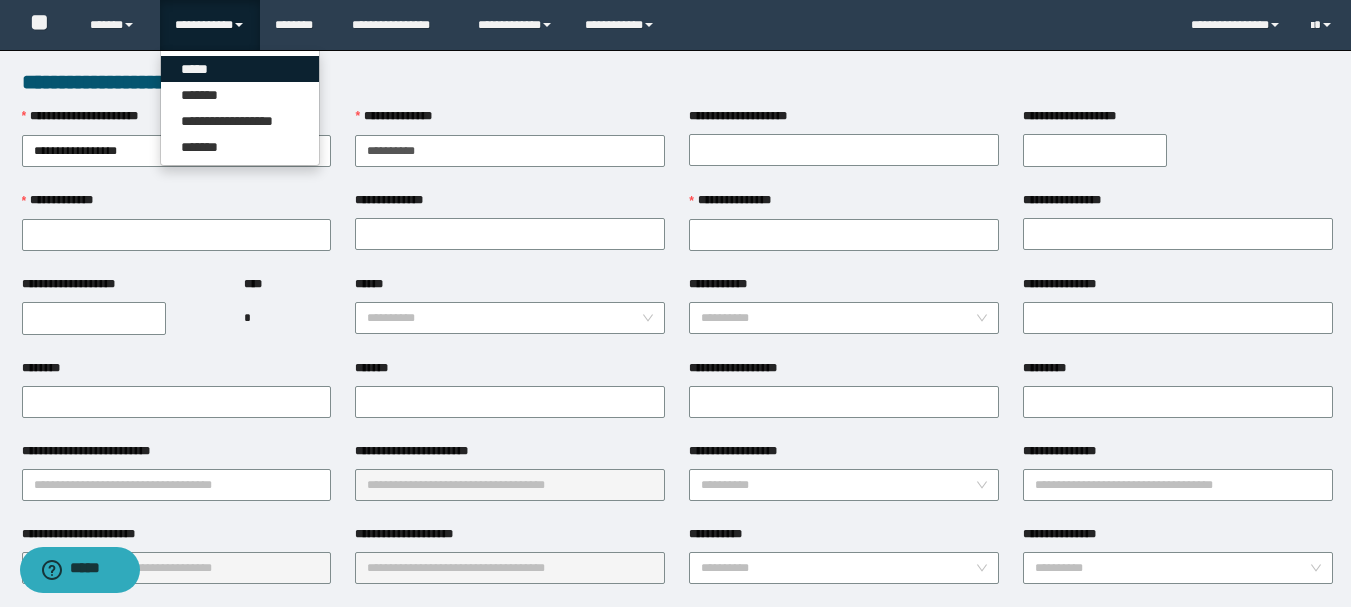 click on "*****" at bounding box center (240, 69) 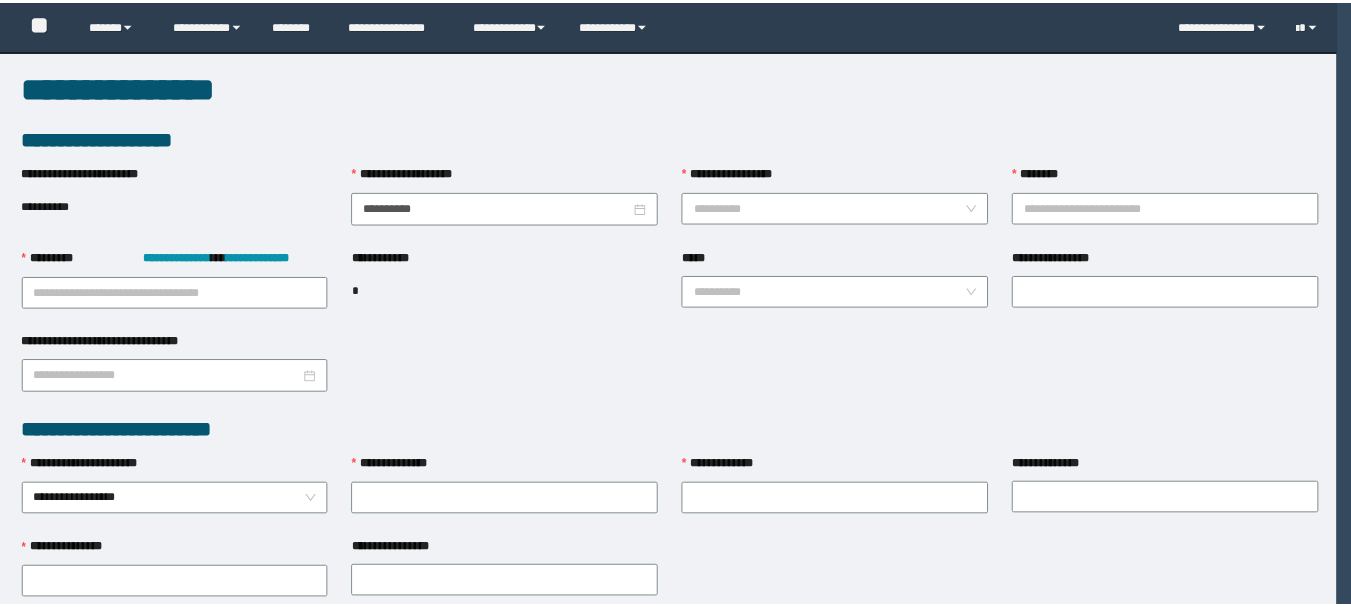 scroll, scrollTop: 0, scrollLeft: 0, axis: both 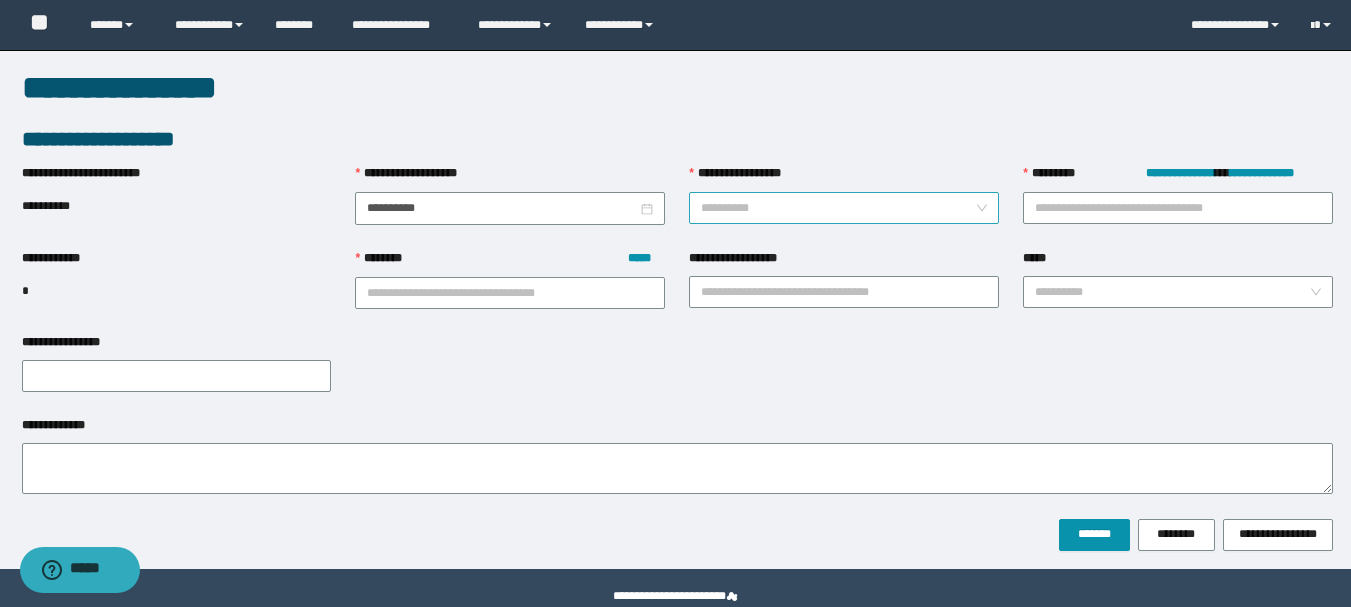 click on "**********" at bounding box center (838, 208) 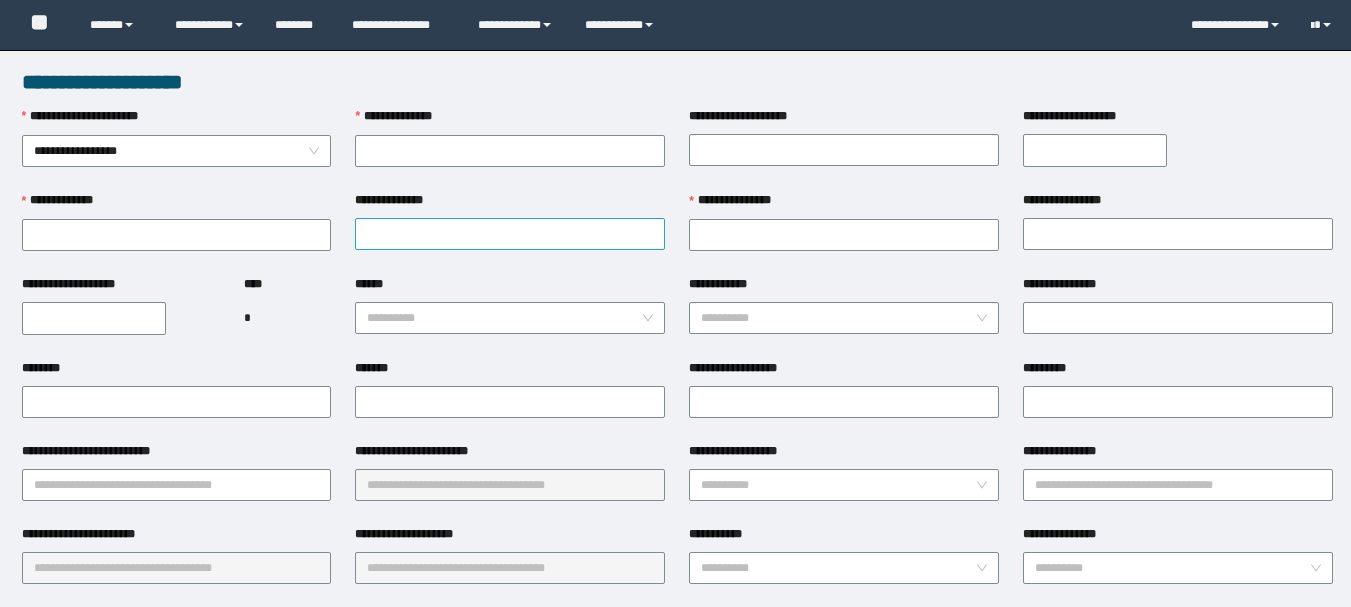 scroll, scrollTop: 0, scrollLeft: 0, axis: both 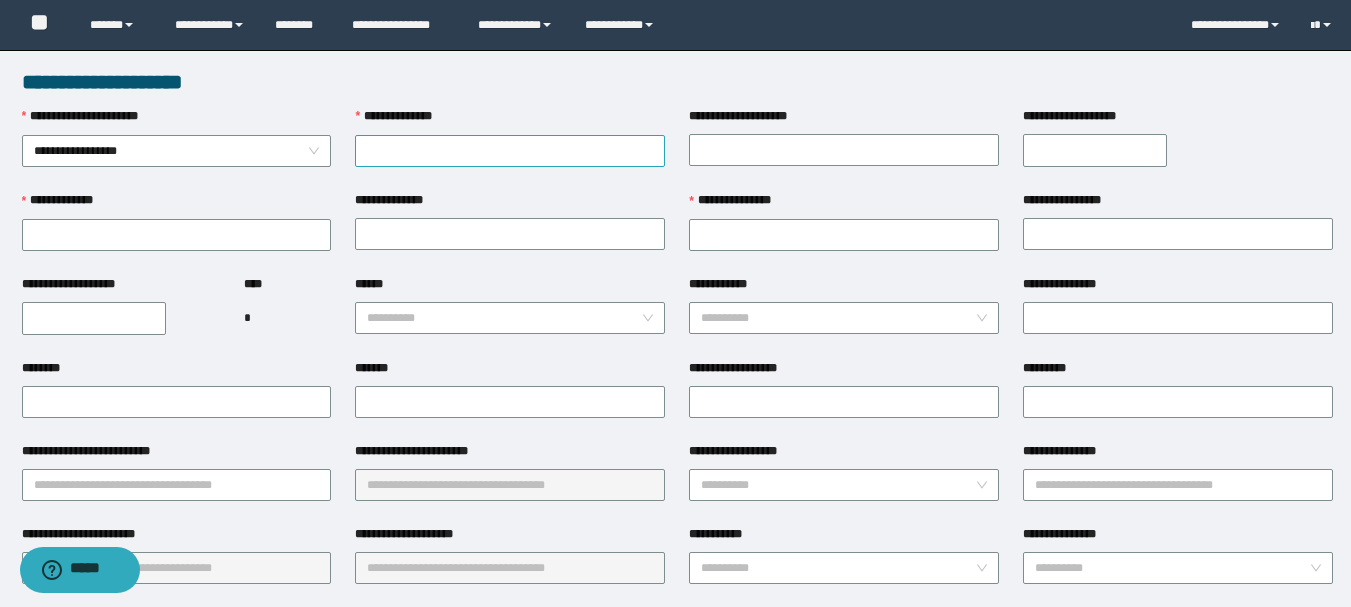 click on "**********" at bounding box center [510, 151] 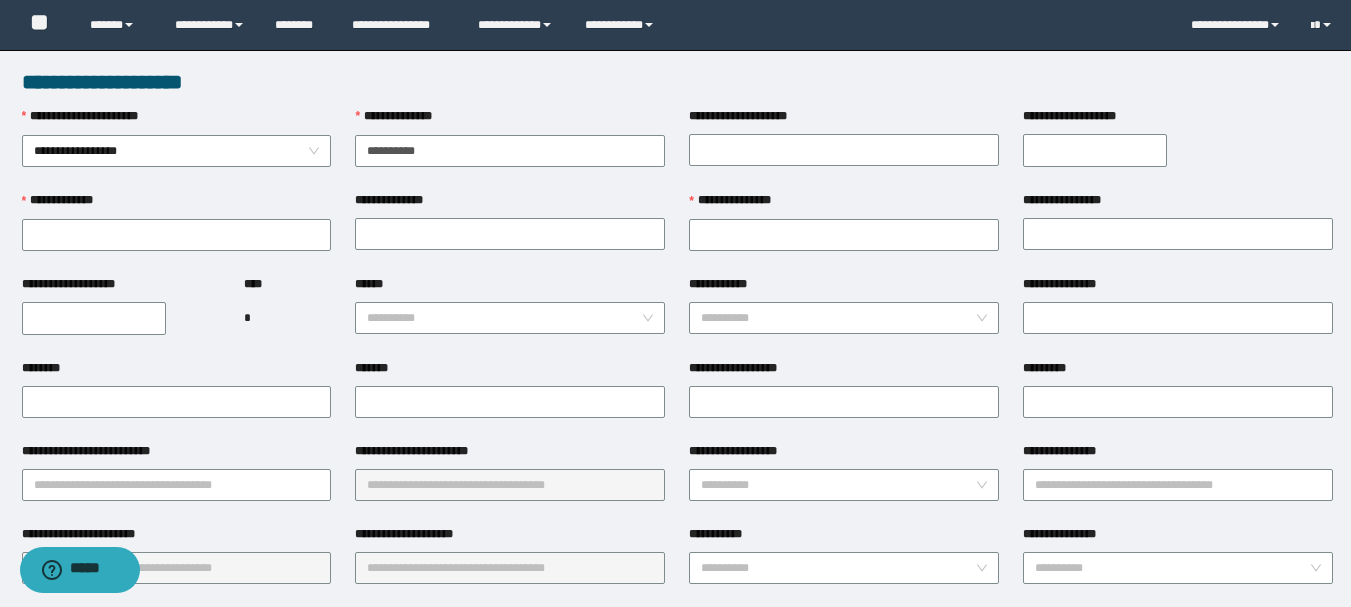 type on "**********" 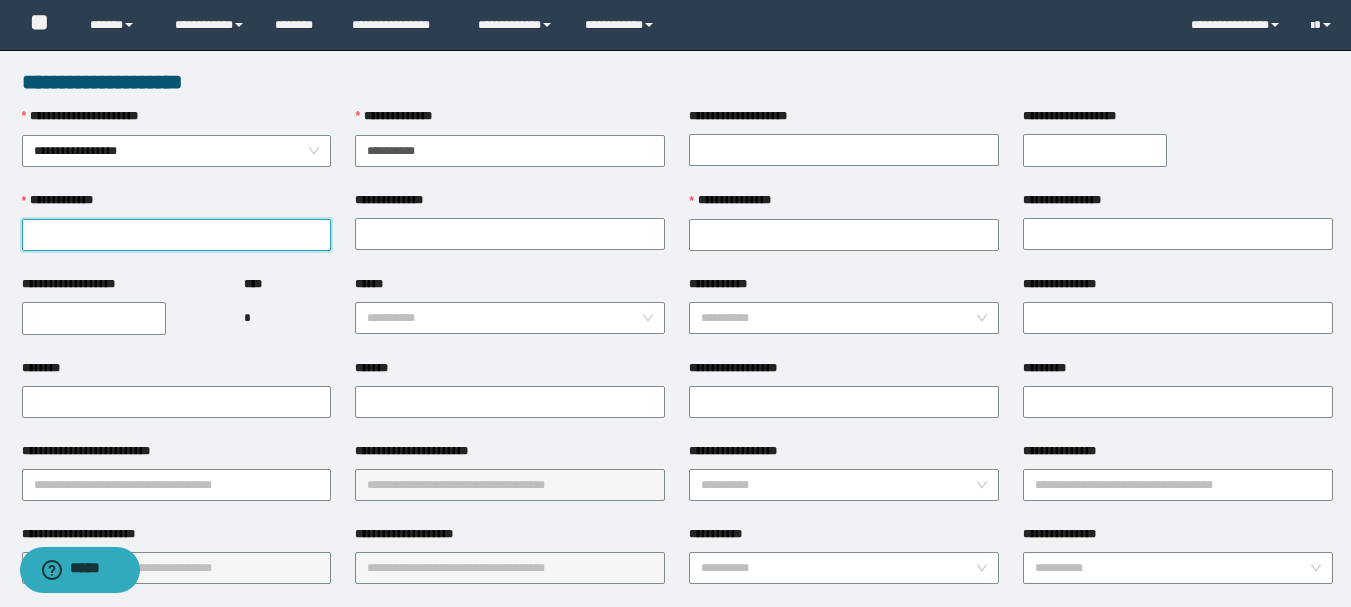 drag, startPoint x: 86, startPoint y: 234, endPoint x: 96, endPoint y: 231, distance: 10.440307 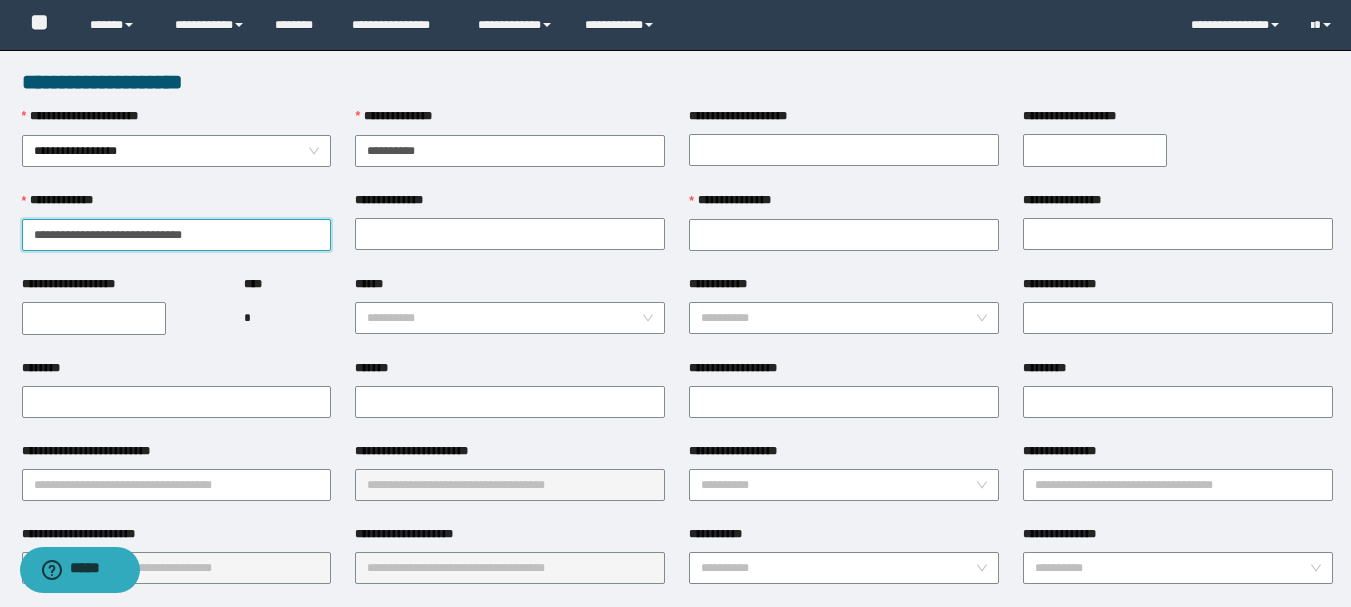 click on "**********" at bounding box center [177, 235] 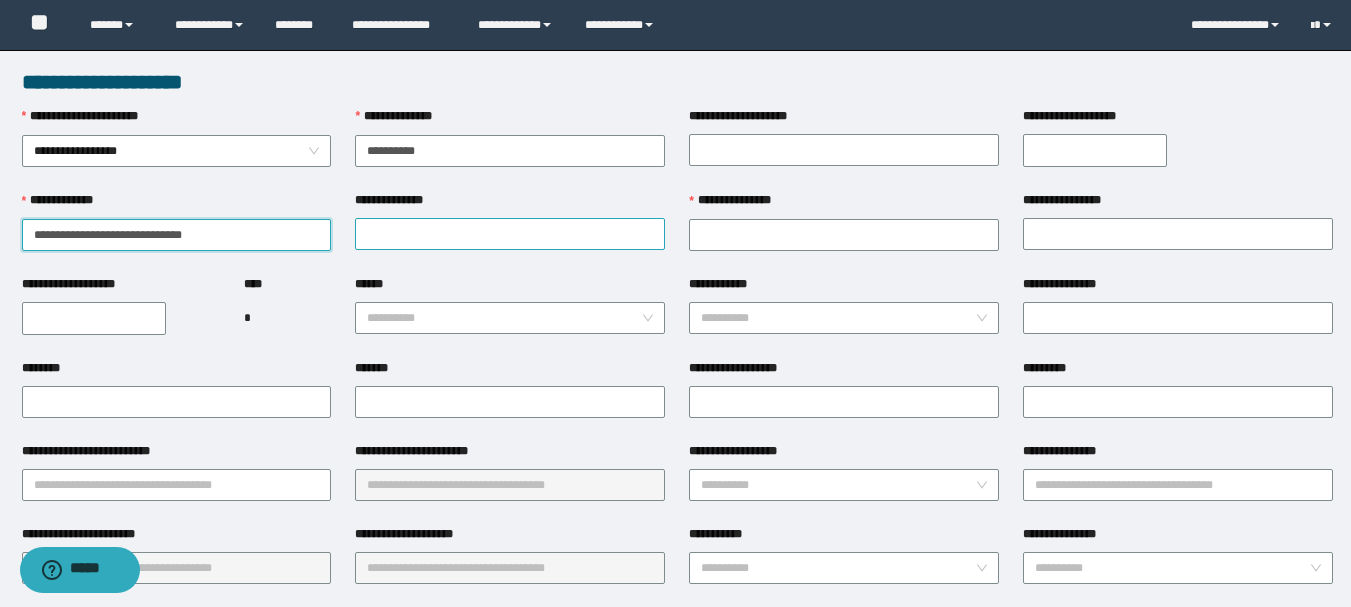 type on "**********" 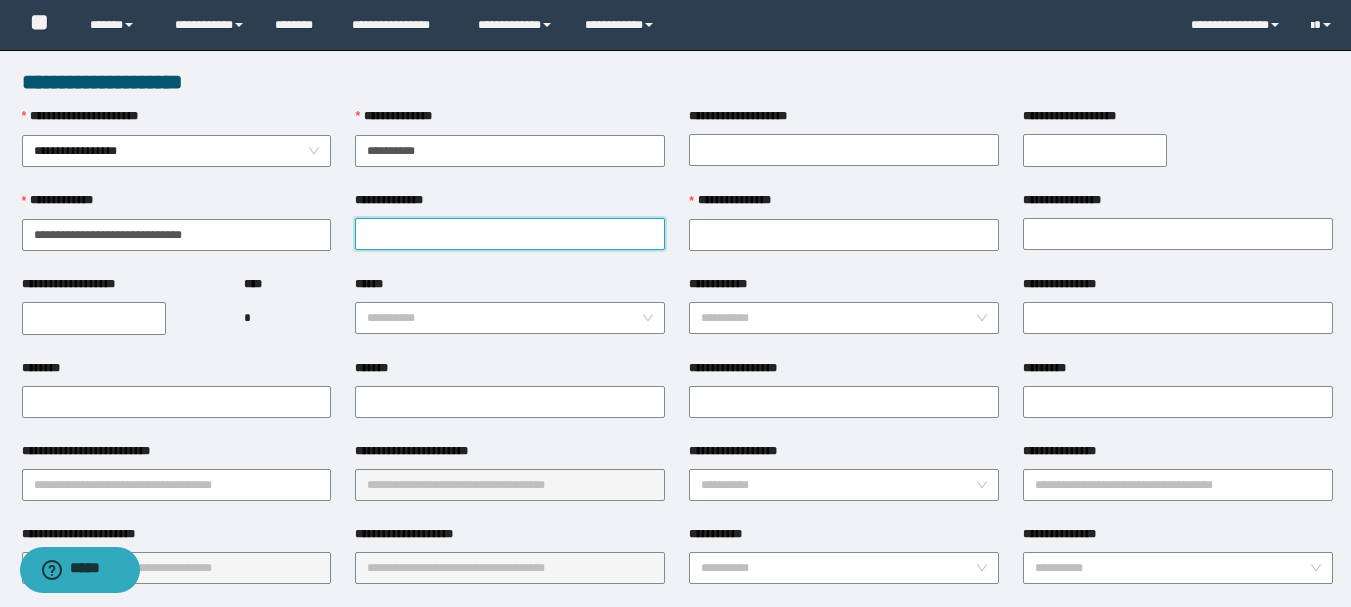 click on "**********" at bounding box center (510, 234) 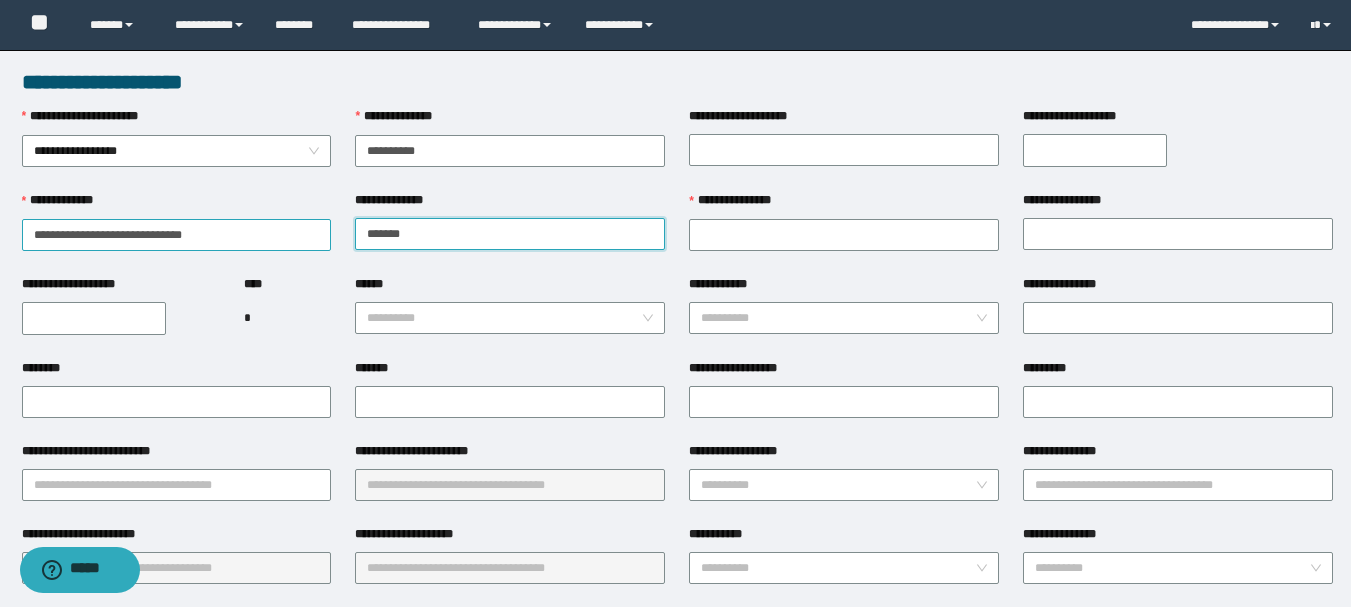 type on "******" 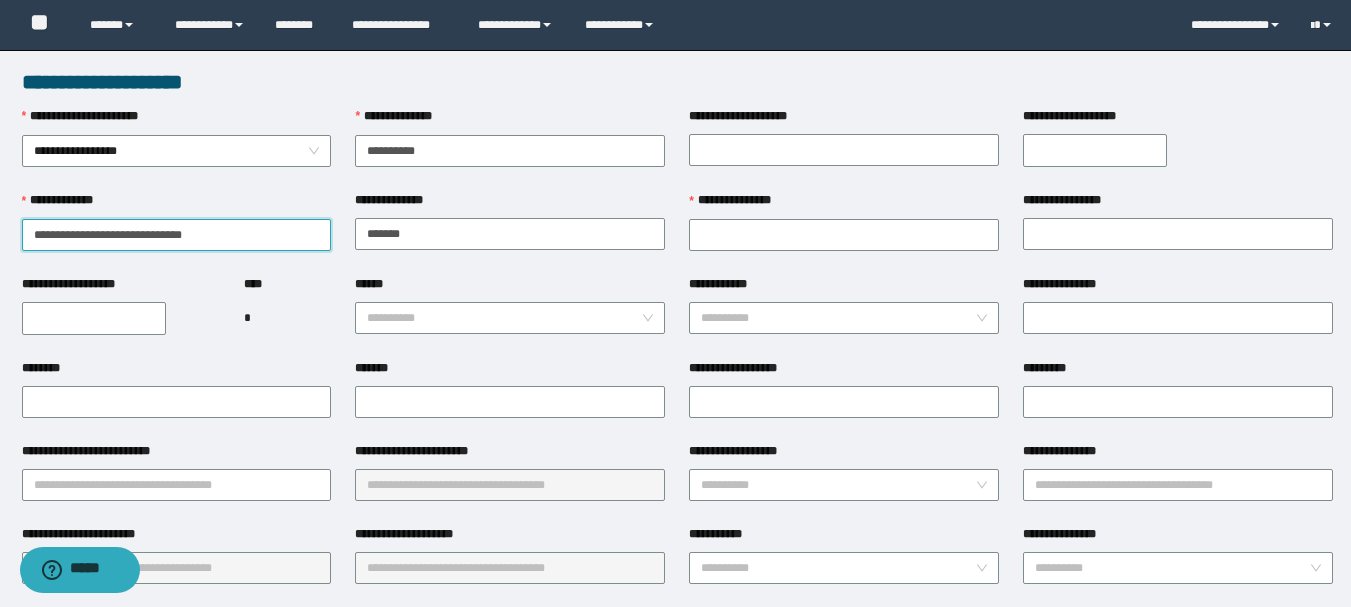 click on "**********" at bounding box center (177, 235) 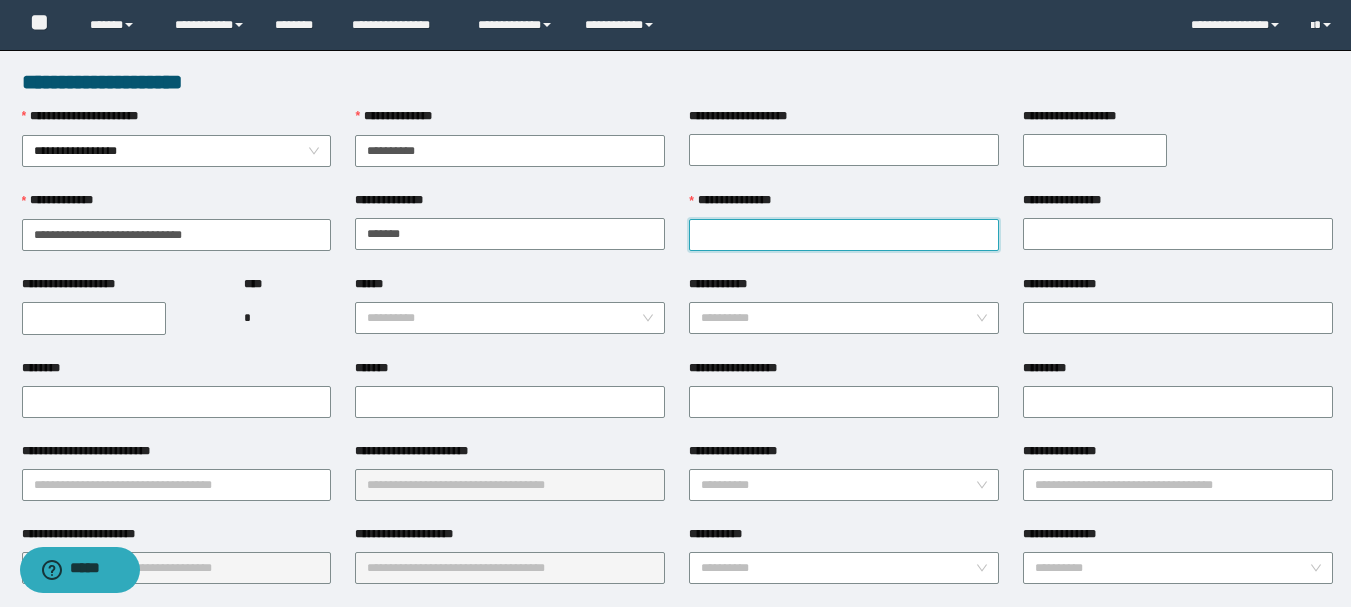 click on "**********" at bounding box center (844, 235) 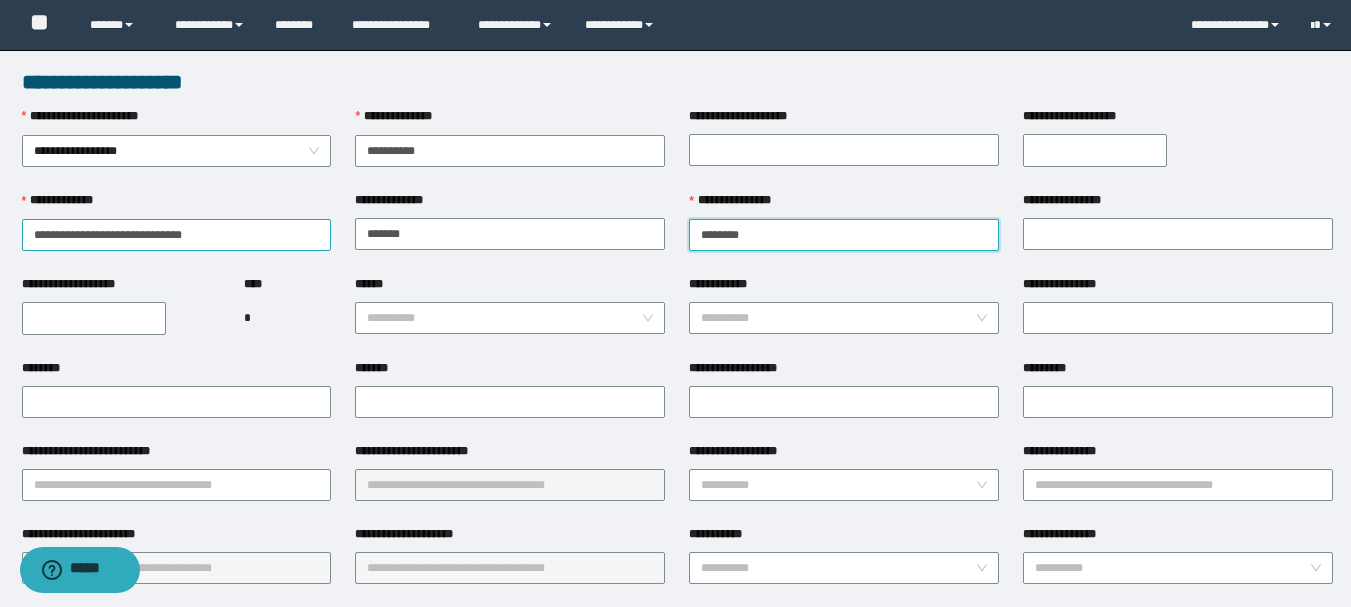 type on "********" 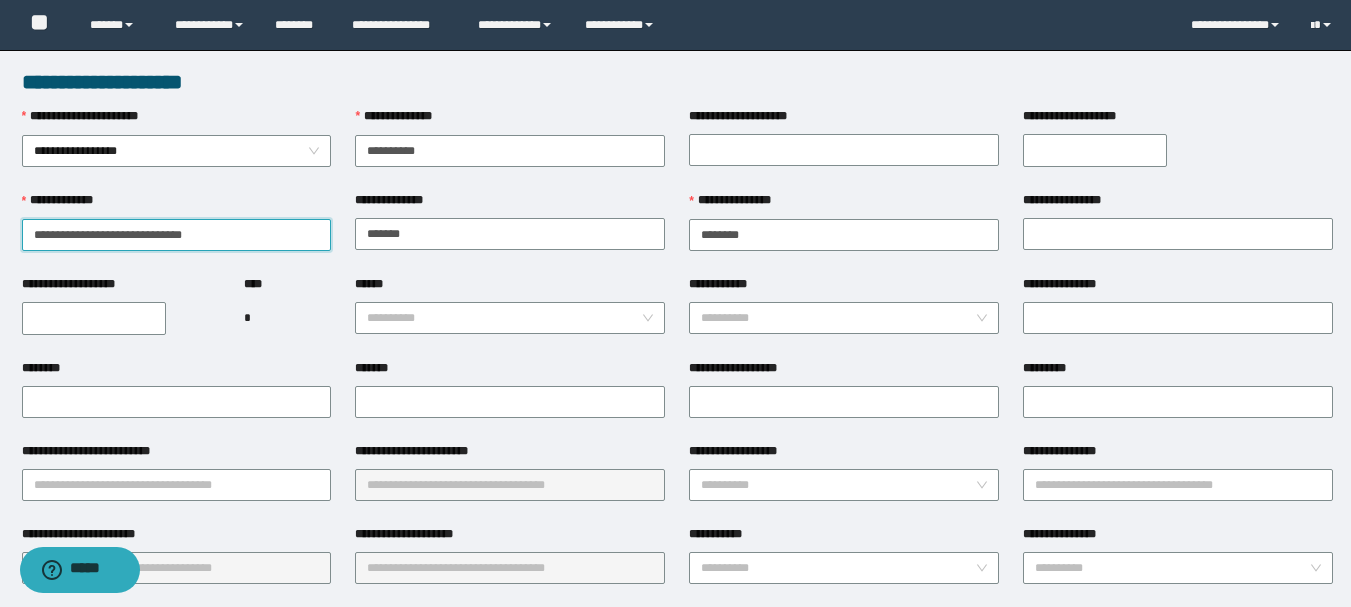 click on "**********" at bounding box center (177, 235) 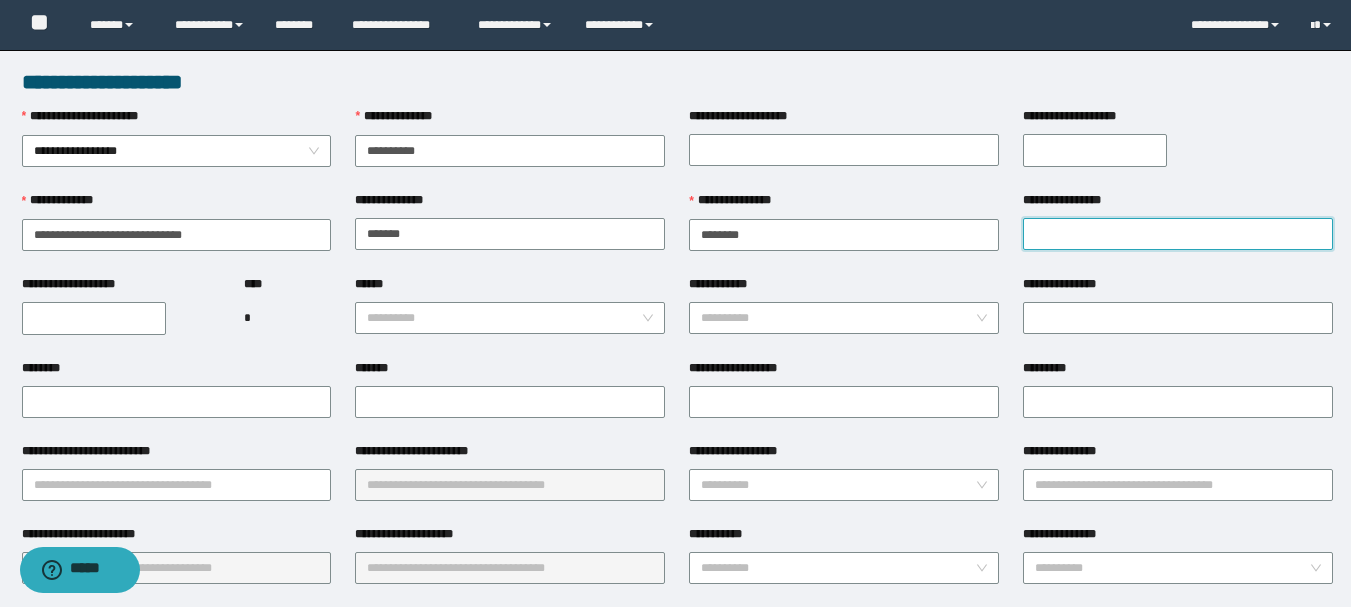 click on "**********" at bounding box center (1178, 234) 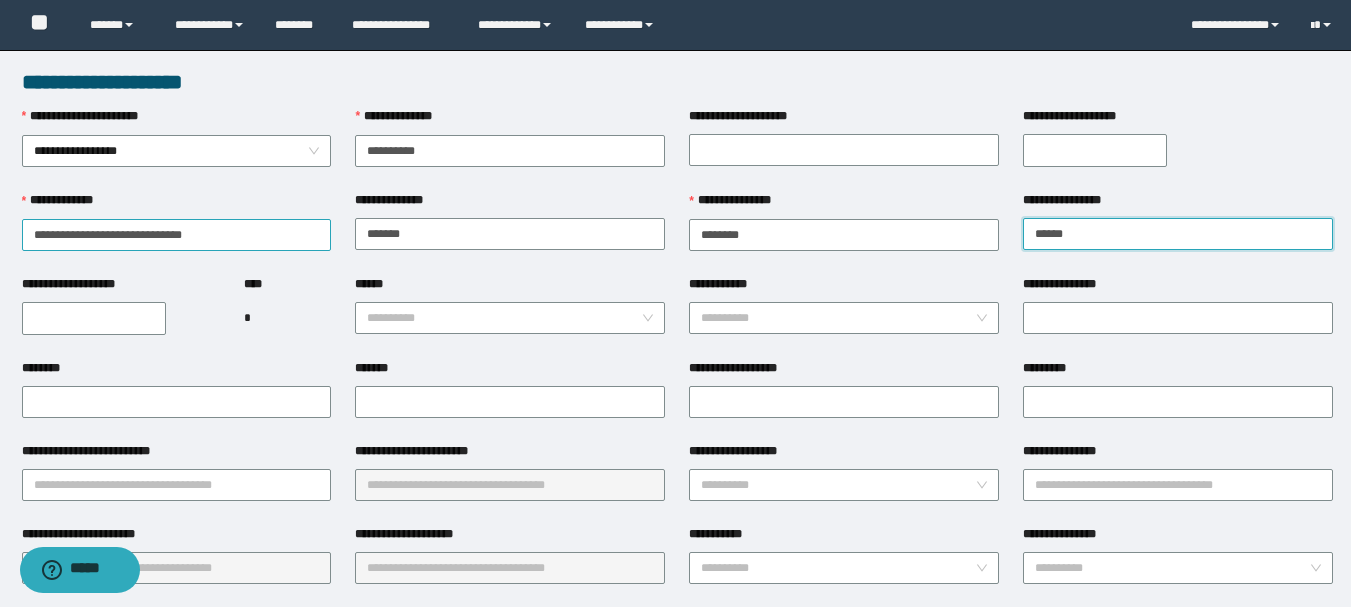 type on "******" 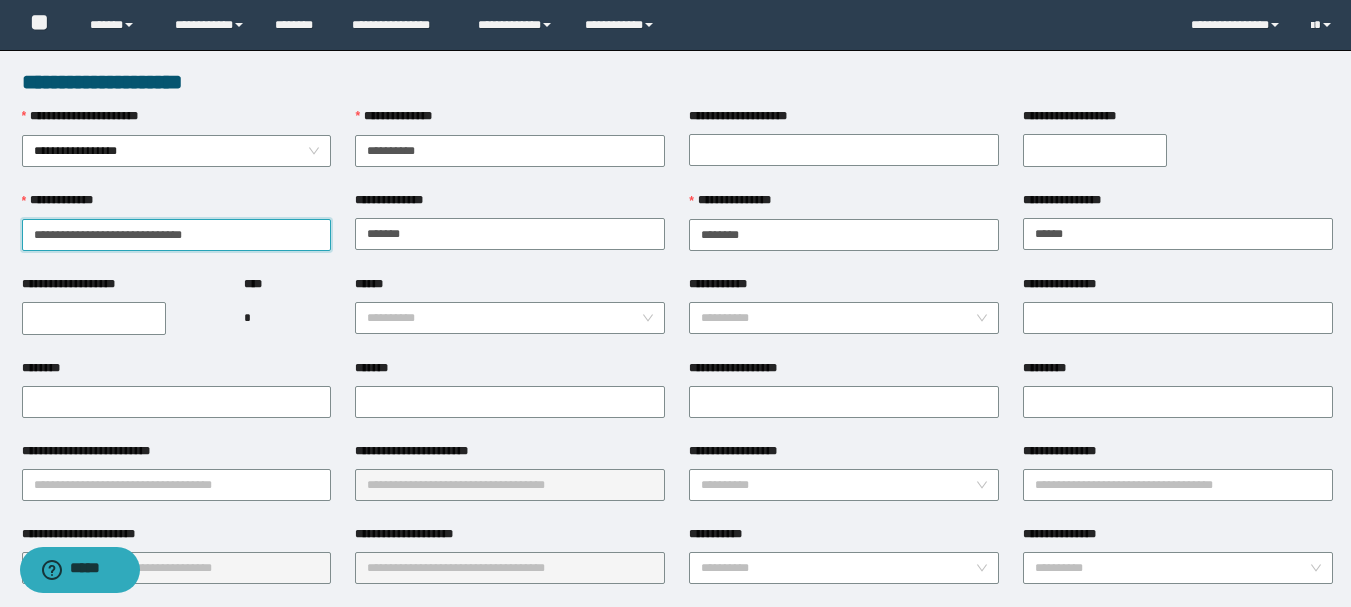 drag, startPoint x: 290, startPoint y: 233, endPoint x: 89, endPoint y: 233, distance: 201 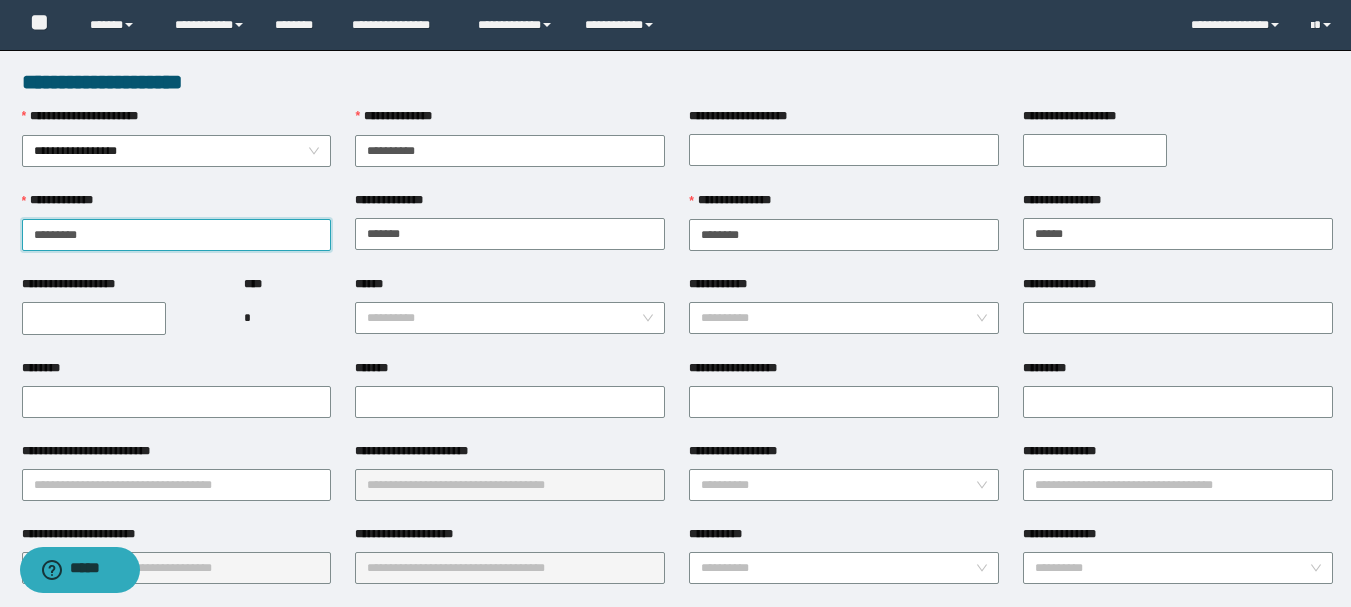 click on "*********" at bounding box center [177, 235] 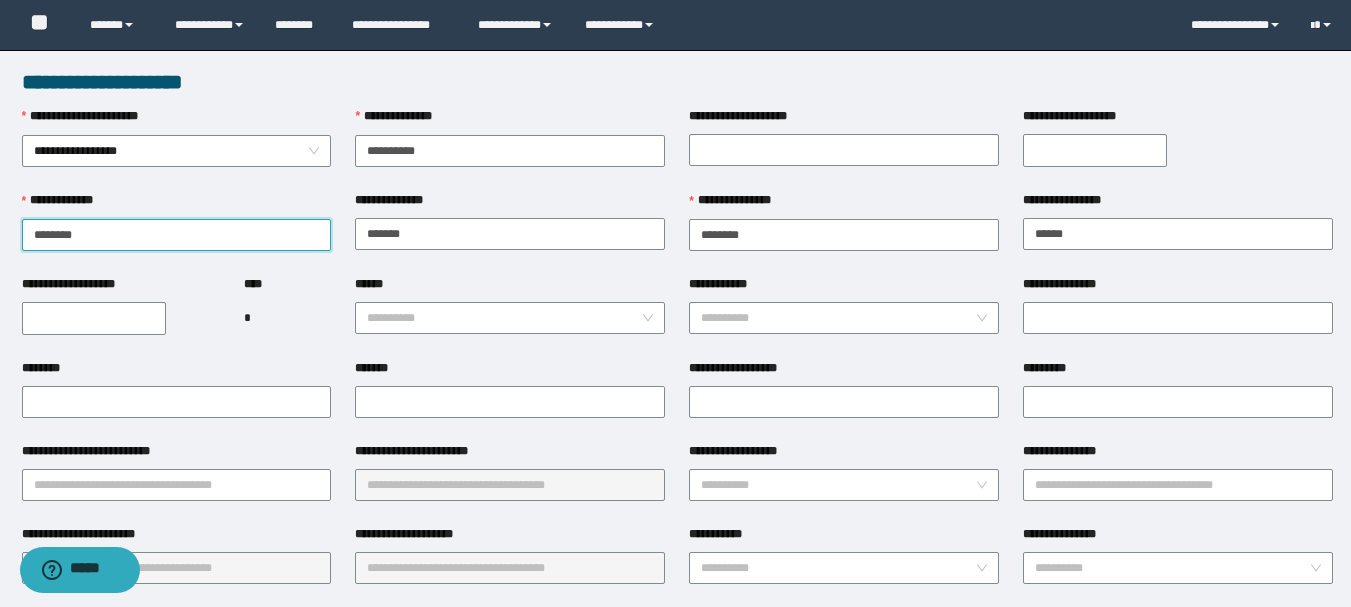 type on "*******" 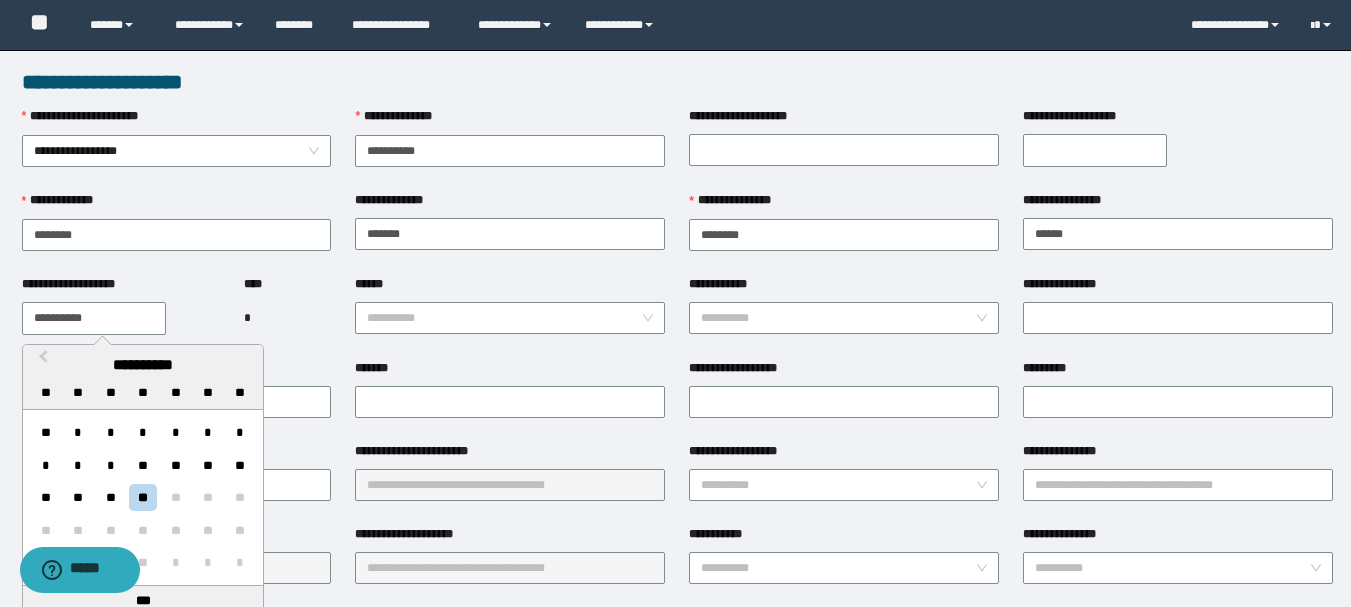 click on "**********" at bounding box center [94, 318] 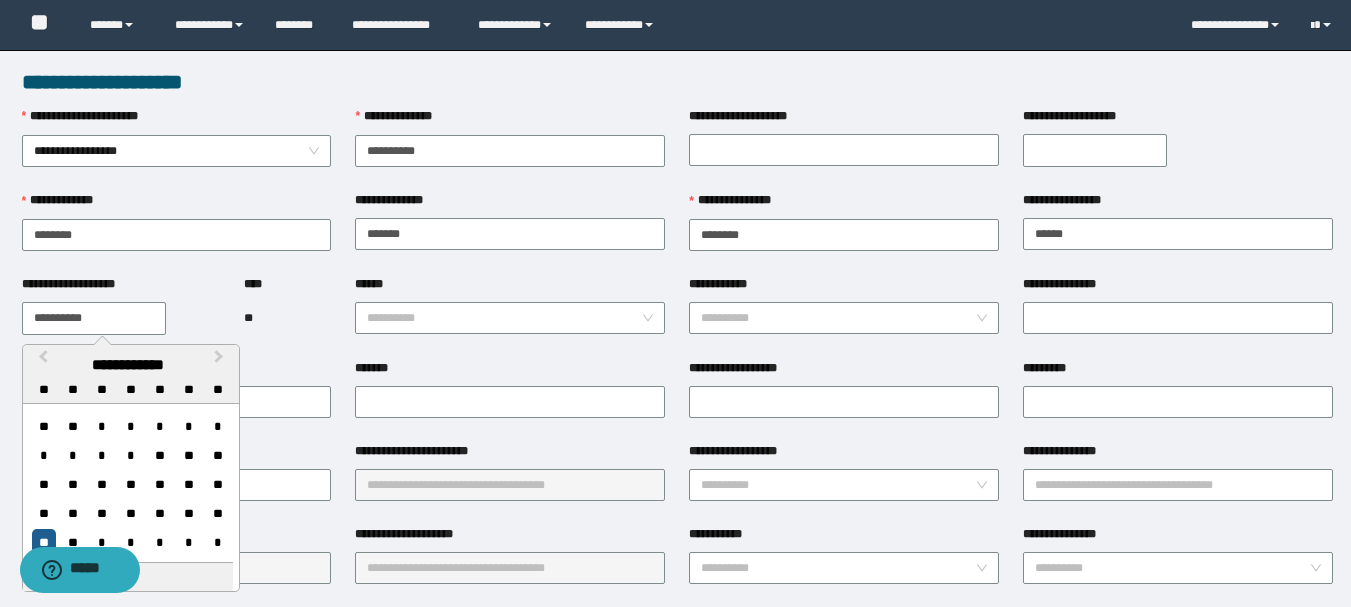 type on "**********" 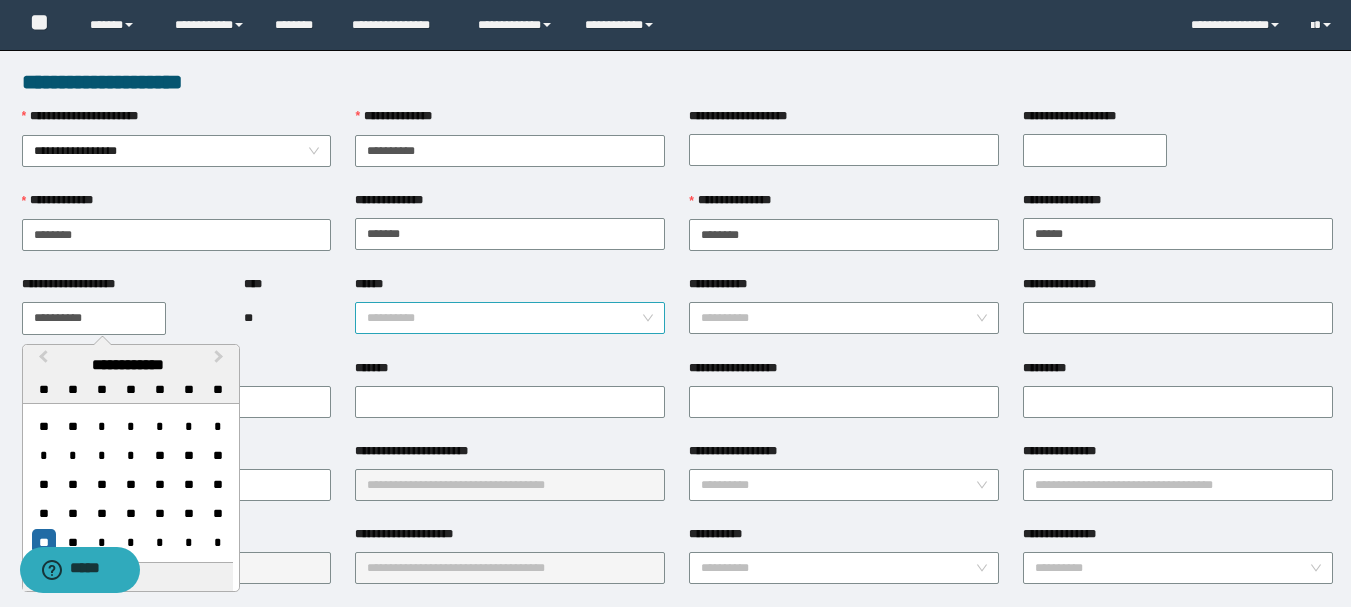 click on "******" at bounding box center [504, 318] 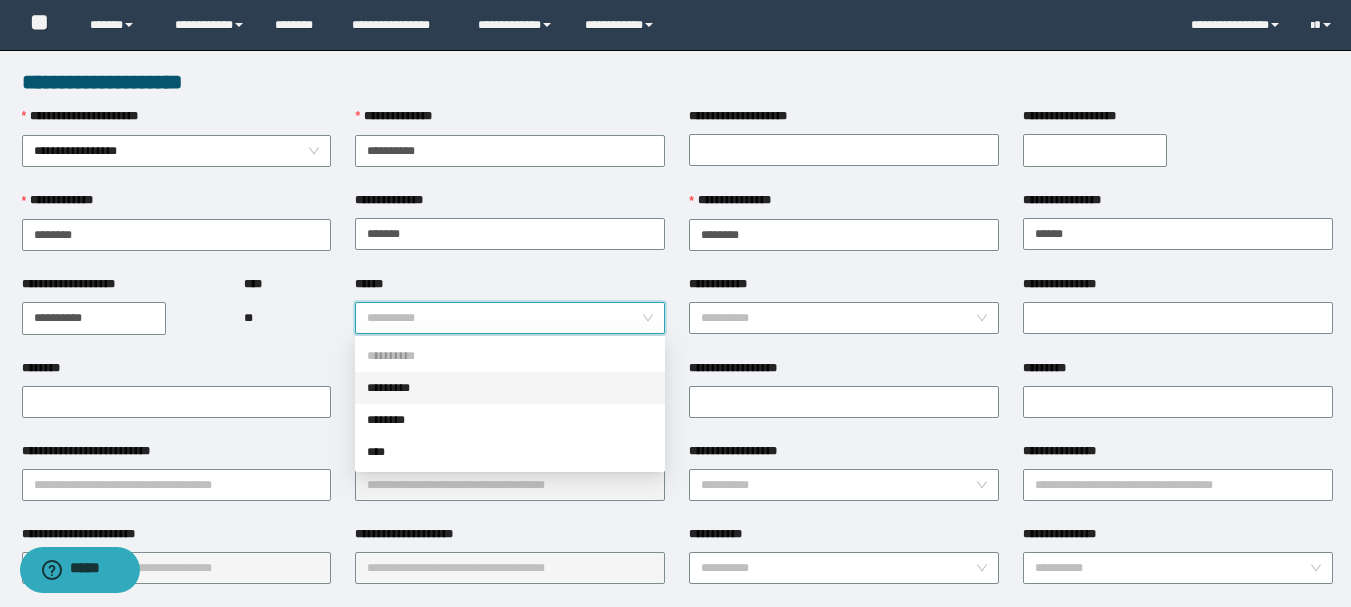click on "*********" at bounding box center (510, 388) 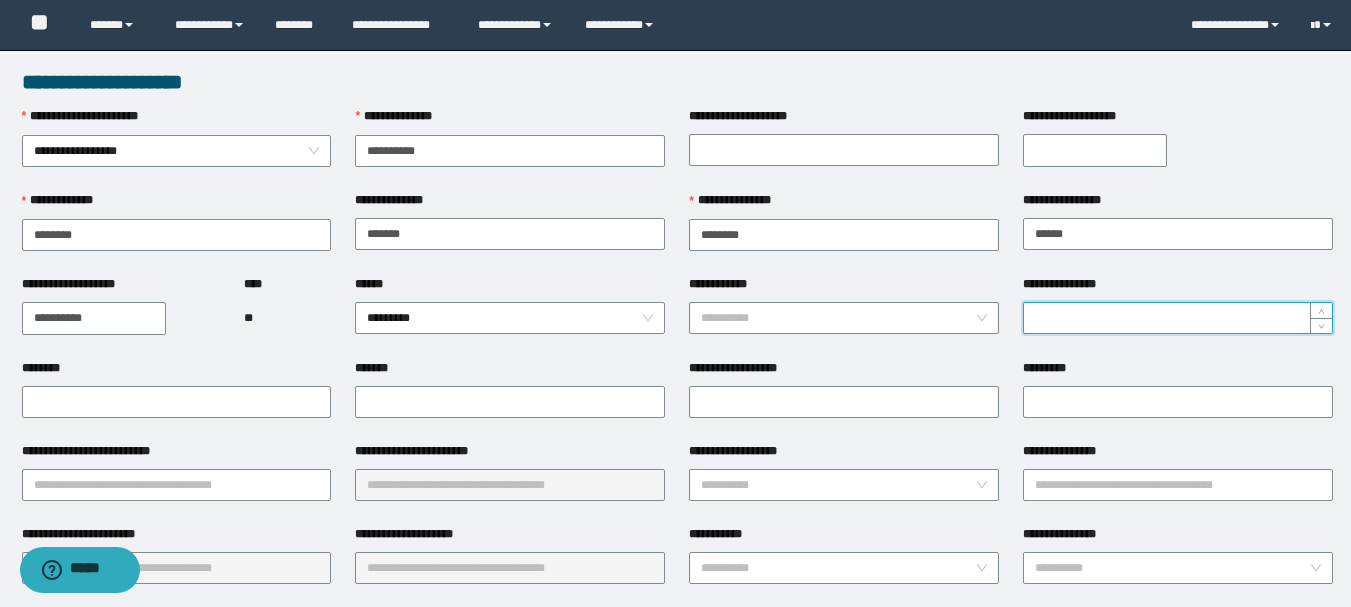 drag, startPoint x: 1134, startPoint y: 304, endPoint x: 1112, endPoint y: 305, distance: 22.022715 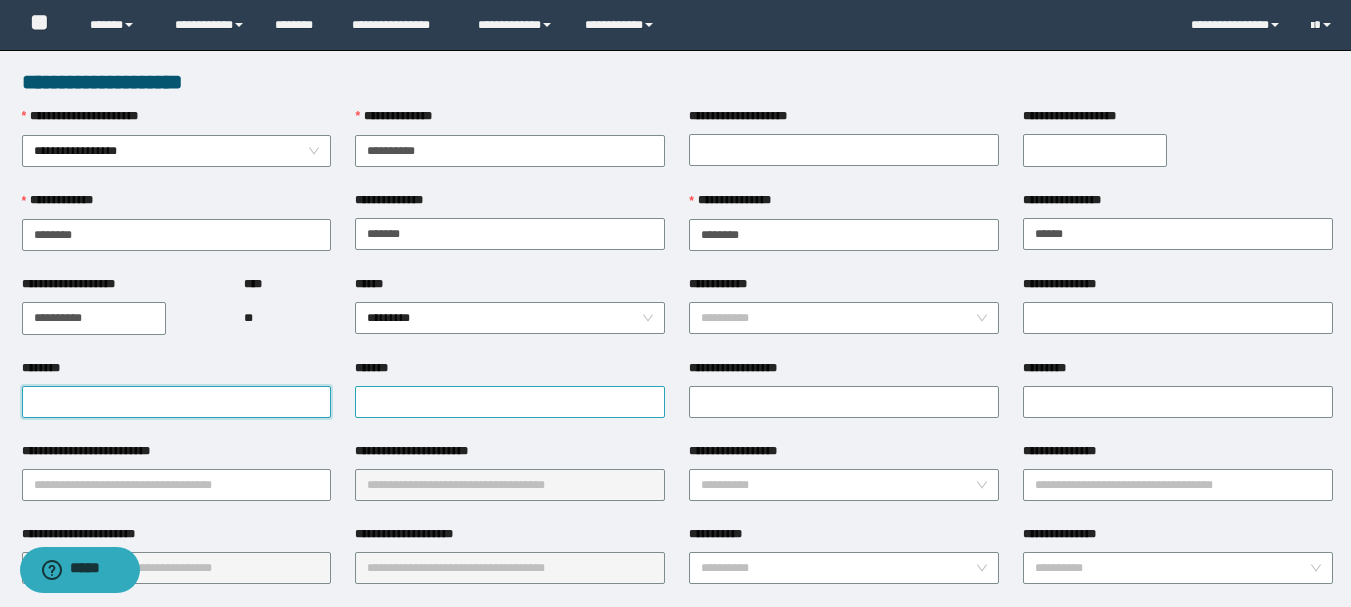 drag, startPoint x: 225, startPoint y: 397, endPoint x: 411, endPoint y: 385, distance: 186.38669 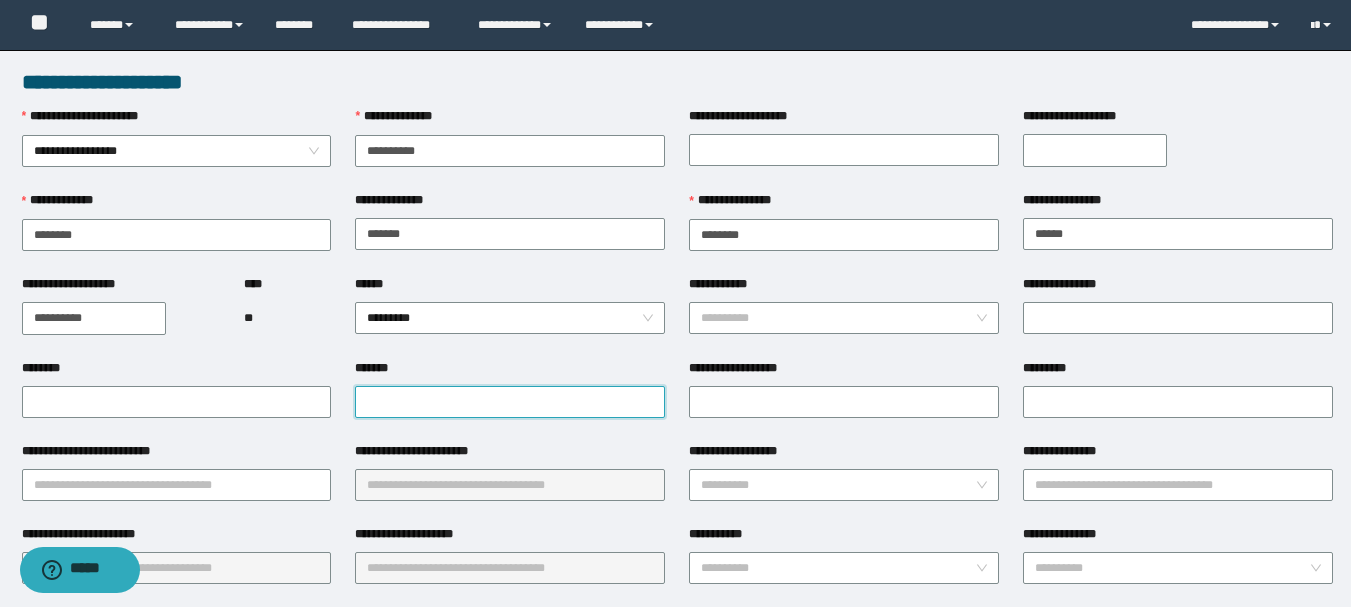 drag, startPoint x: 568, startPoint y: 405, endPoint x: 558, endPoint y: 413, distance: 12.806249 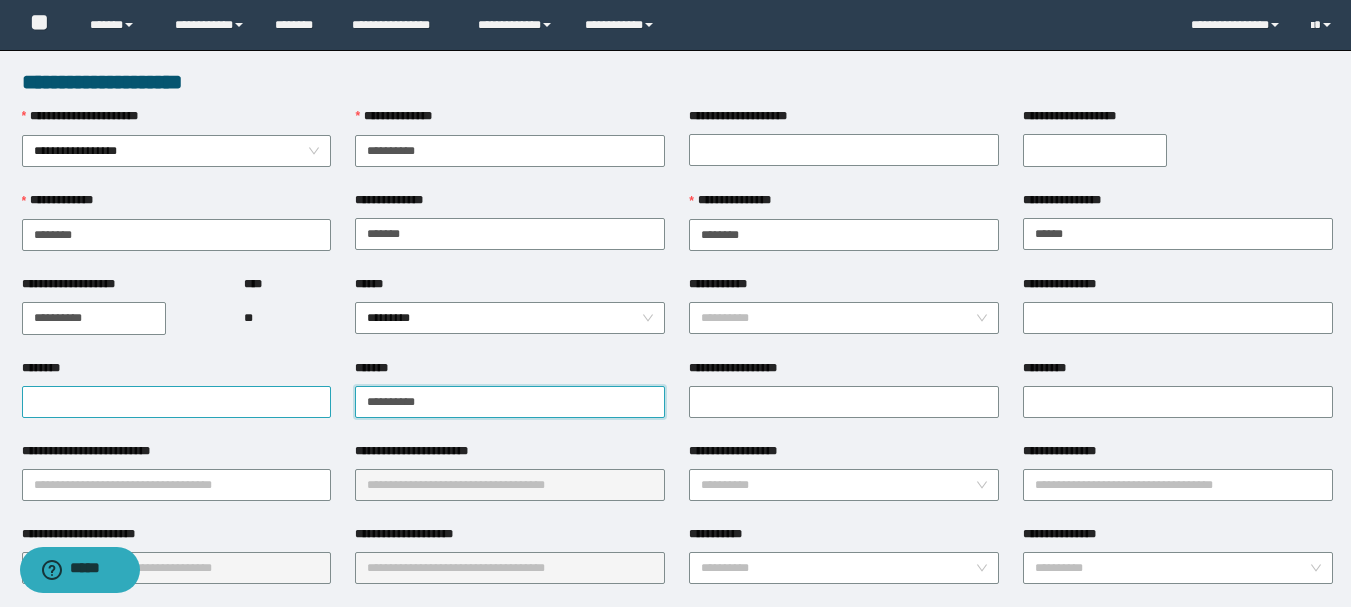 type on "**********" 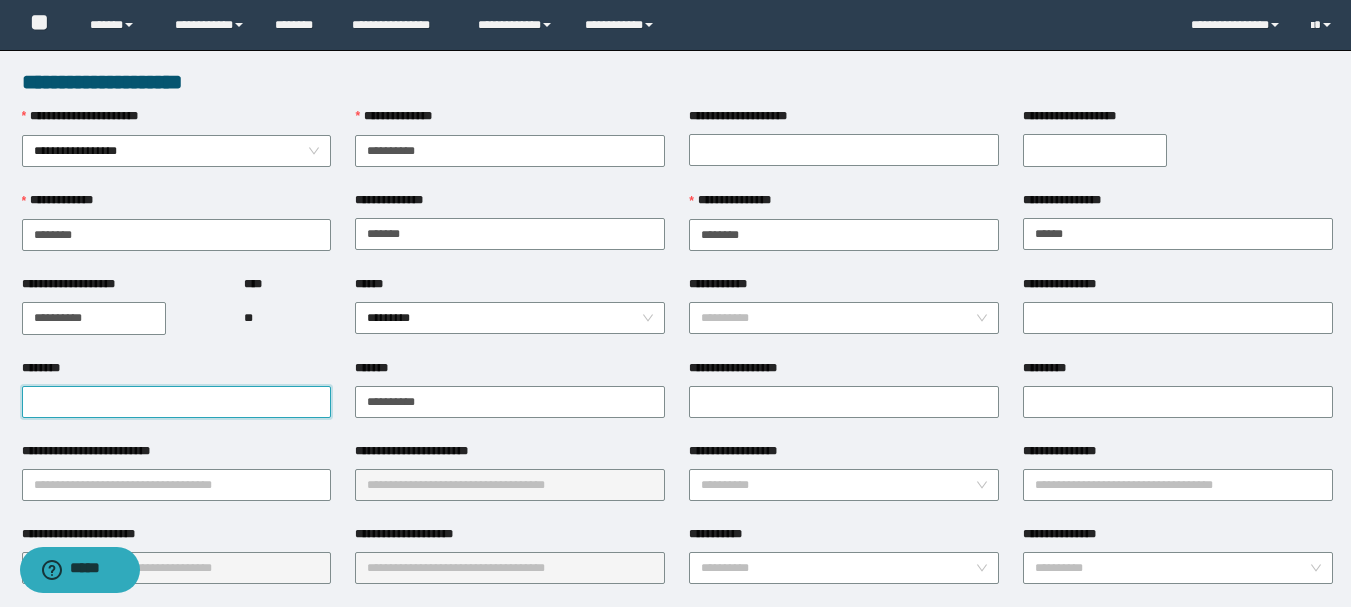 paste on "**********" 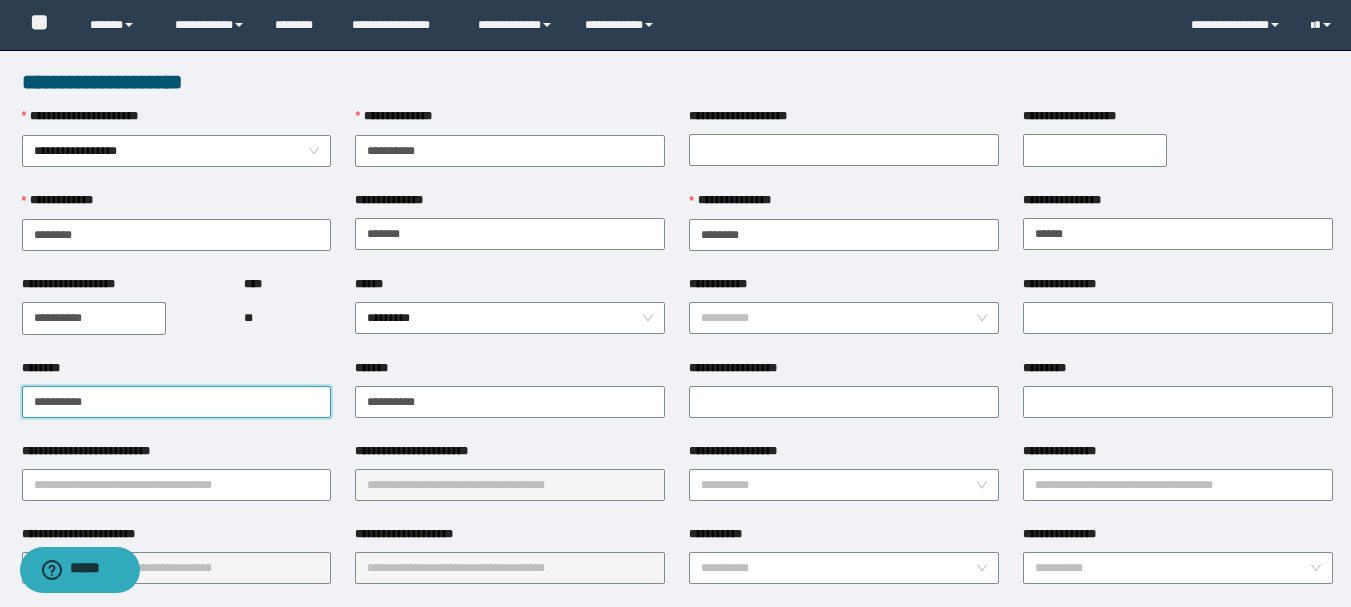 type on "**********" 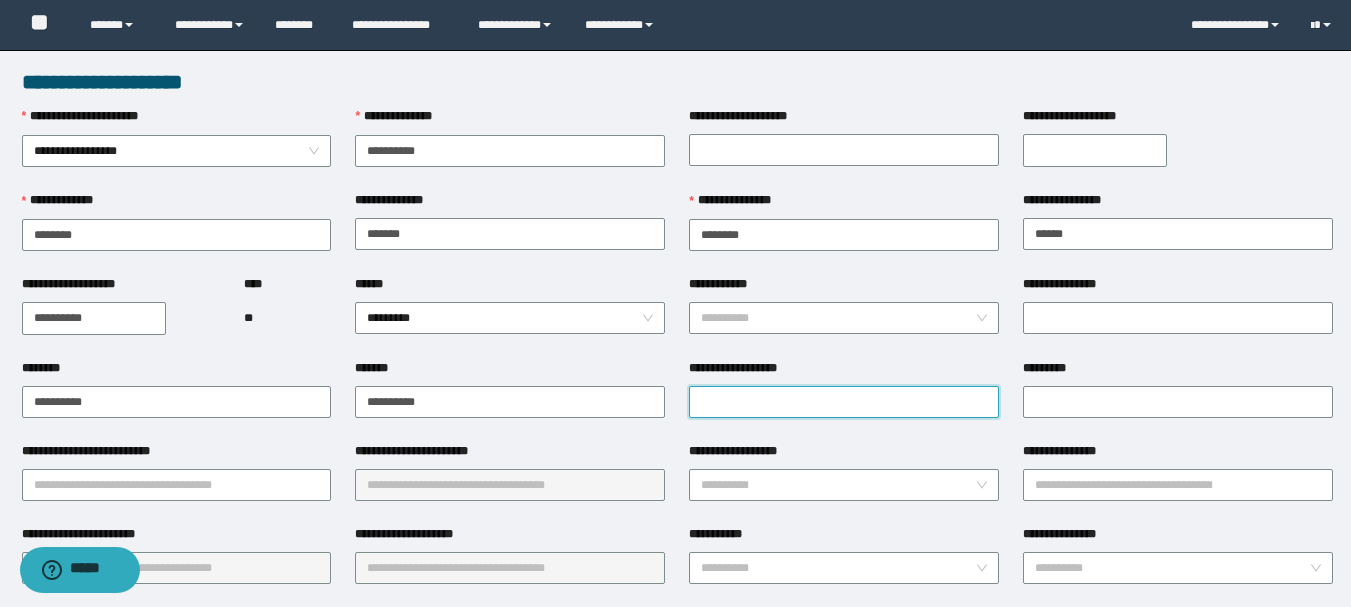 click on "**********" at bounding box center (844, 402) 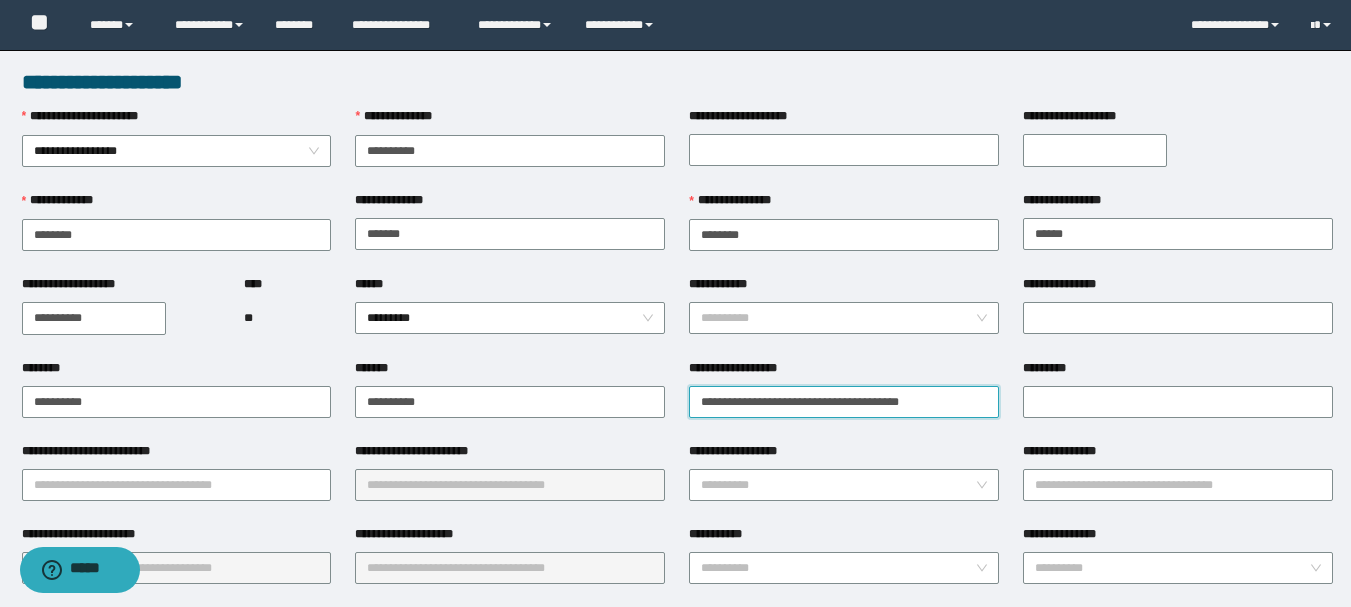 type on "**********" 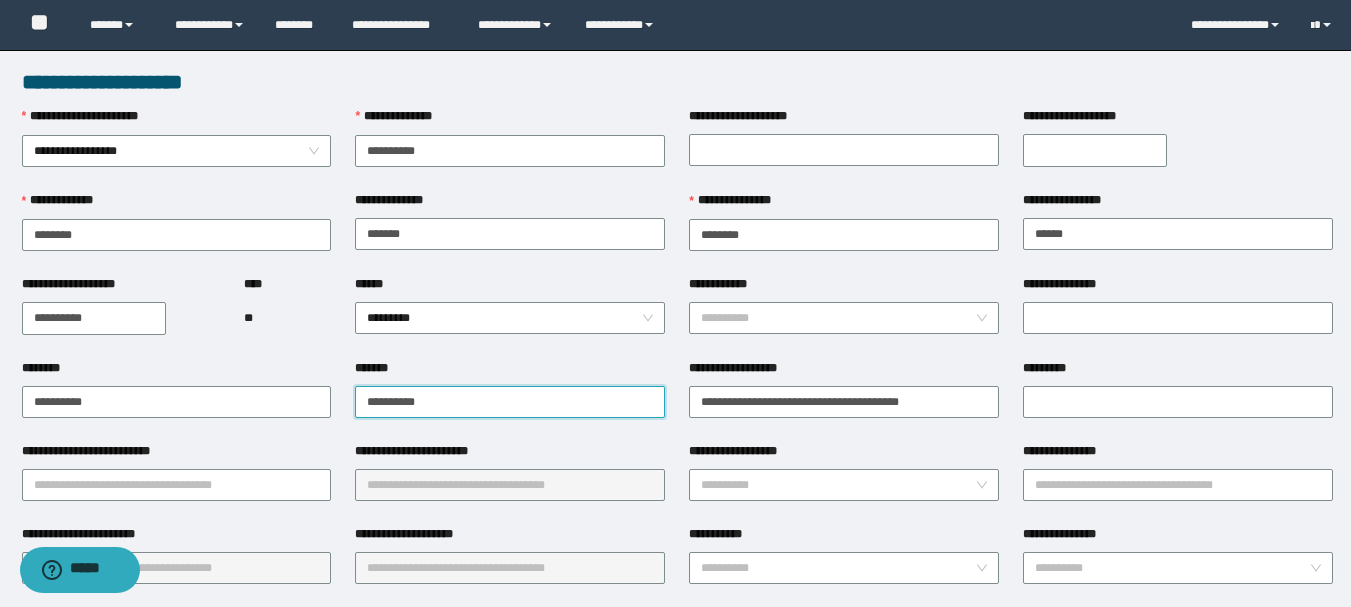 click on "**********" at bounding box center [510, 402] 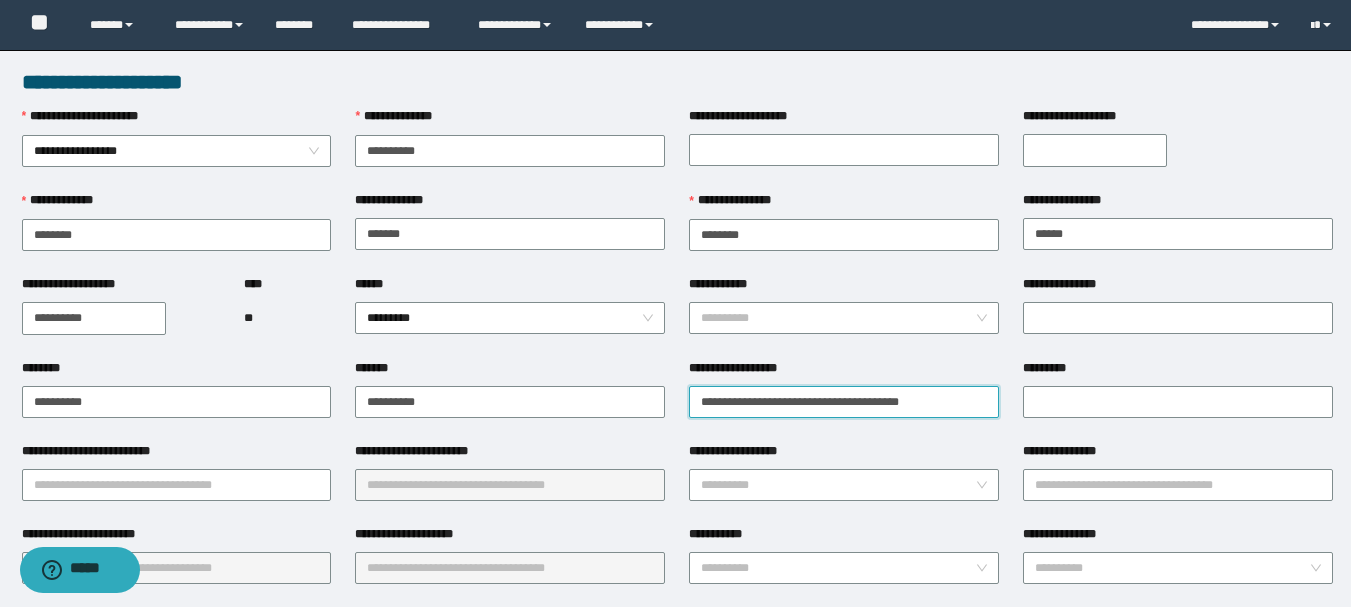 click on "**********" at bounding box center [844, 402] 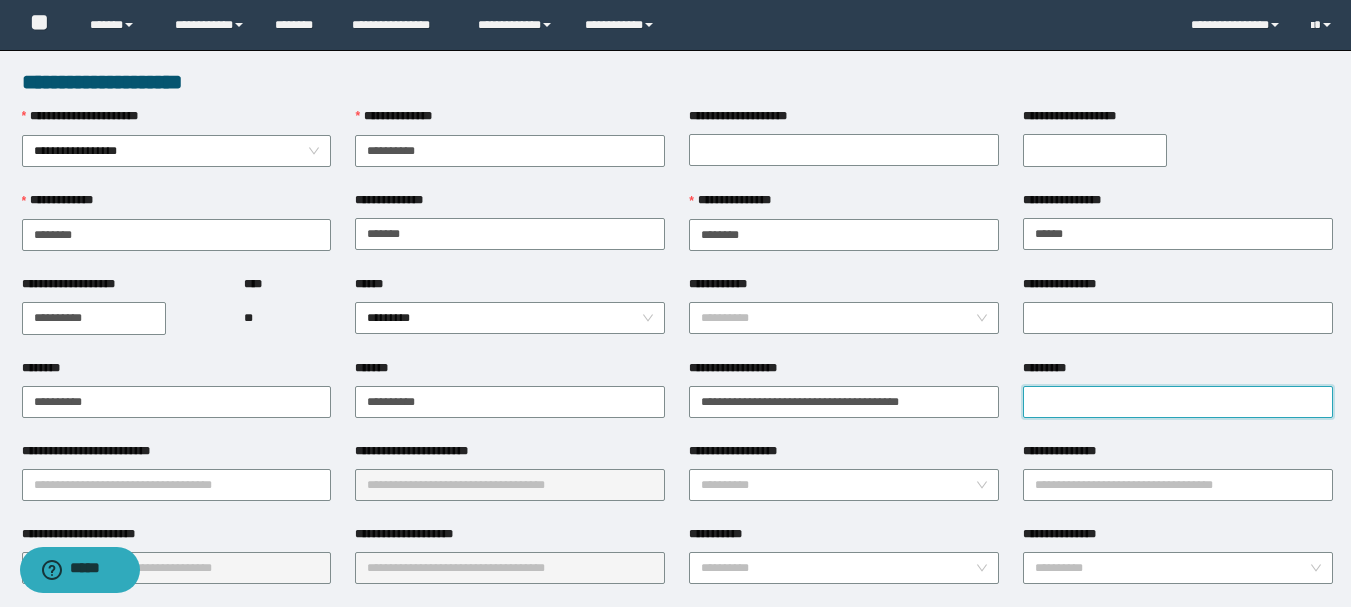 click on "*********" at bounding box center (1178, 402) 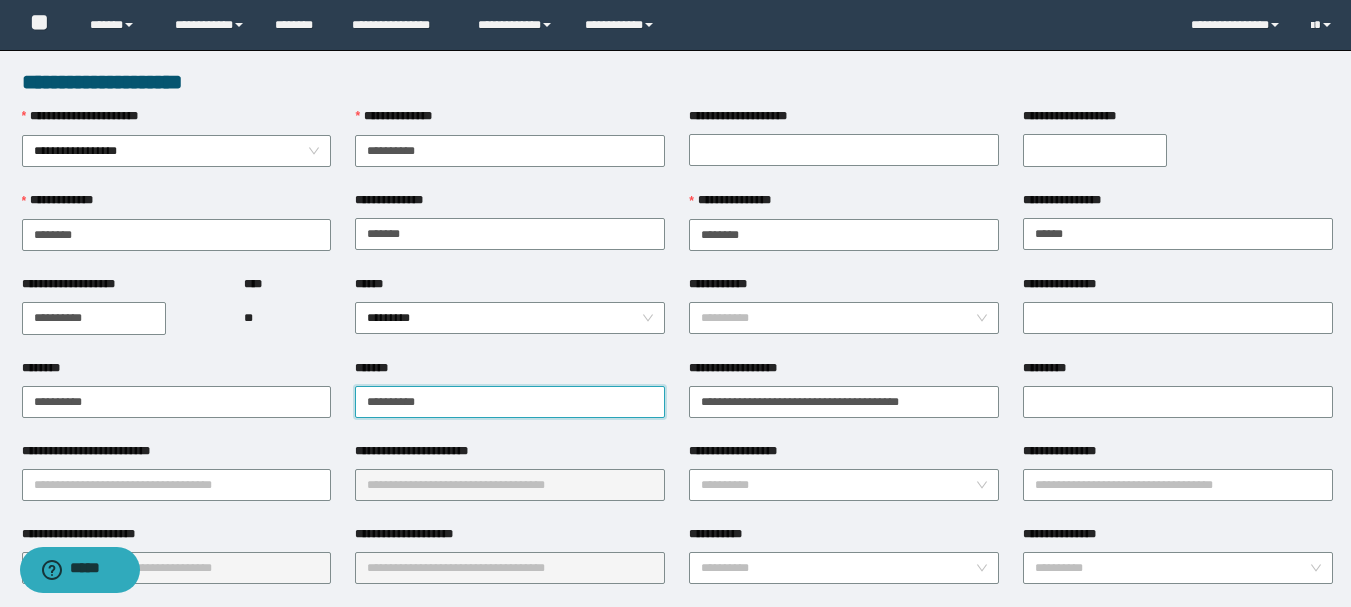 click on "**********" at bounding box center (510, 402) 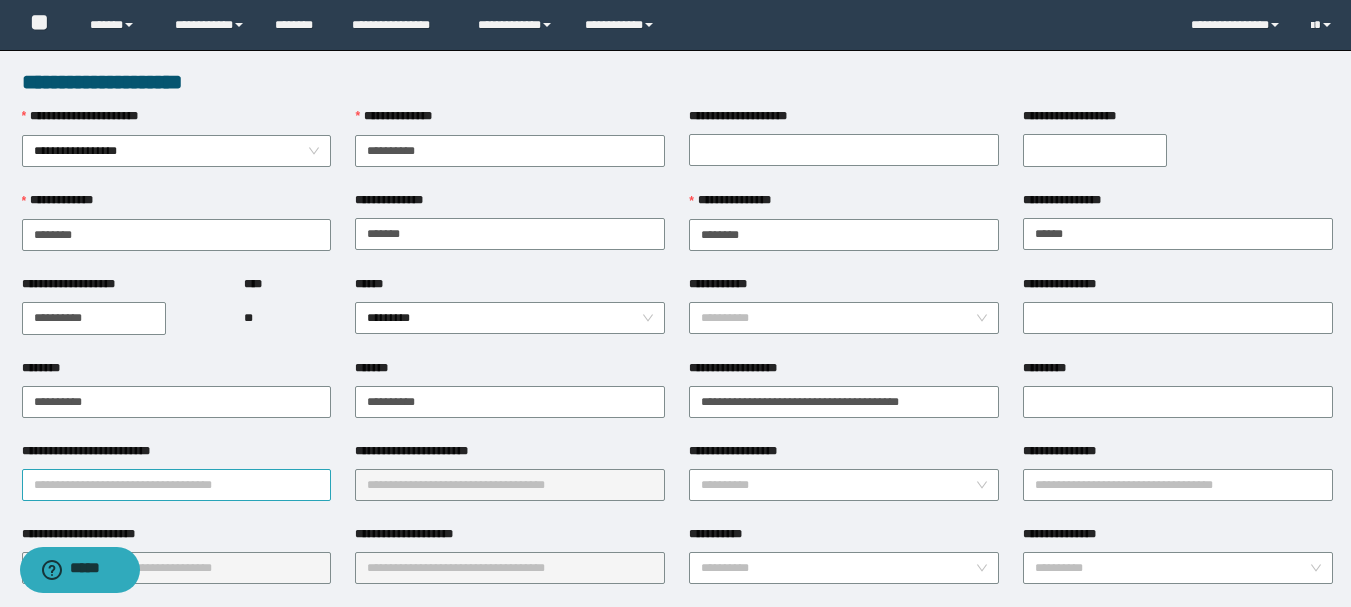 click on "**********" at bounding box center (177, 485) 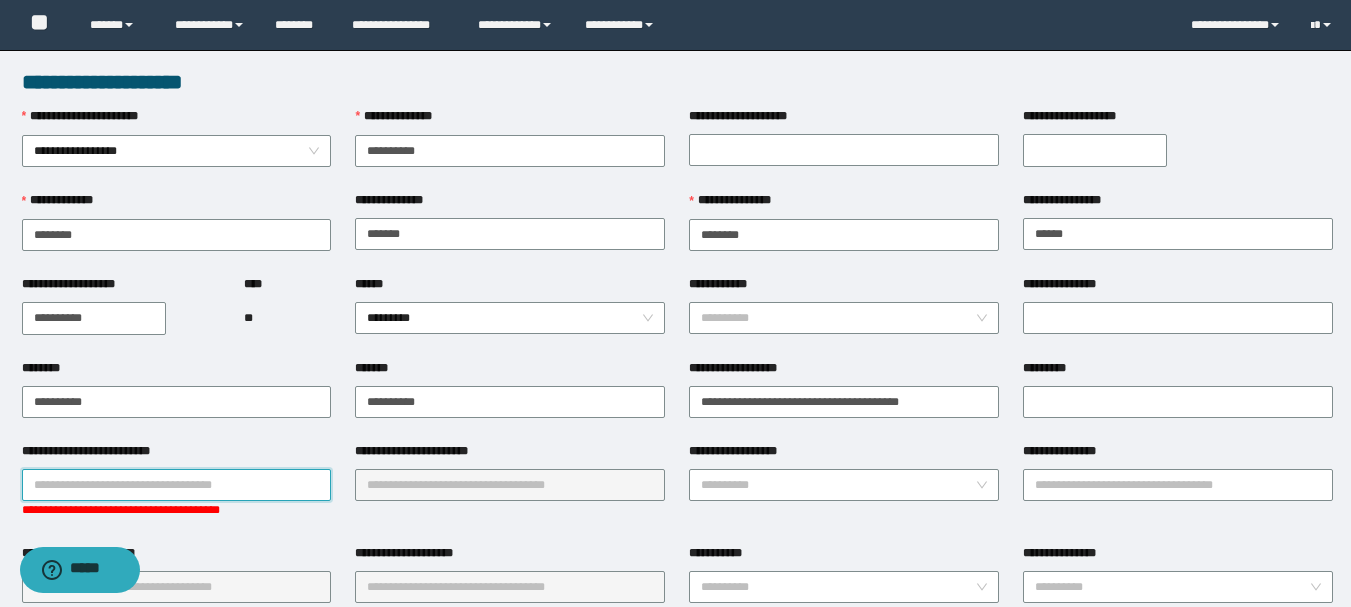 click on "**********" at bounding box center [177, 485] 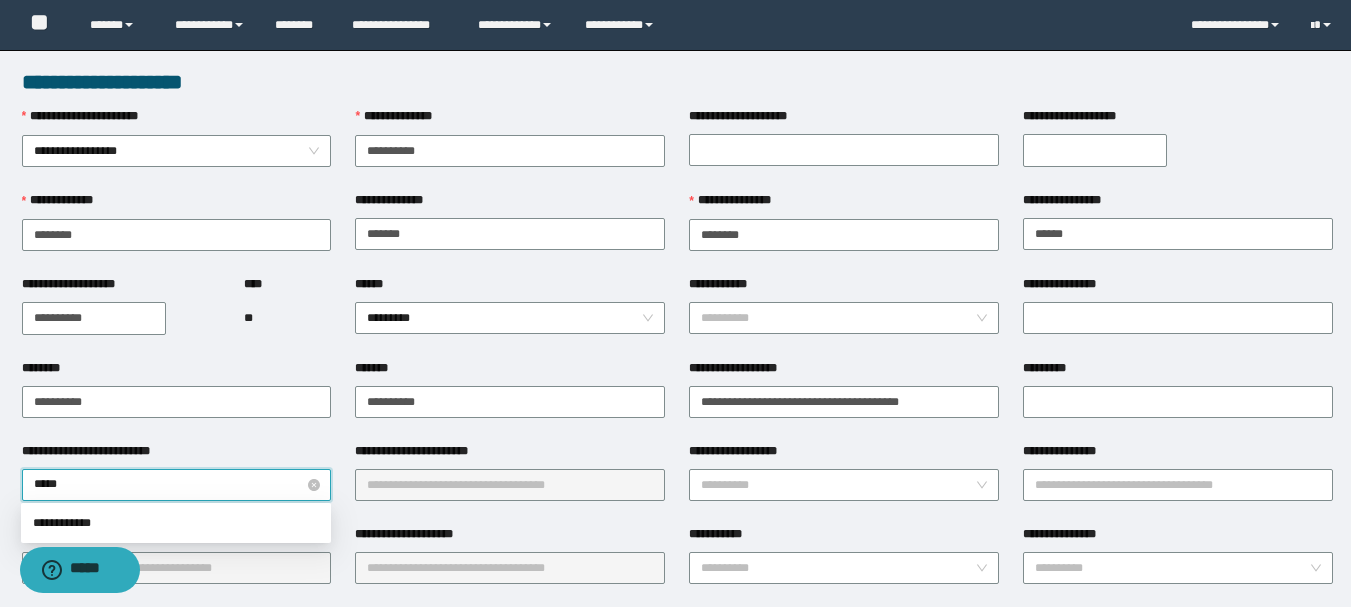 type on "******" 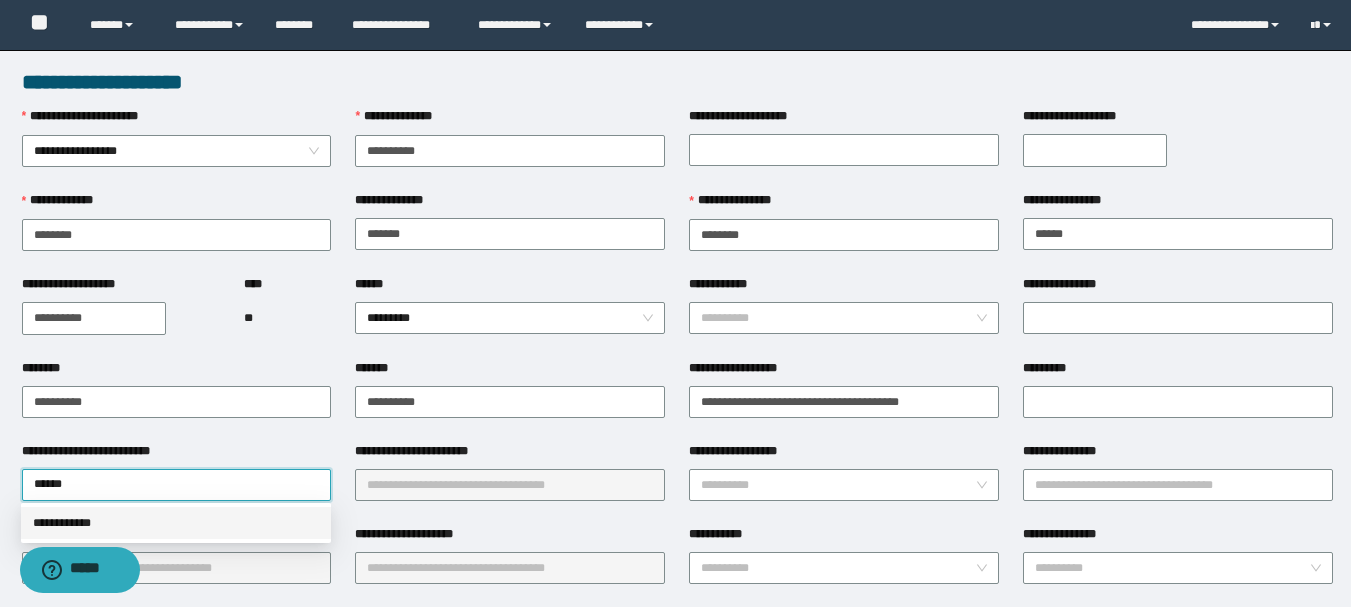click on "**********" at bounding box center [176, 523] 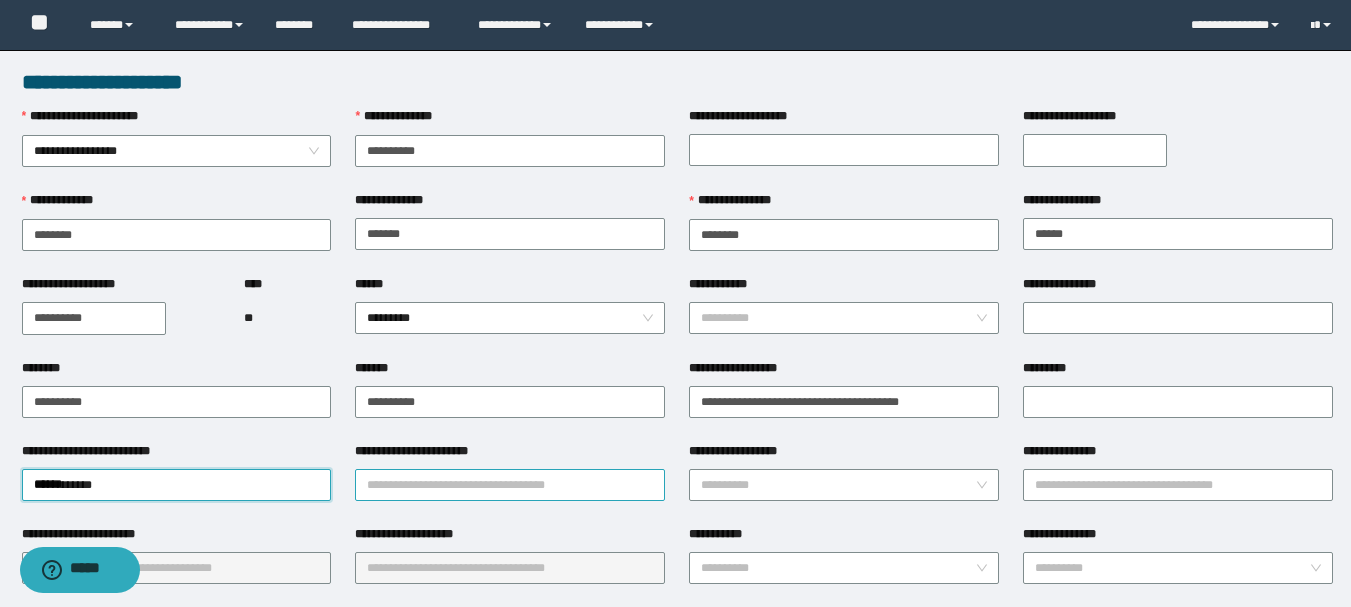 drag, startPoint x: 480, startPoint y: 486, endPoint x: 490, endPoint y: 489, distance: 10.440307 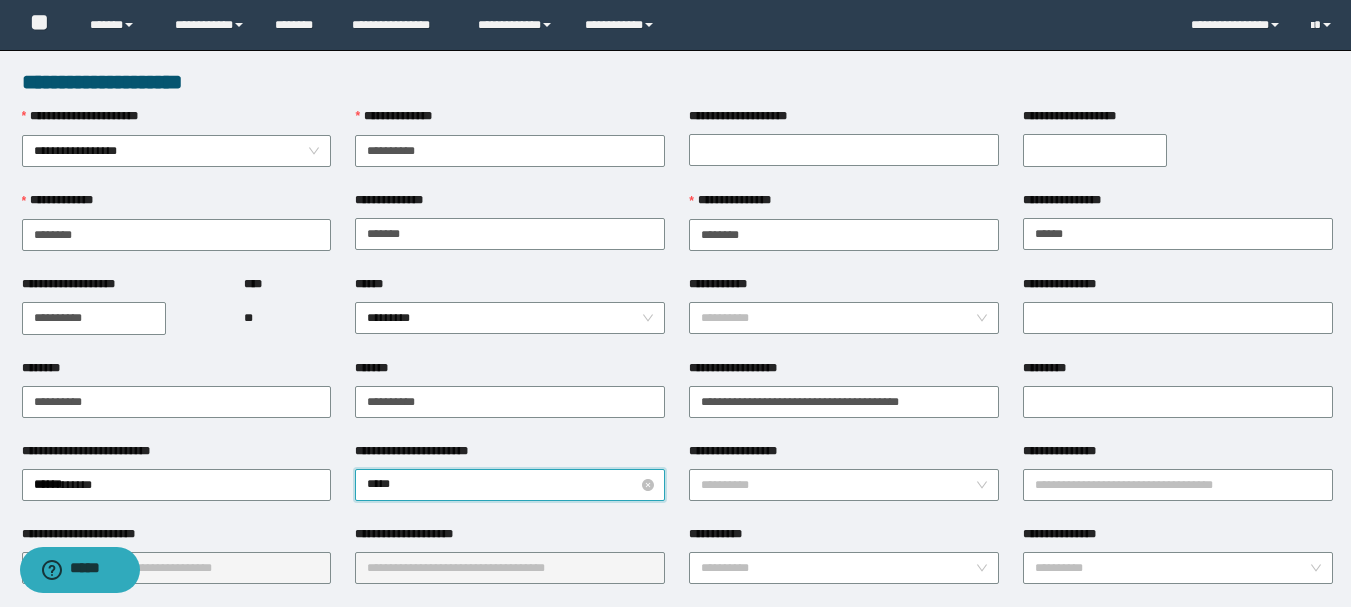 type on "******" 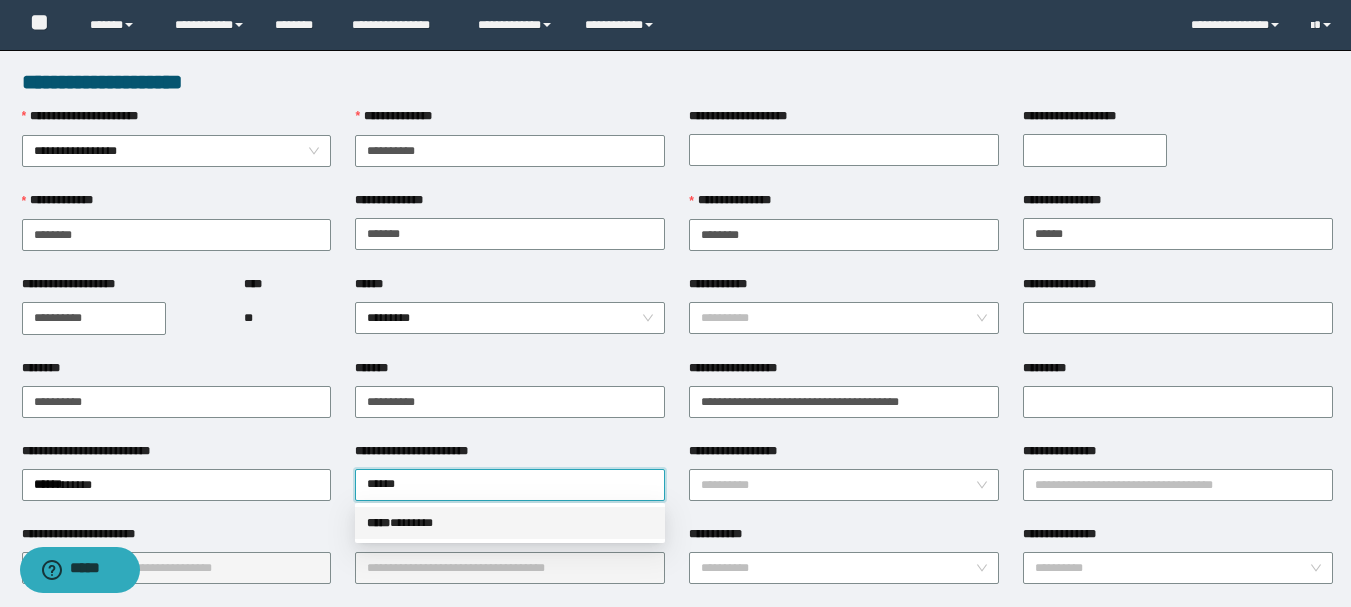click on "***** * ******" at bounding box center (510, 523) 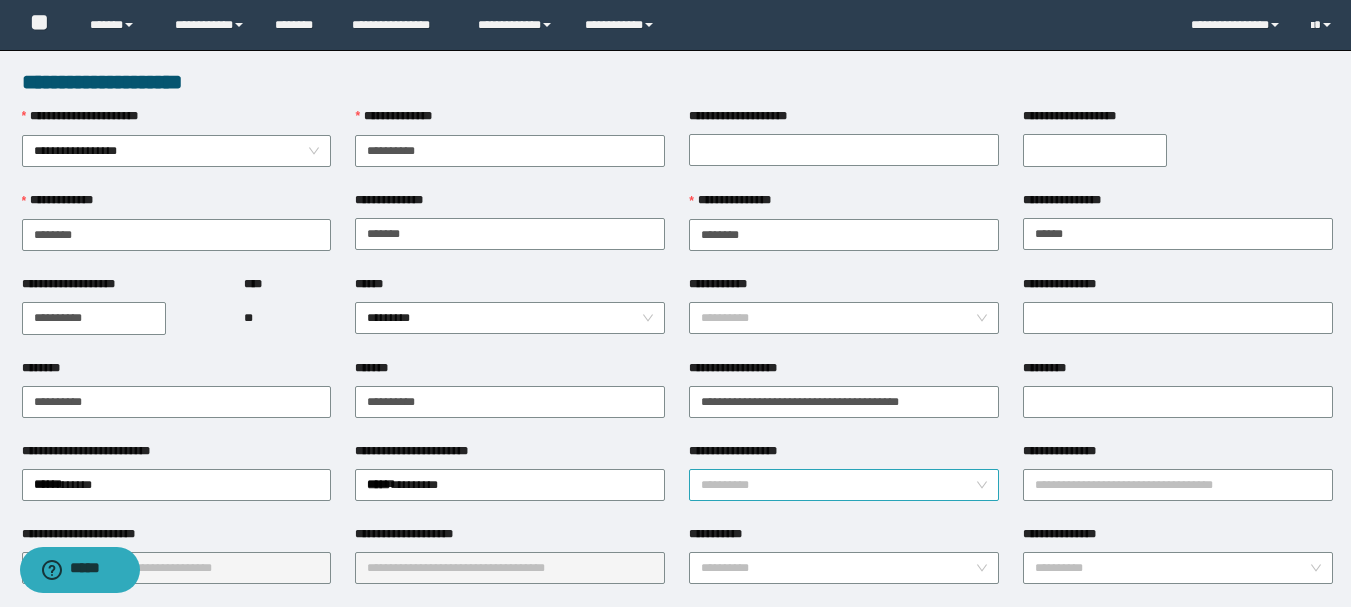 click on "**********" at bounding box center [838, 485] 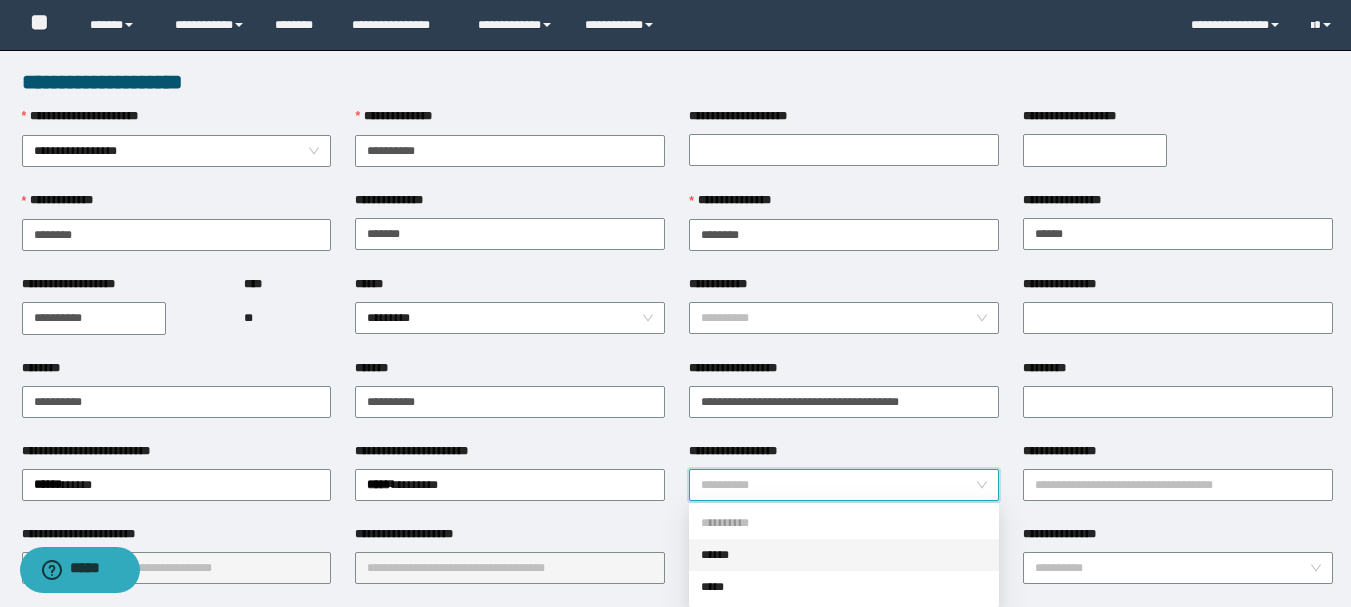 click on "******" at bounding box center (844, 555) 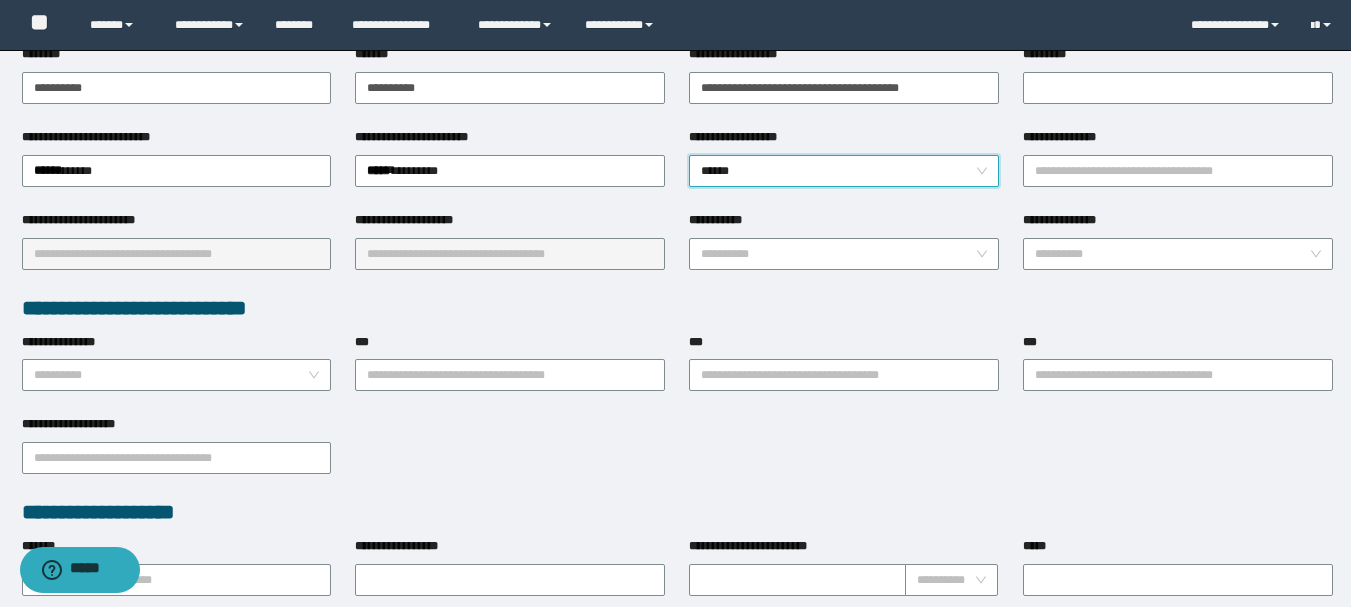 scroll, scrollTop: 391, scrollLeft: 0, axis: vertical 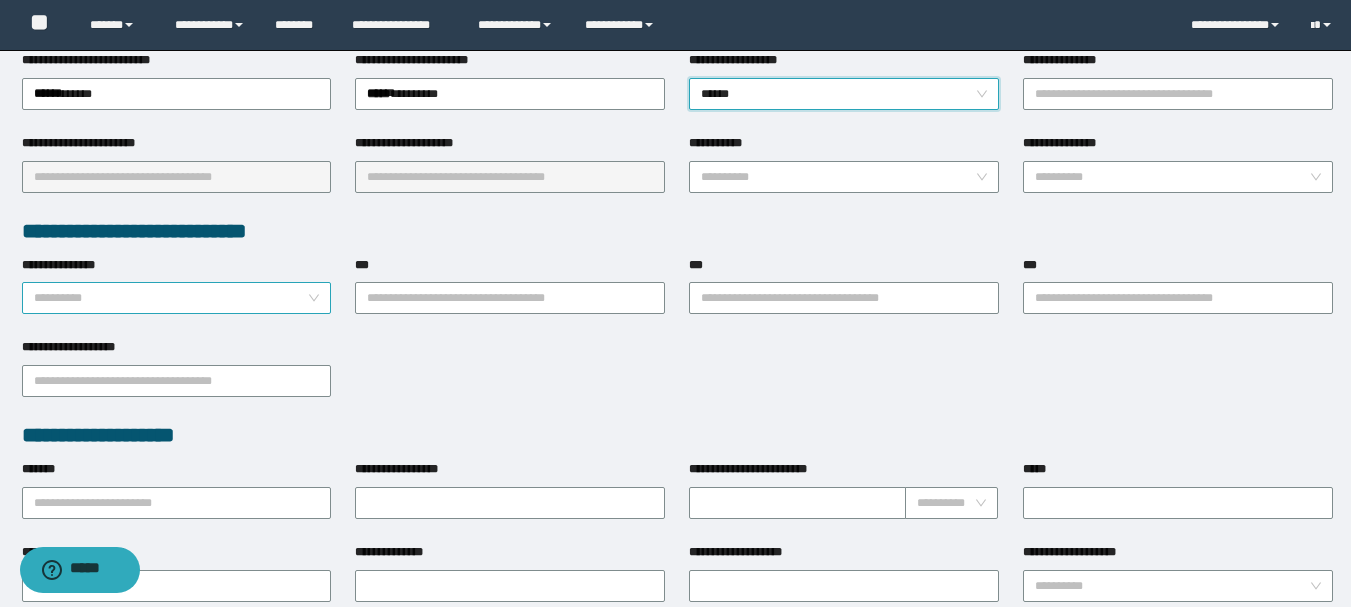 click on "**********" at bounding box center [171, 298] 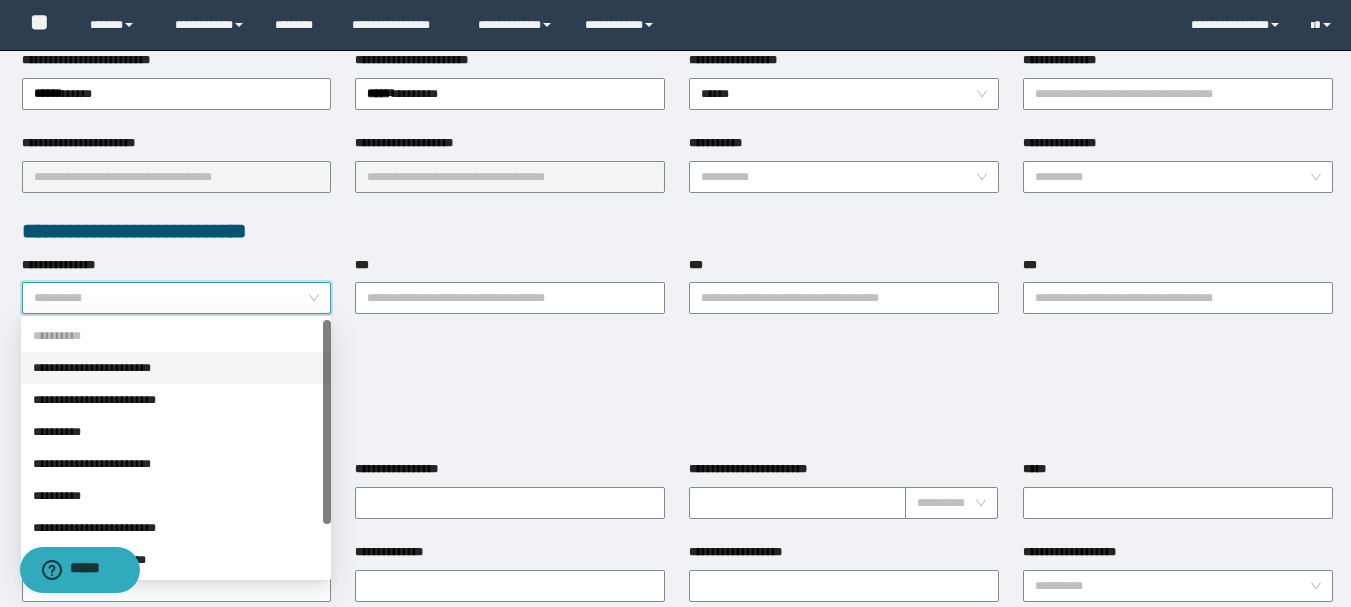 drag, startPoint x: 200, startPoint y: 359, endPoint x: 340, endPoint y: 343, distance: 140.91132 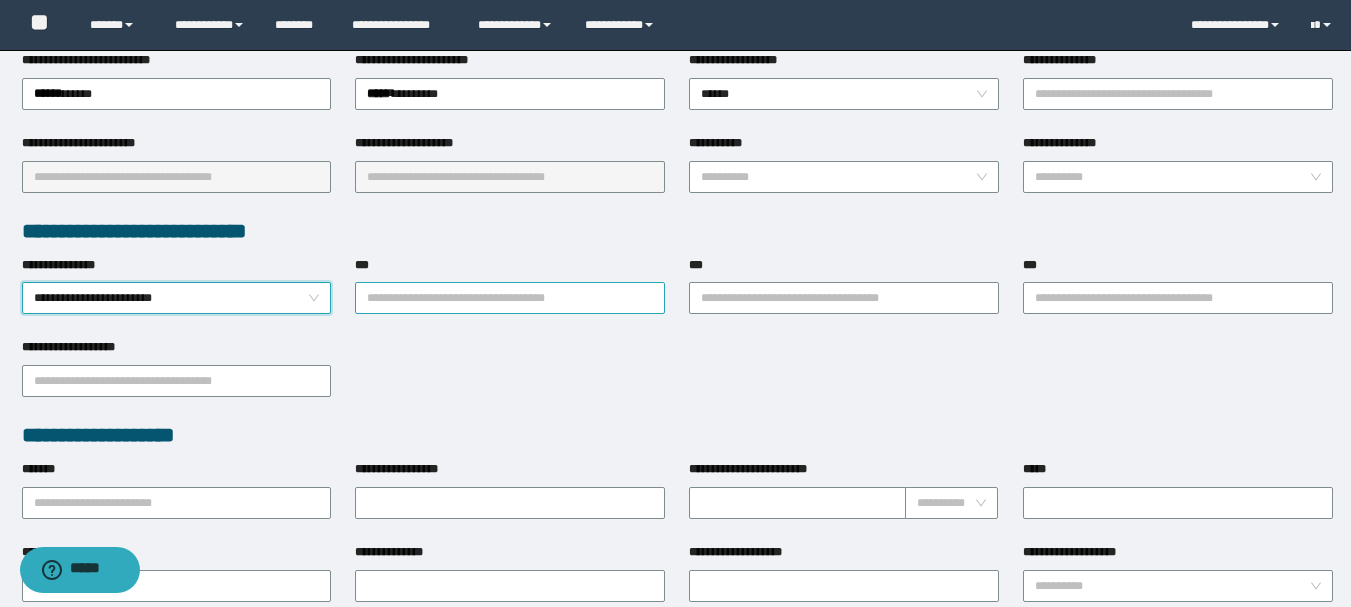 click on "***" at bounding box center [510, 298] 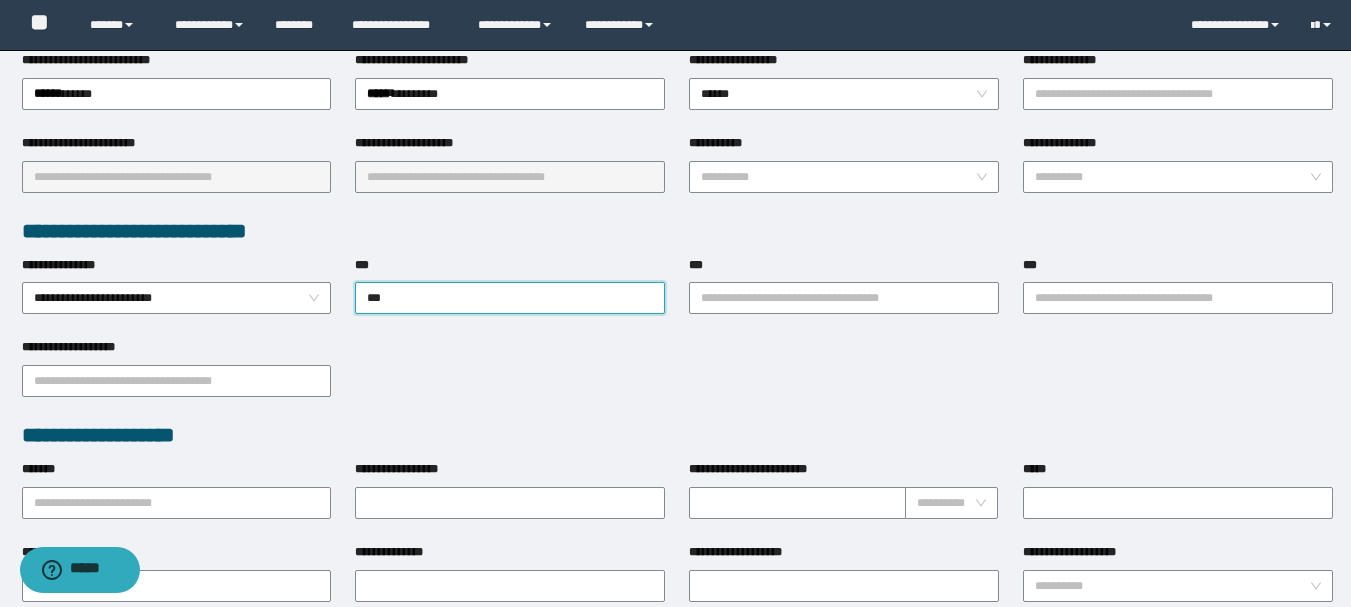 type on "****" 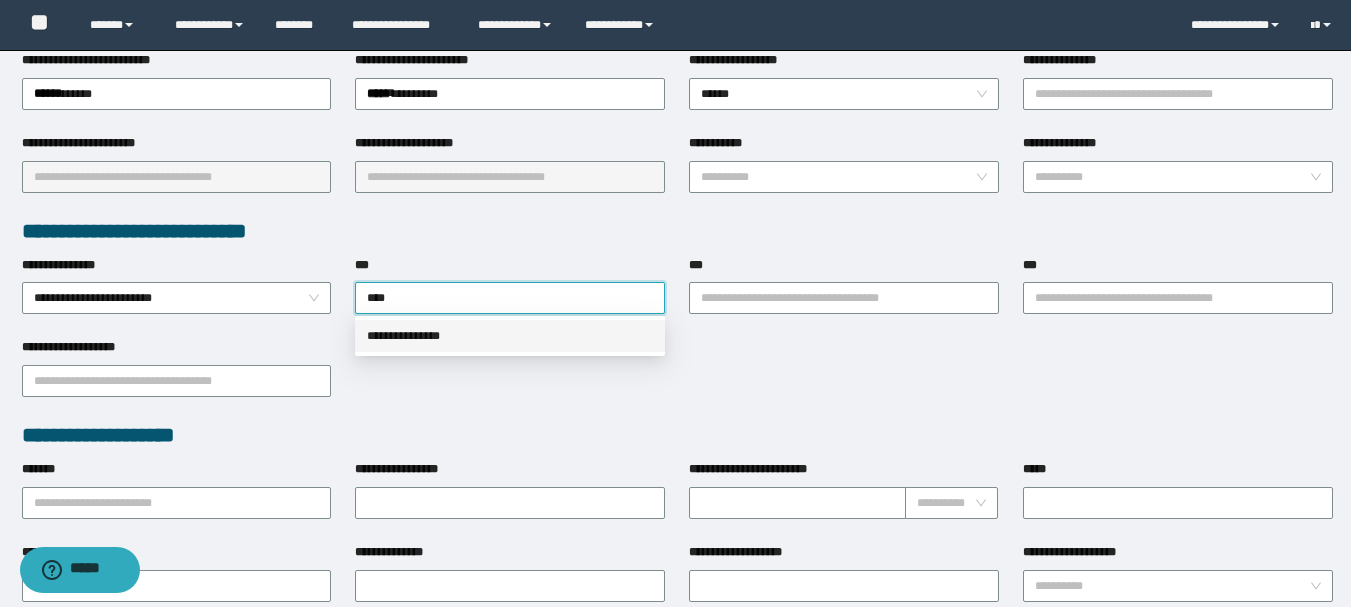 click on "**********" at bounding box center [510, 336] 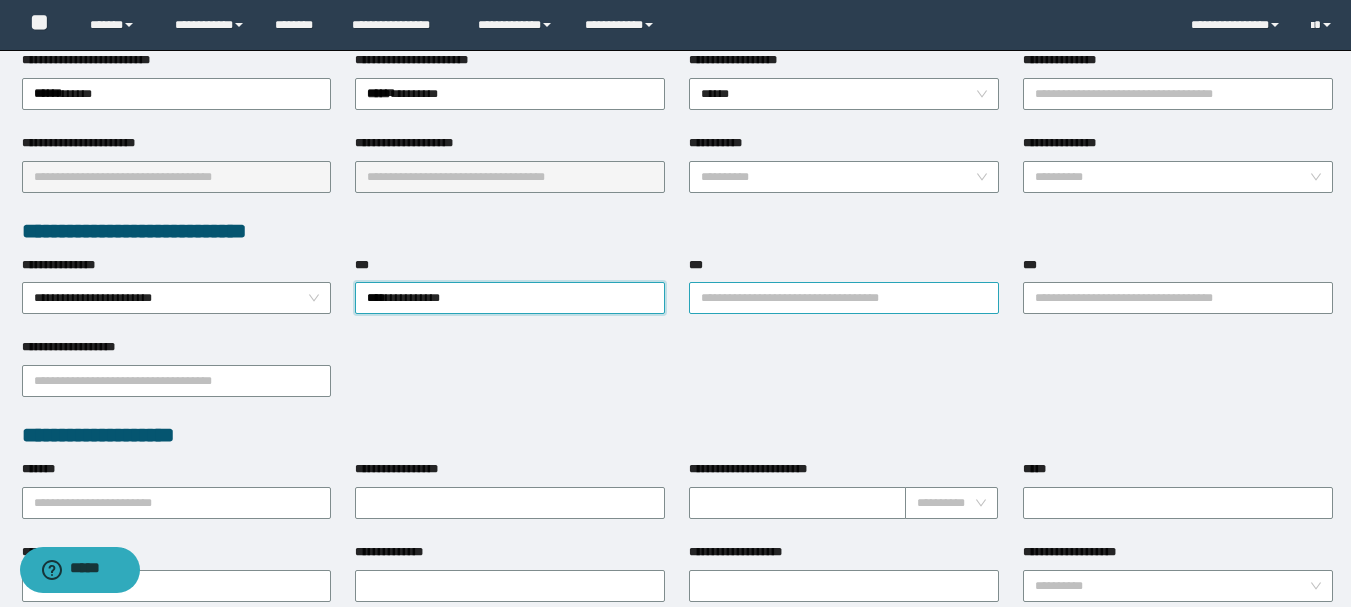 click on "**********" at bounding box center (844, 298) 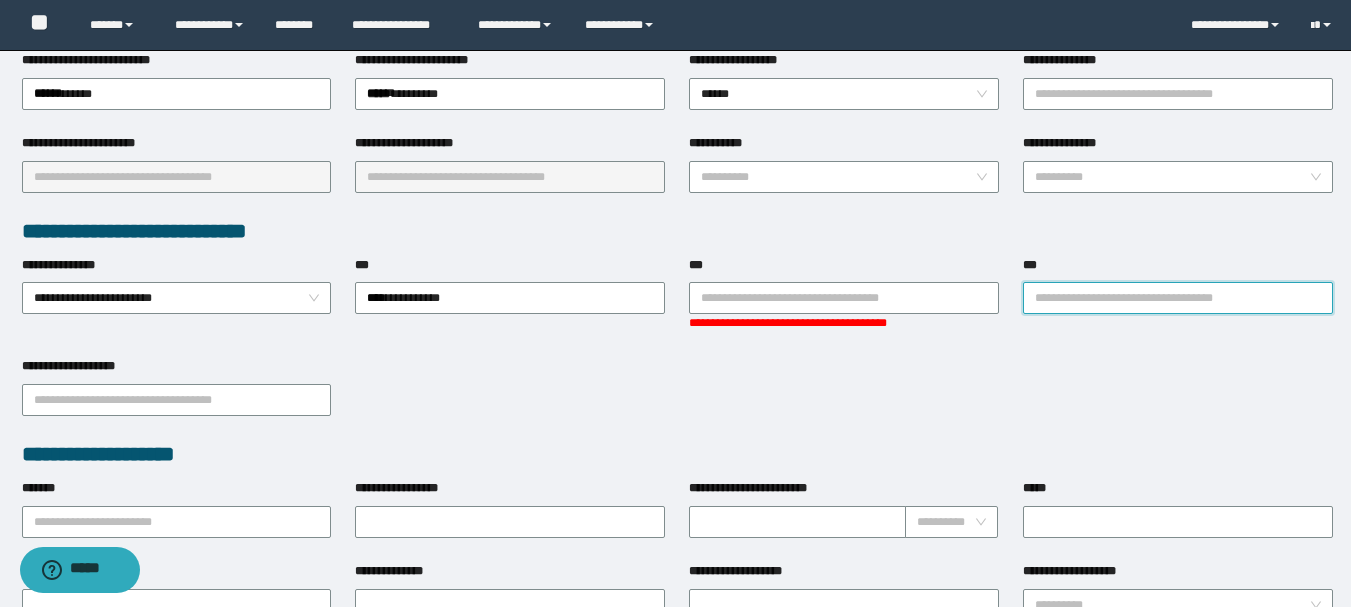 click on "***" at bounding box center (1178, 298) 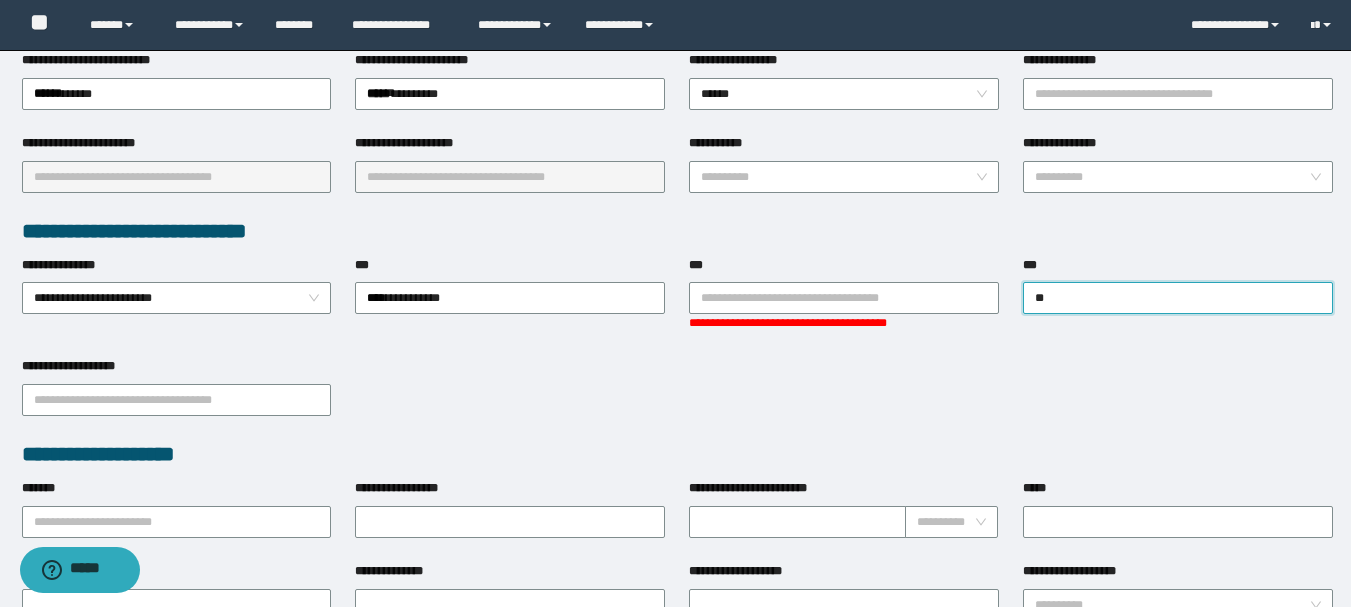 type on "***" 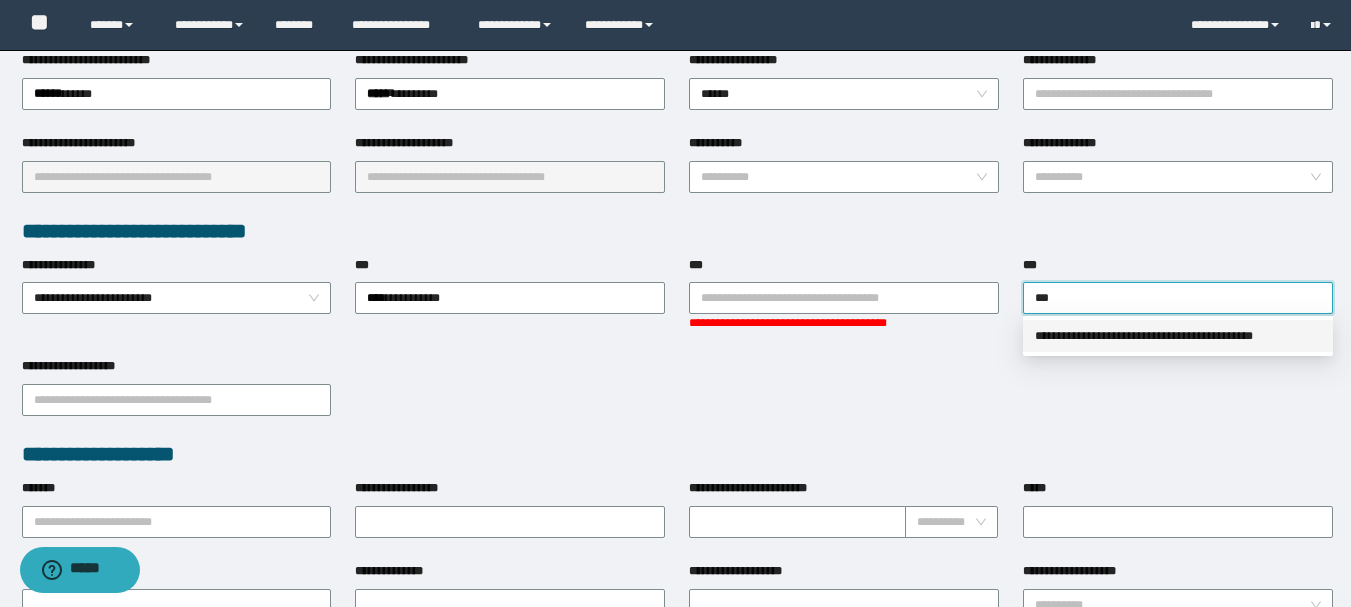 click on "**********" at bounding box center [1178, 336] 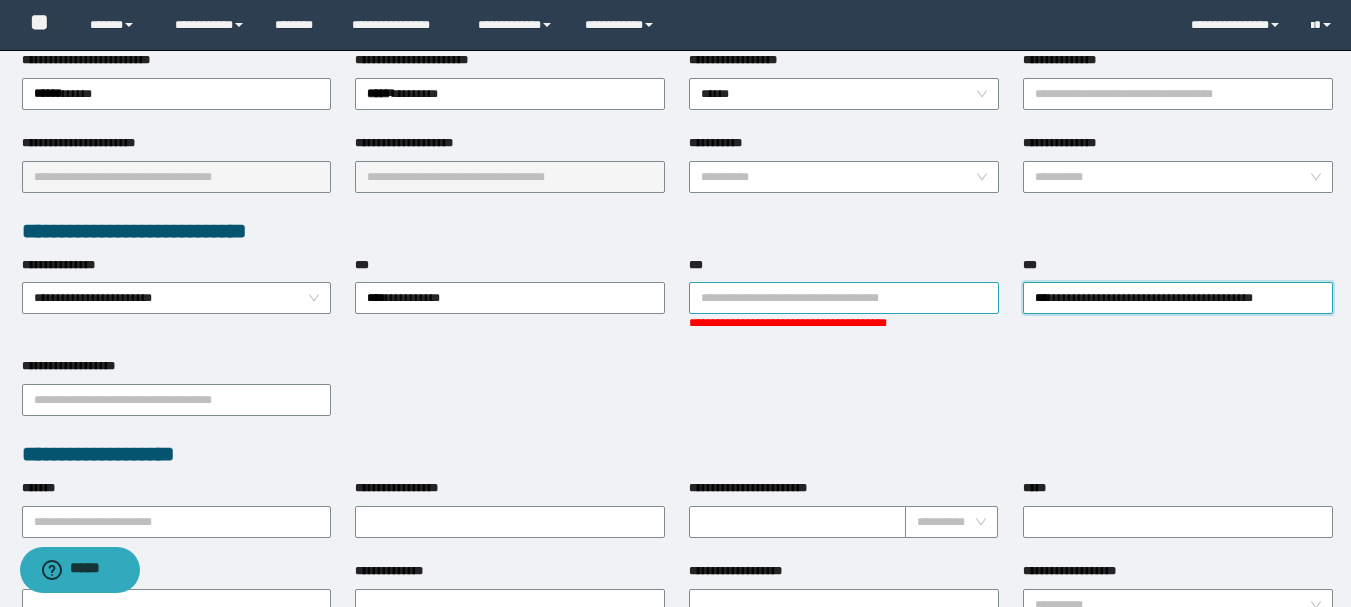 click on "***" at bounding box center (844, 298) 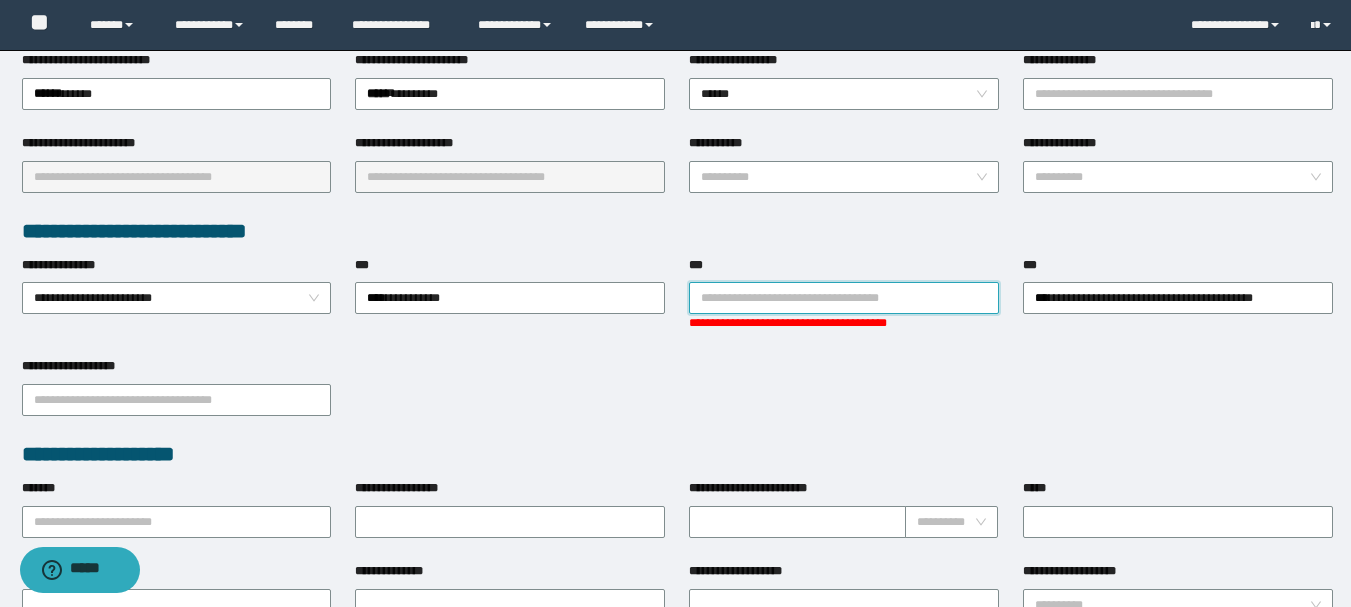 click on "***" at bounding box center (844, 298) 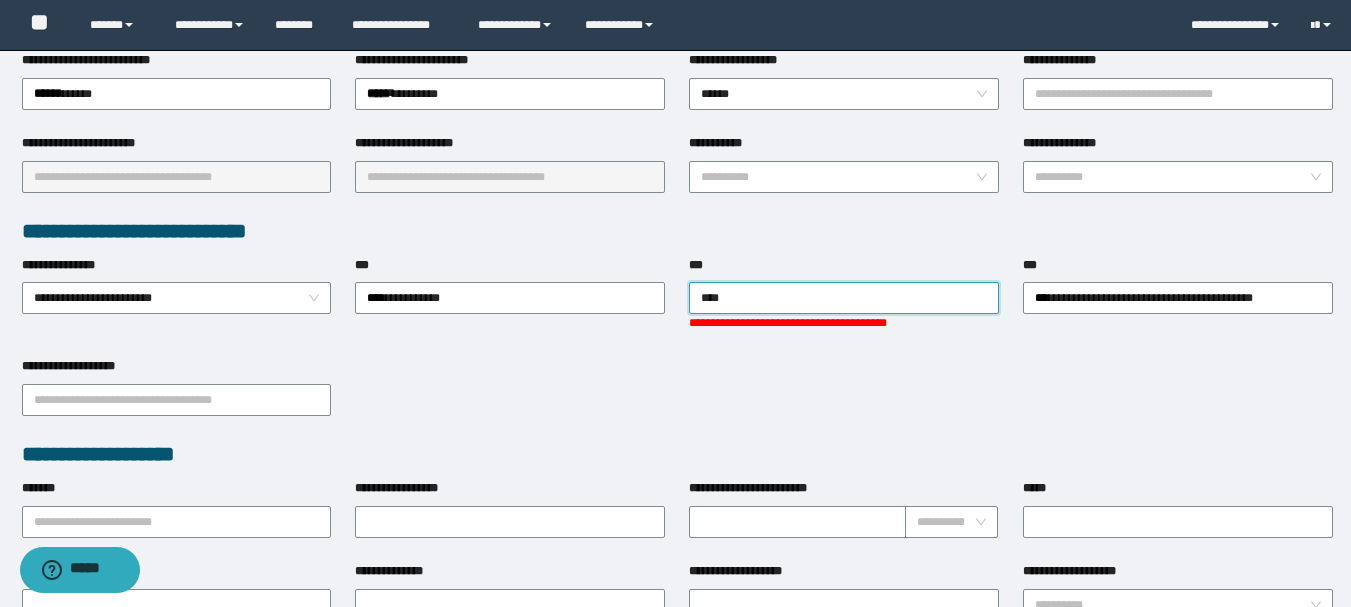 type on "*****" 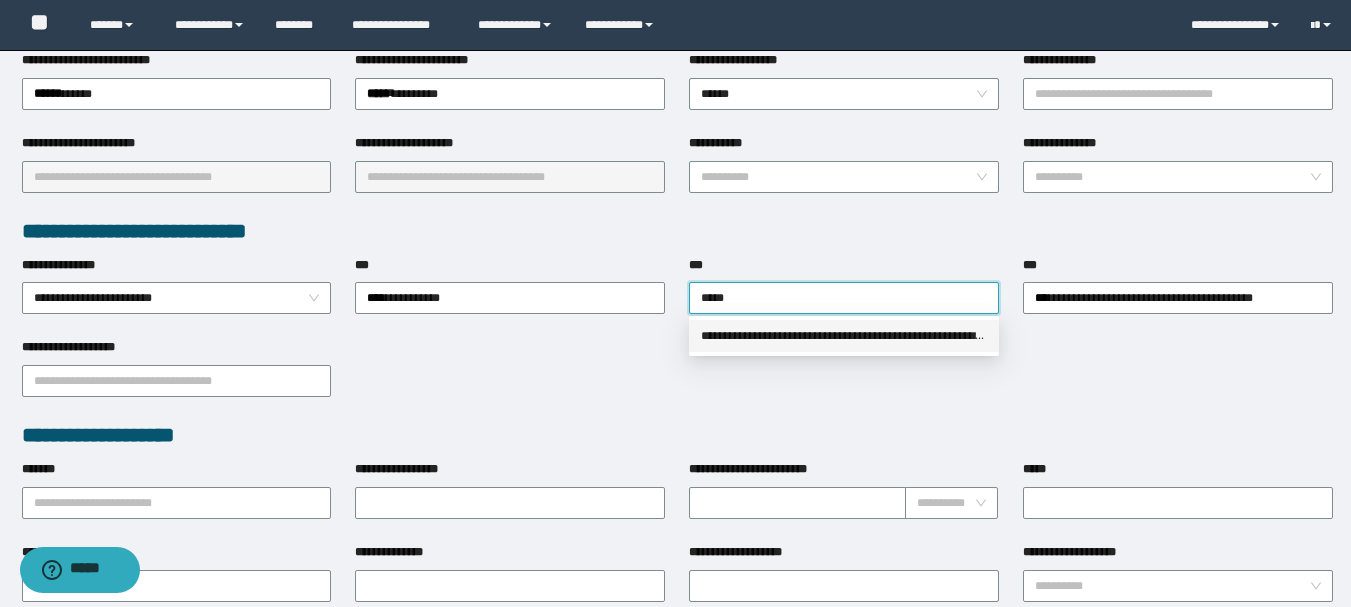 click on "**********" at bounding box center (844, 336) 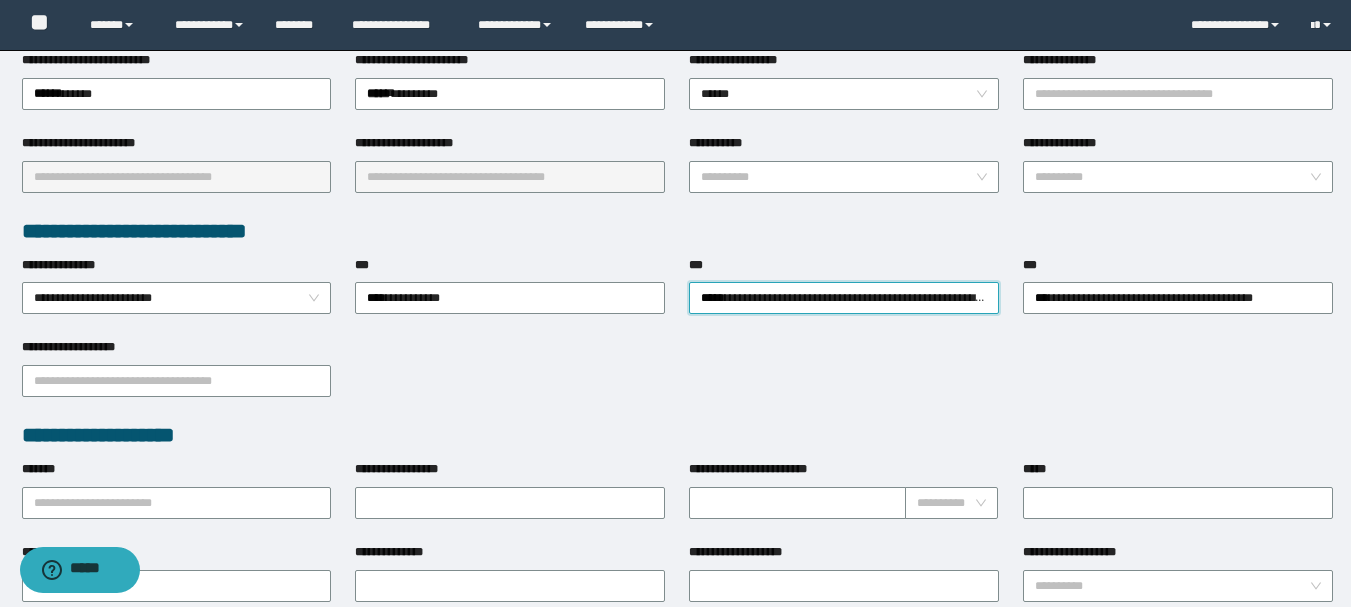 type 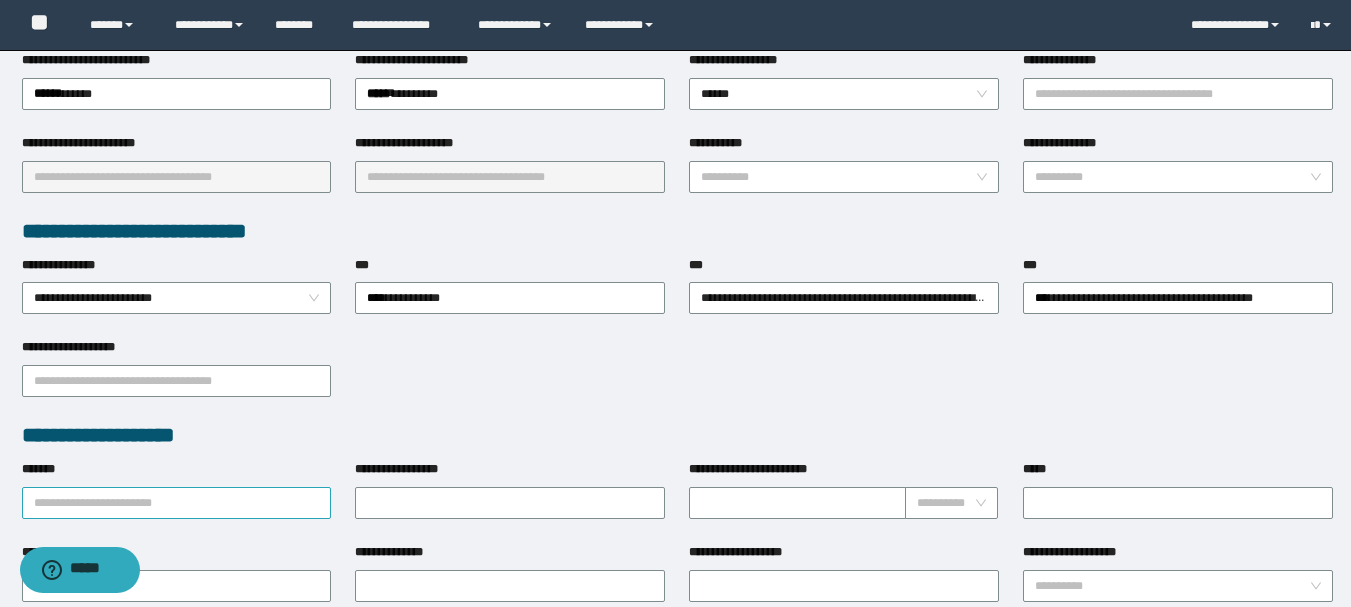 click on "*******" at bounding box center [177, 503] 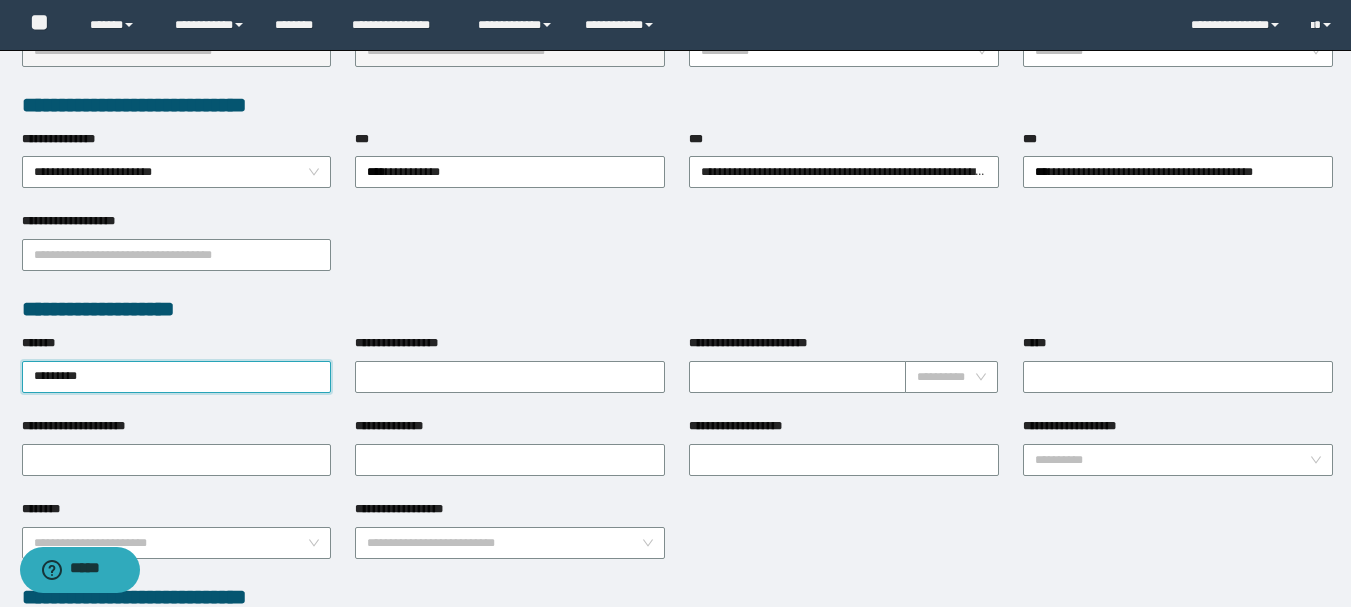 scroll, scrollTop: 570, scrollLeft: 0, axis: vertical 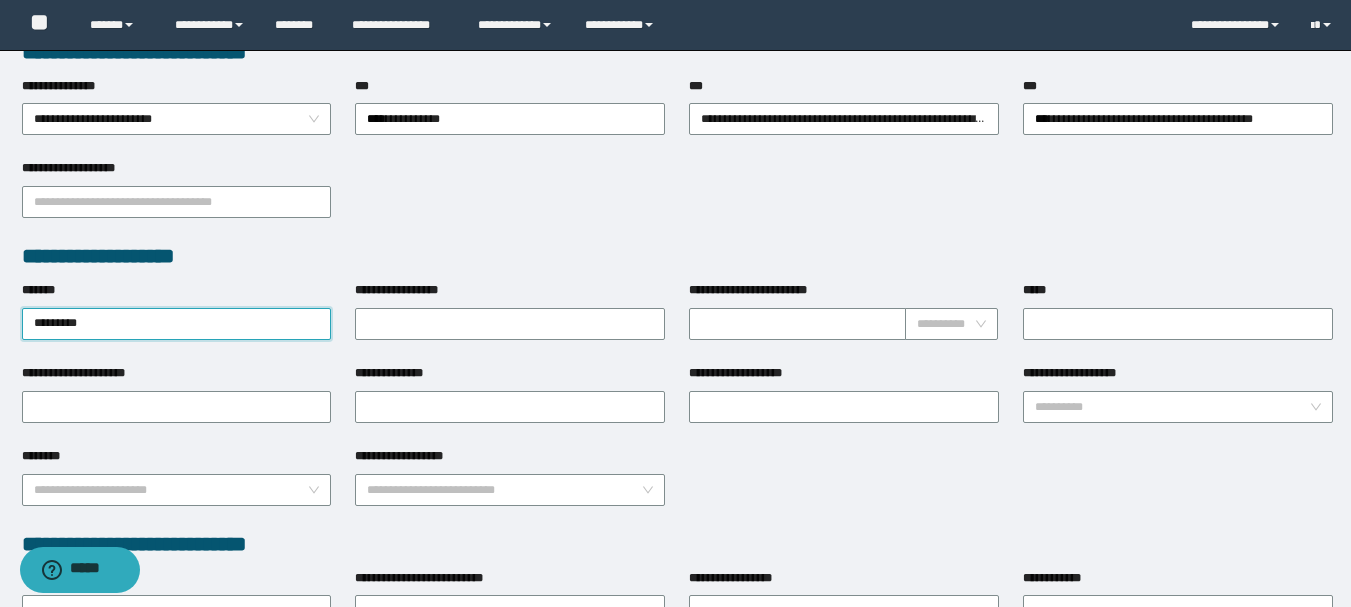type on "*********" 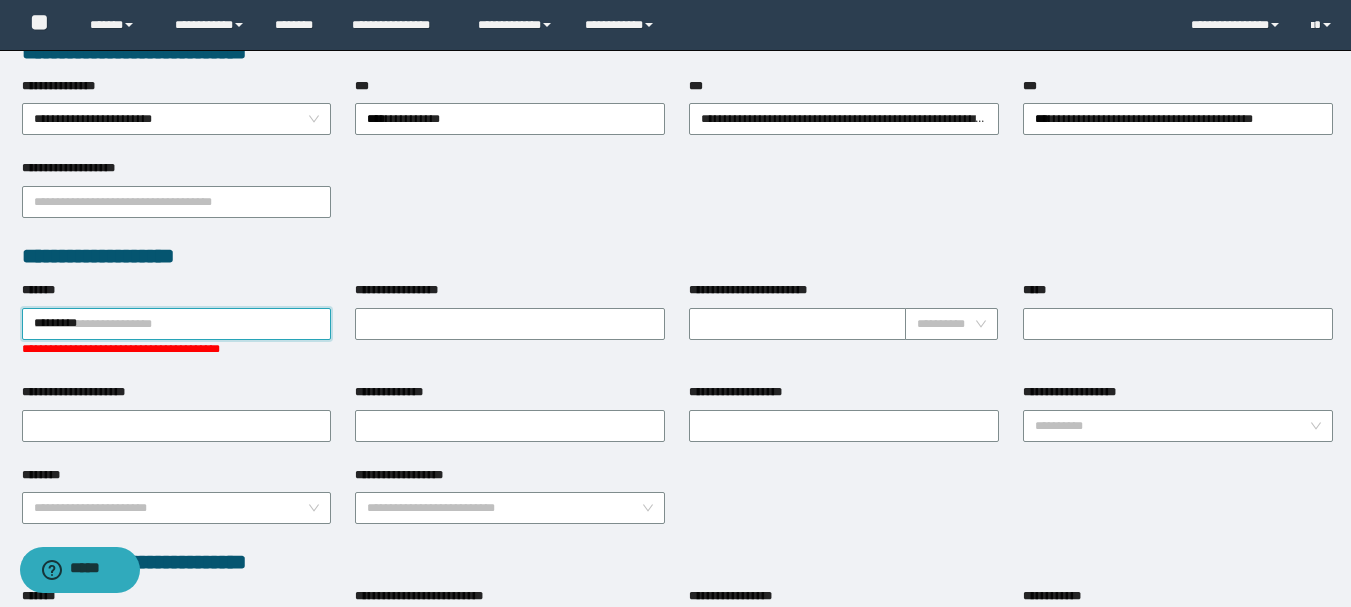 click on "*********" at bounding box center (177, 324) 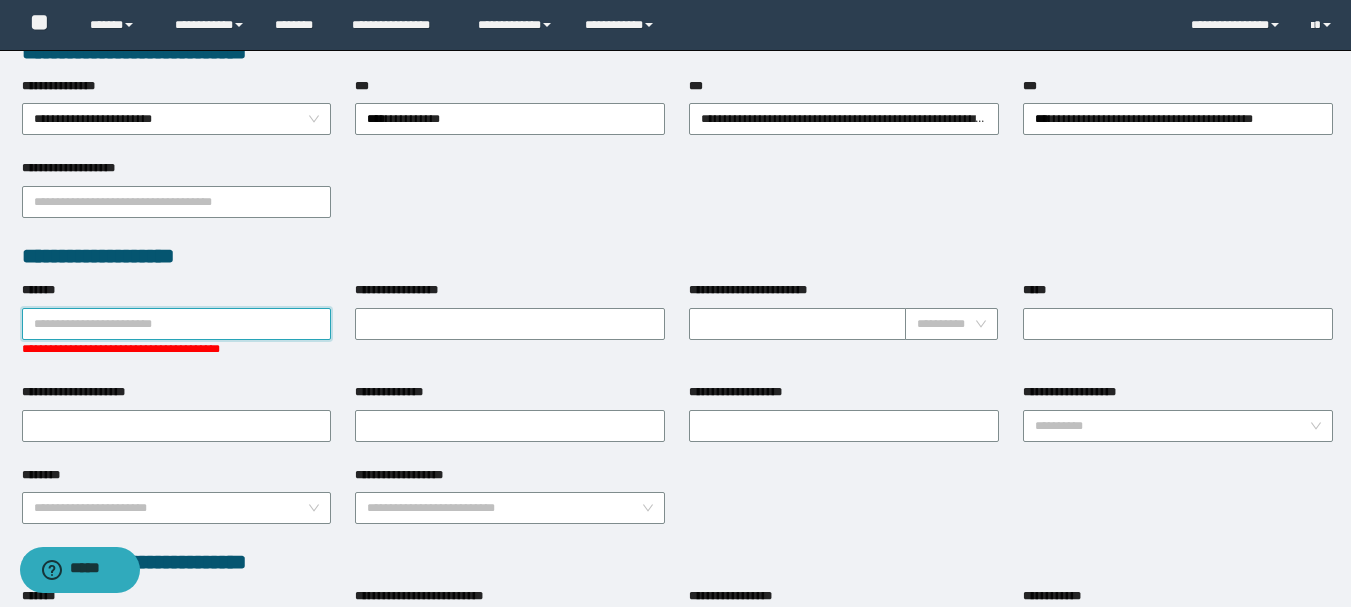 paste on "*********" 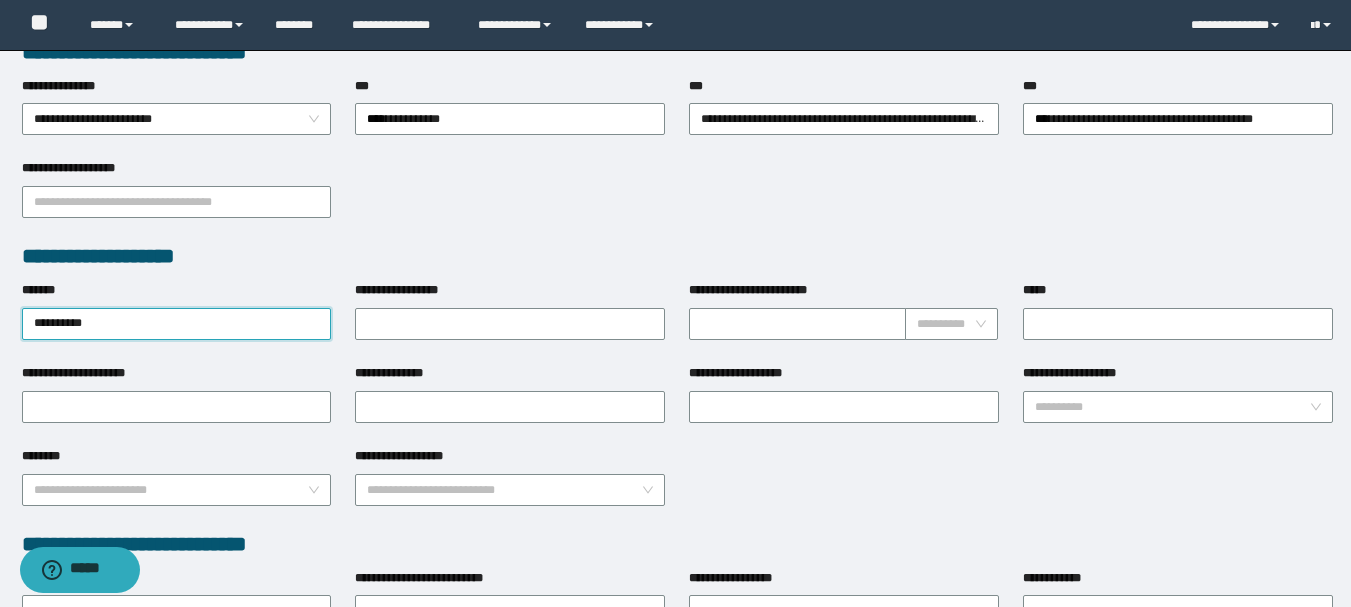 type on "*********" 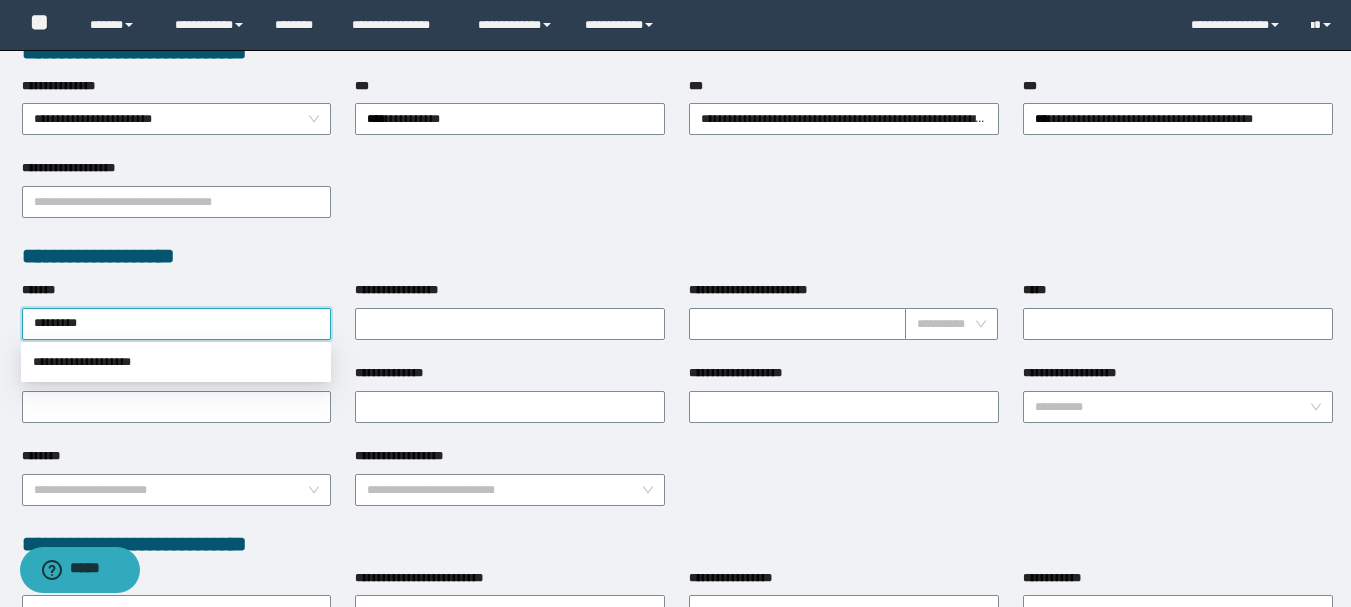 click on "**********" at bounding box center (176, 362) 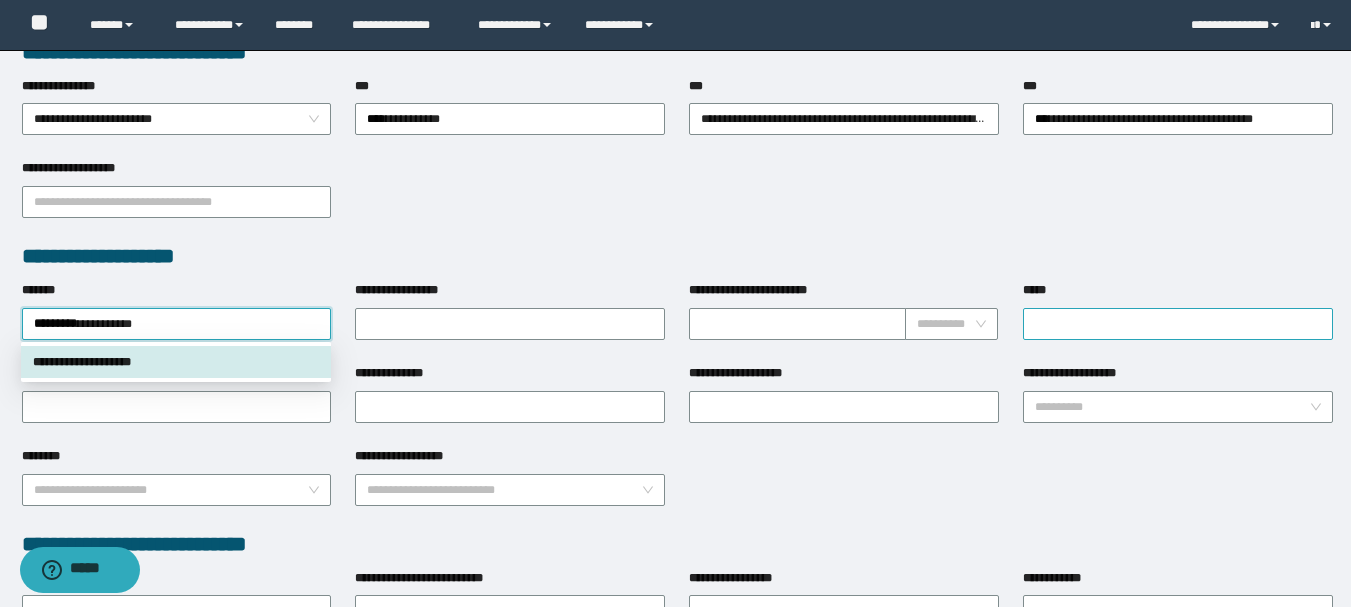 type 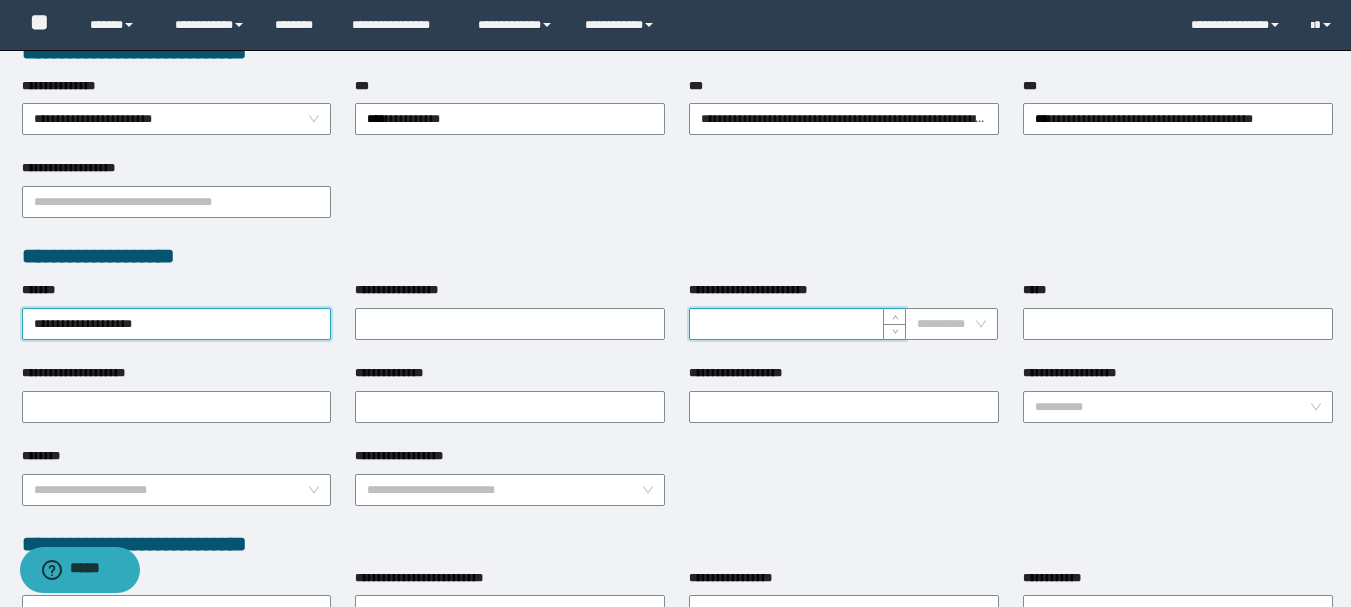 click on "**********" at bounding box center [797, 324] 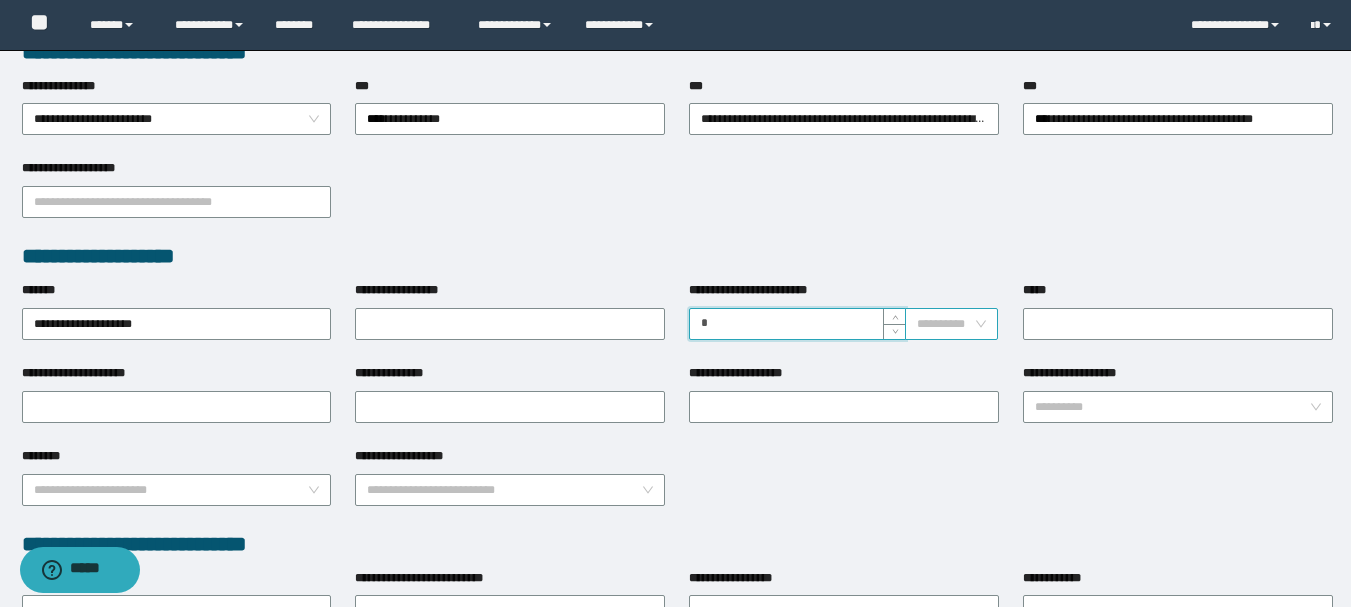 type on "*" 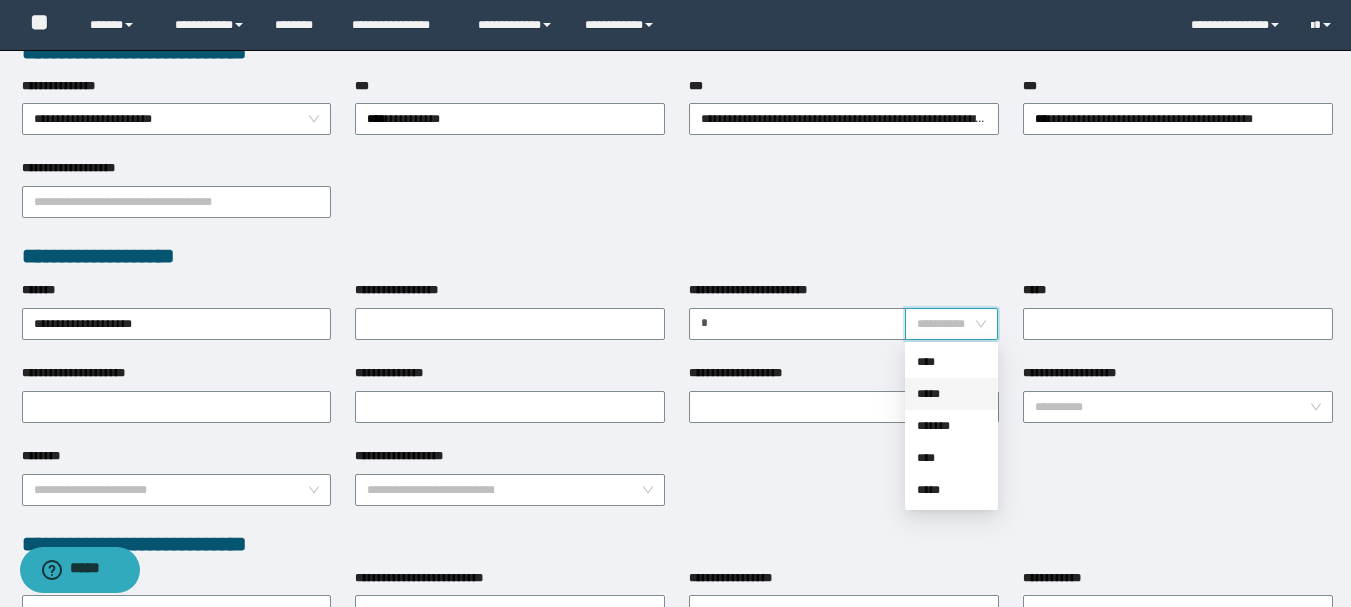 click on "*****" at bounding box center [951, 394] 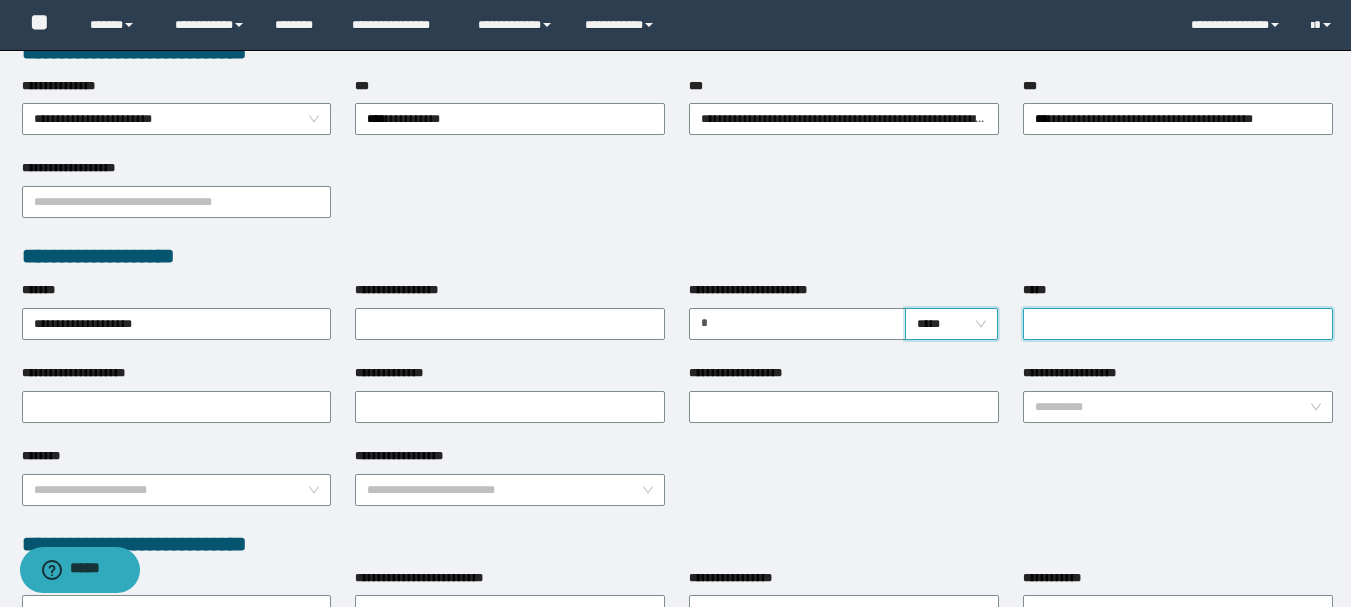drag, startPoint x: 1077, startPoint y: 324, endPoint x: 1105, endPoint y: 327, distance: 28.160255 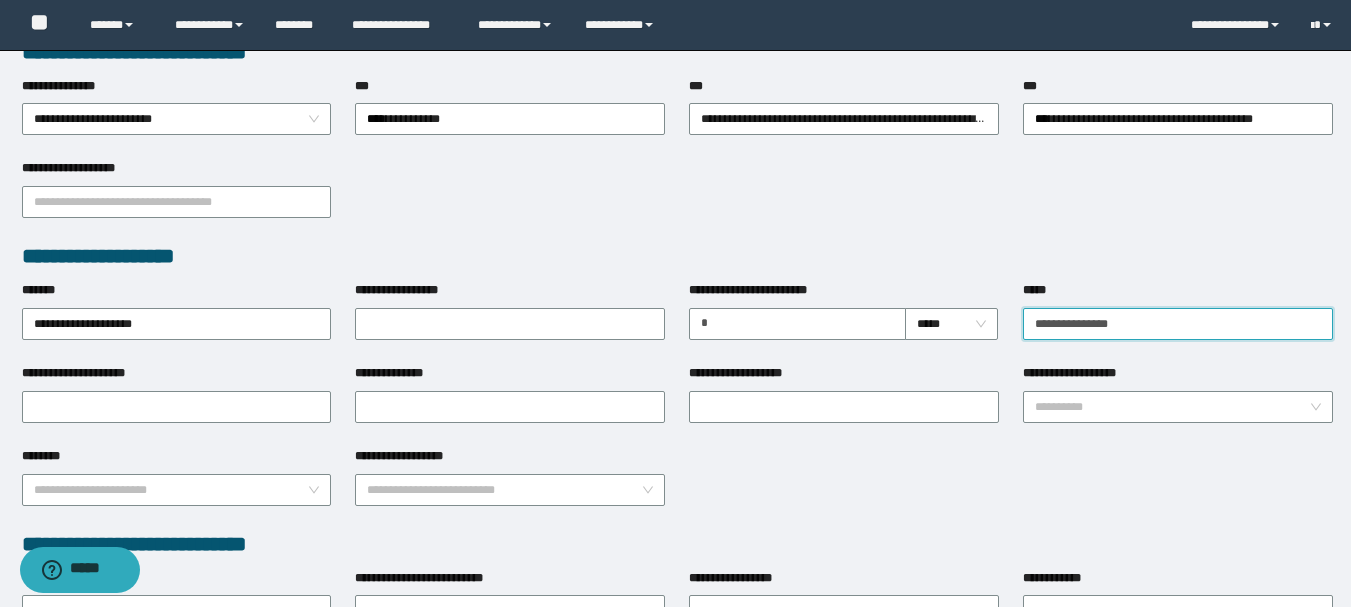 click on "**********" at bounding box center [1178, 324] 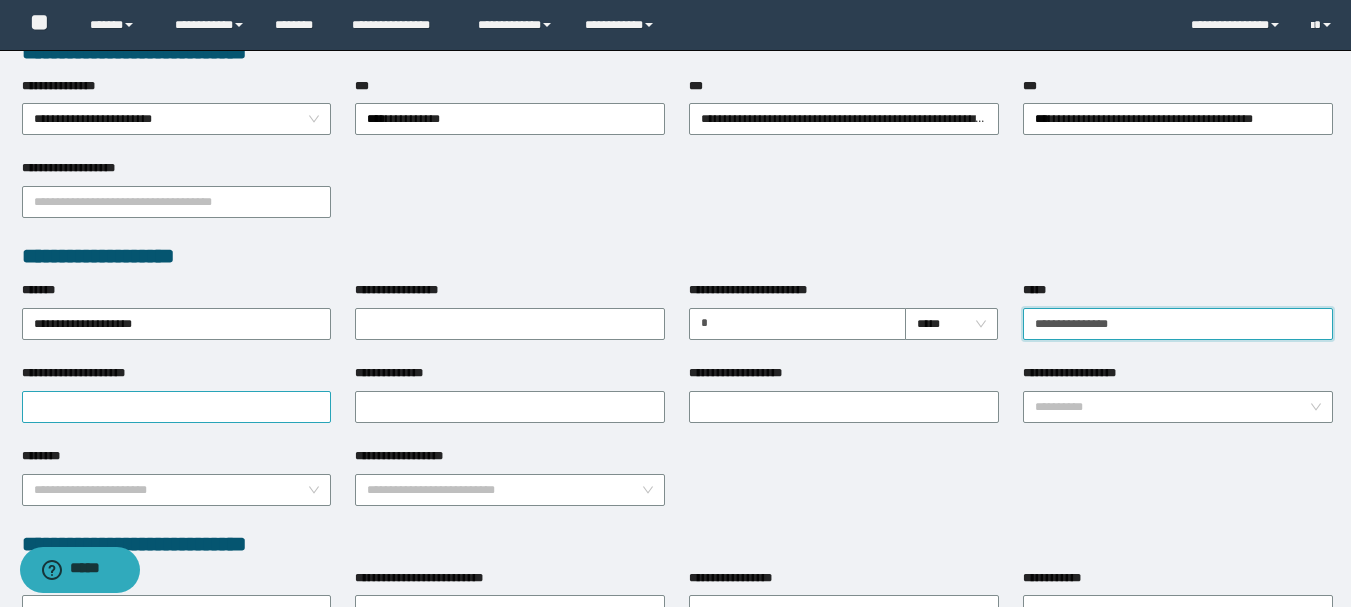 type on "**********" 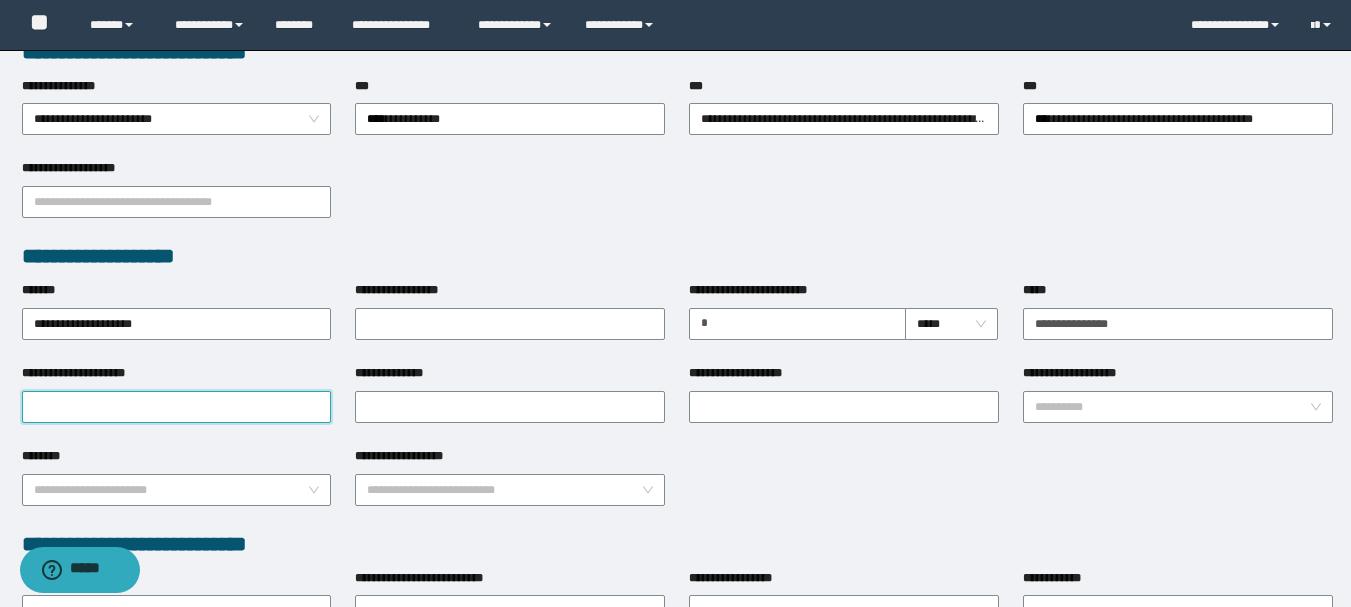 click on "**********" at bounding box center [177, 407] 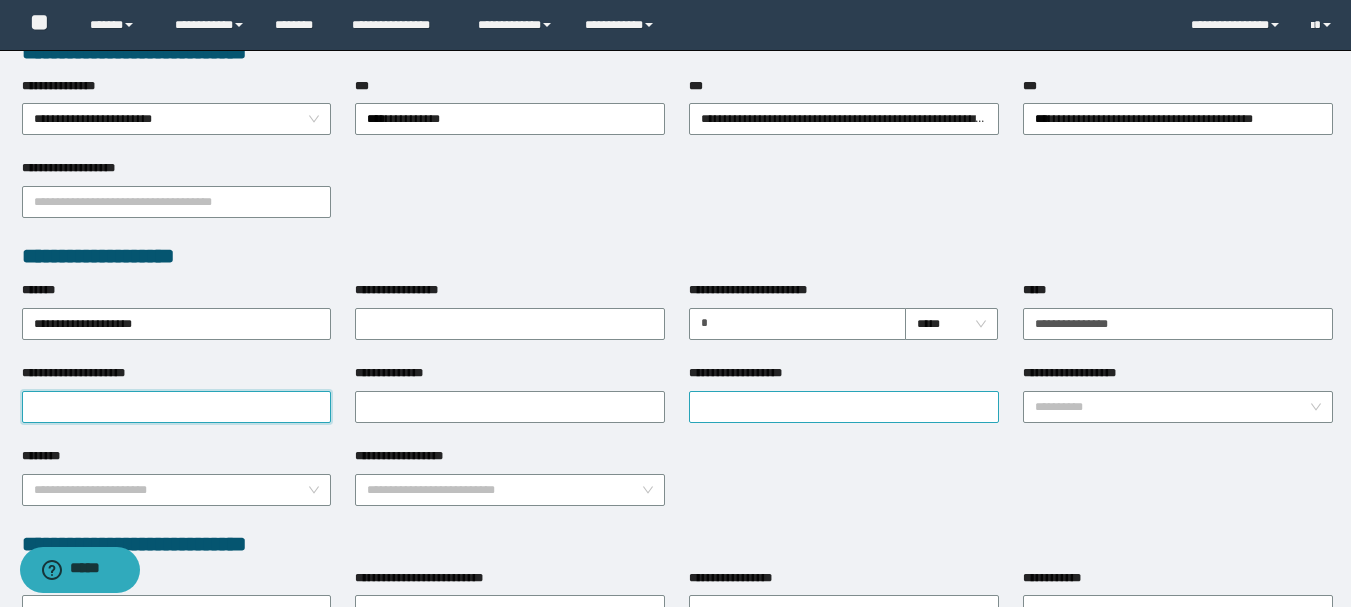 paste on "**********" 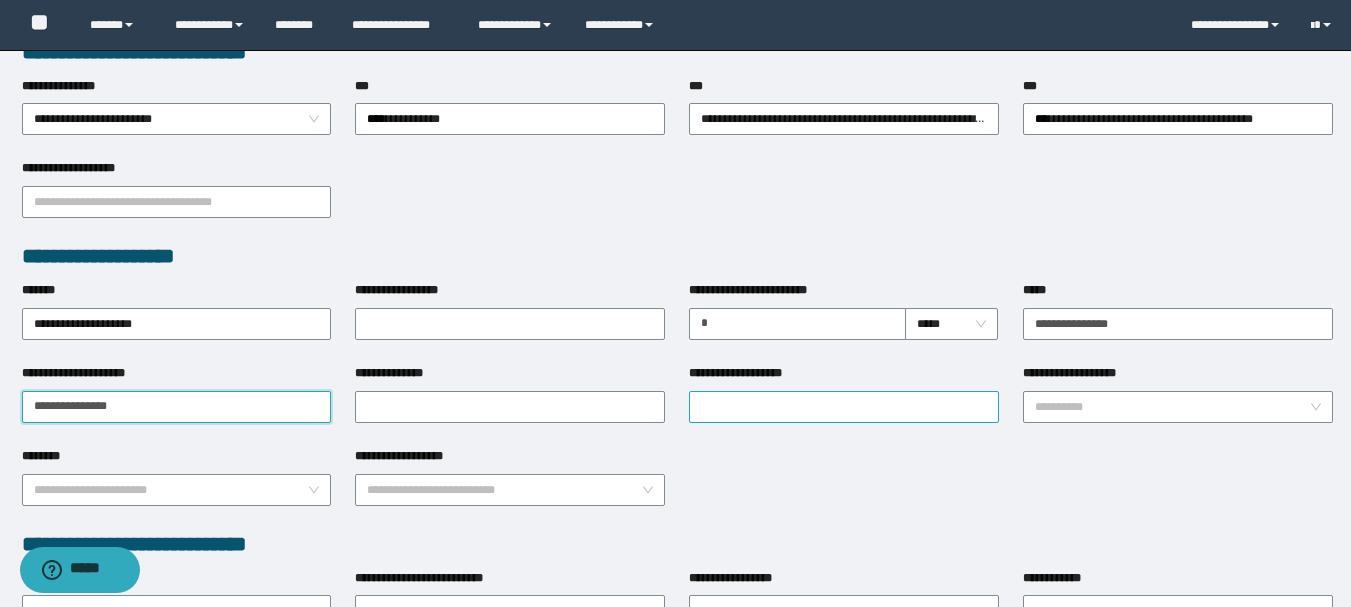 type on "**********" 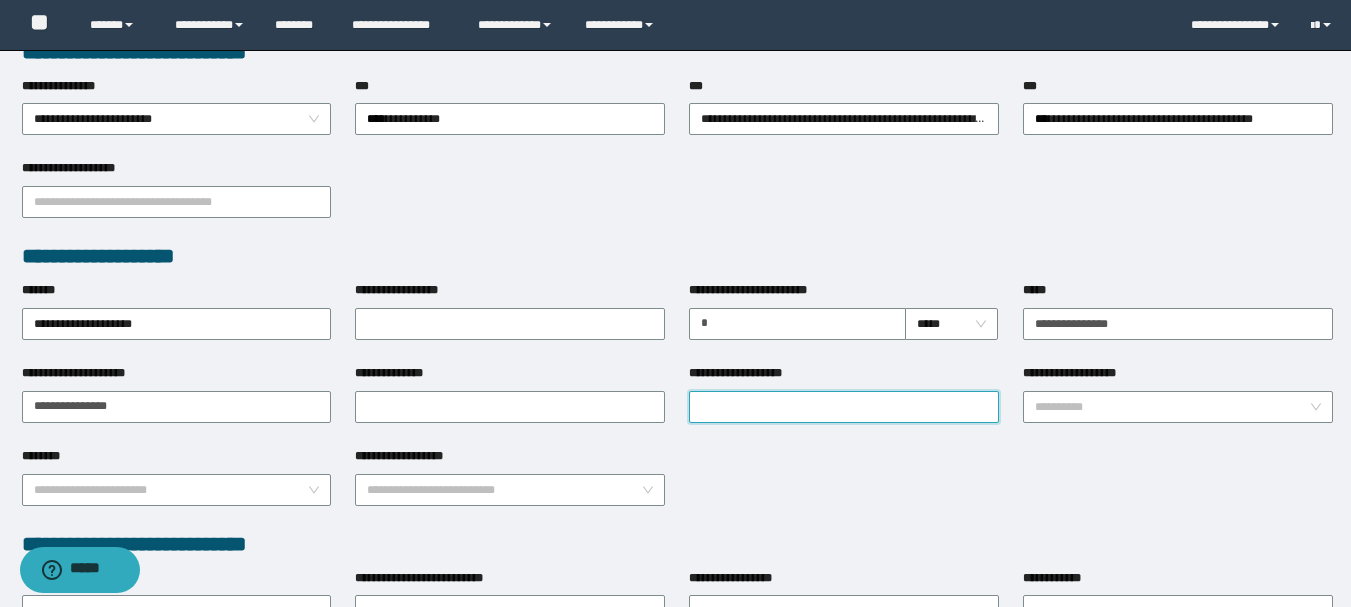 click on "**********" at bounding box center [844, 407] 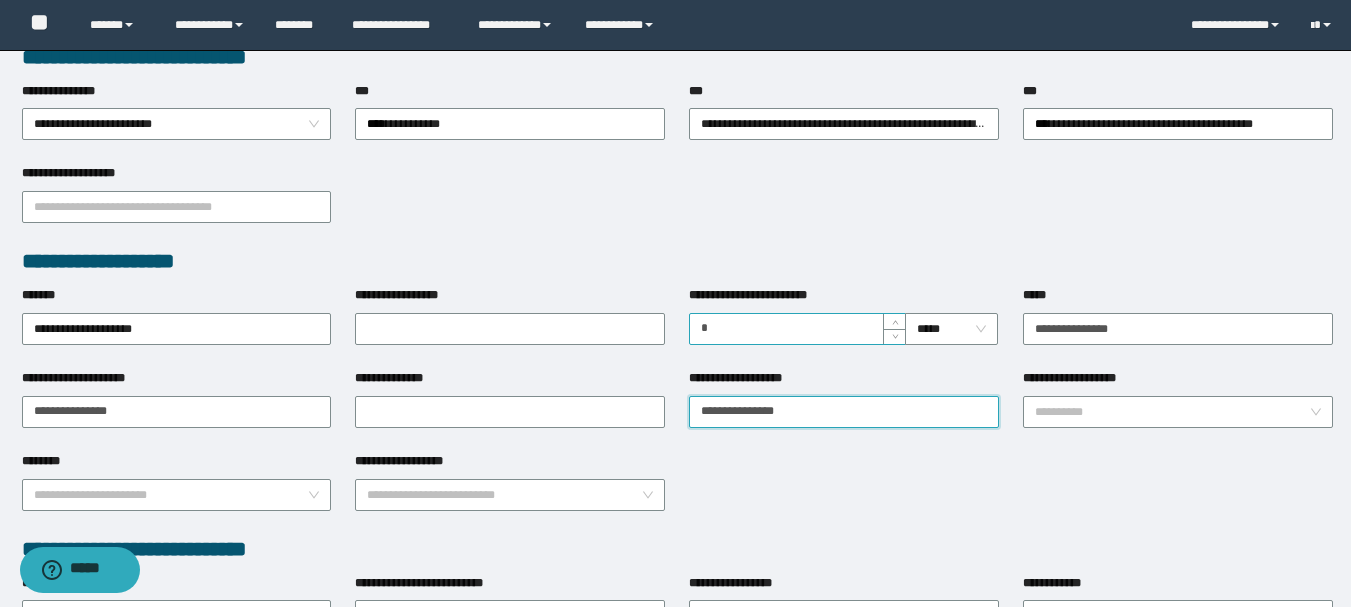 scroll, scrollTop: 1096, scrollLeft: 0, axis: vertical 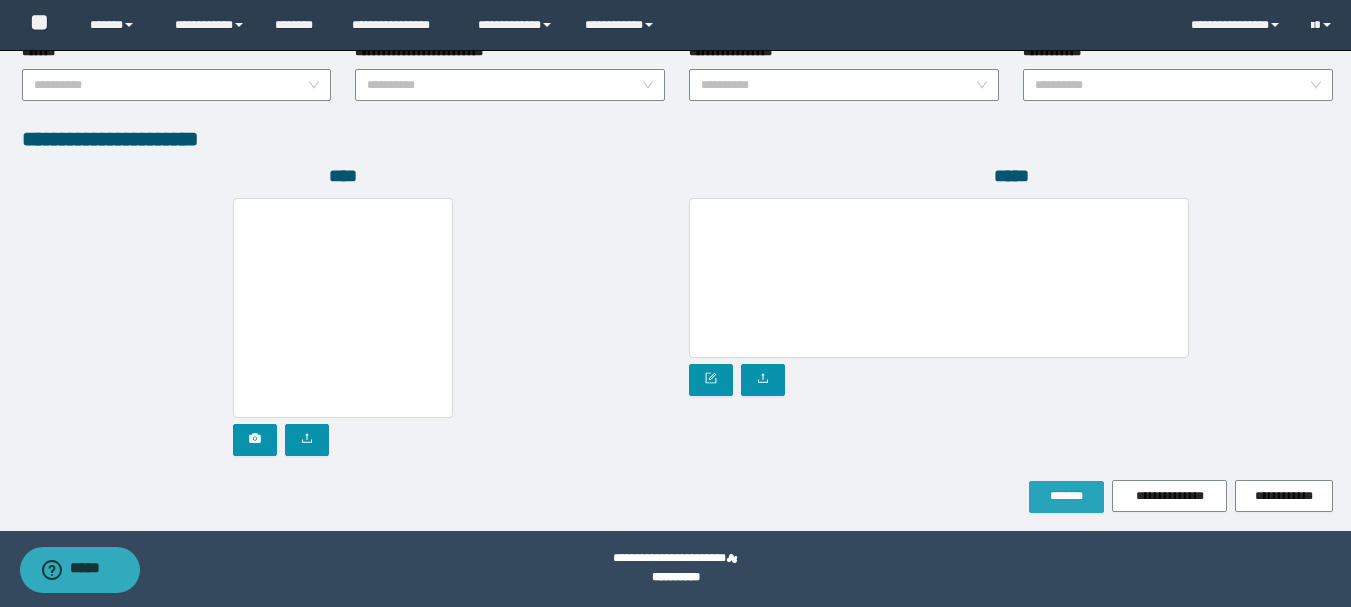 type on "**********" 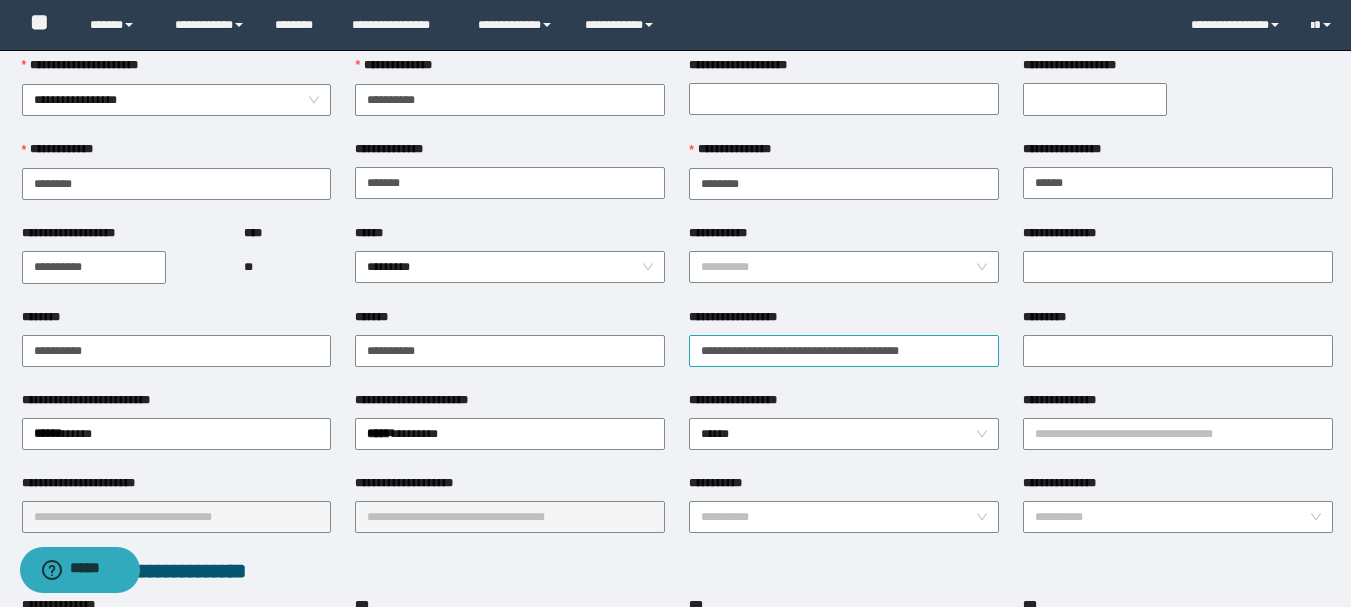 scroll, scrollTop: 0, scrollLeft: 0, axis: both 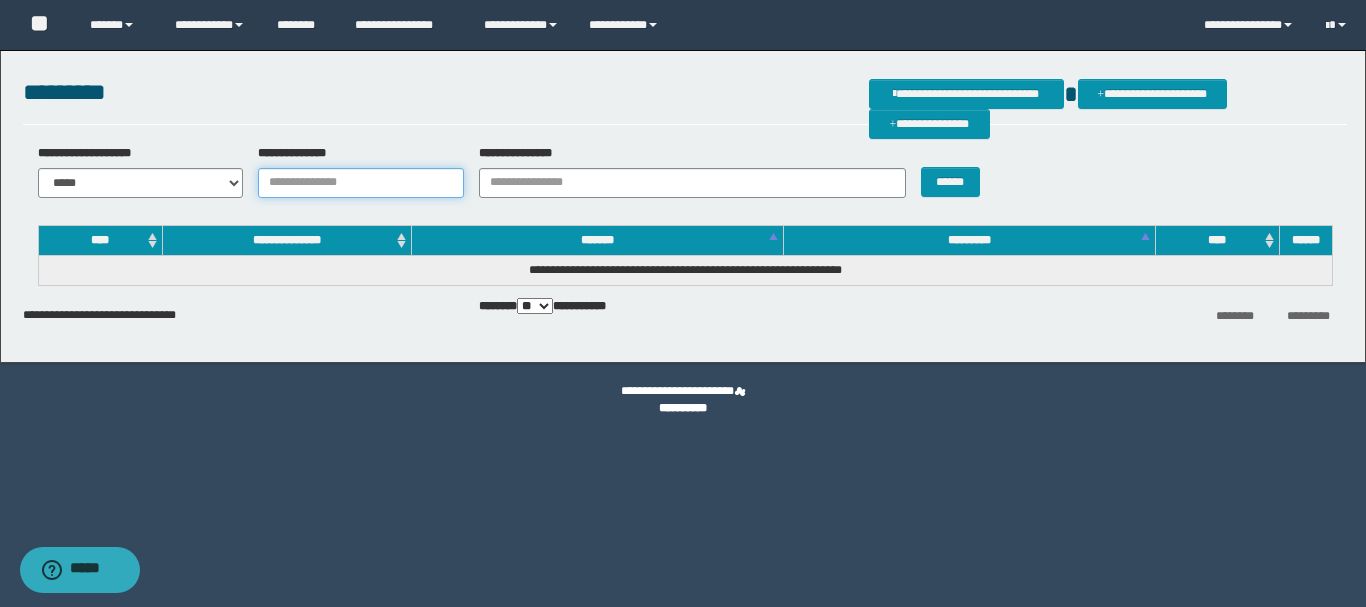 click on "**********" at bounding box center (361, 183) 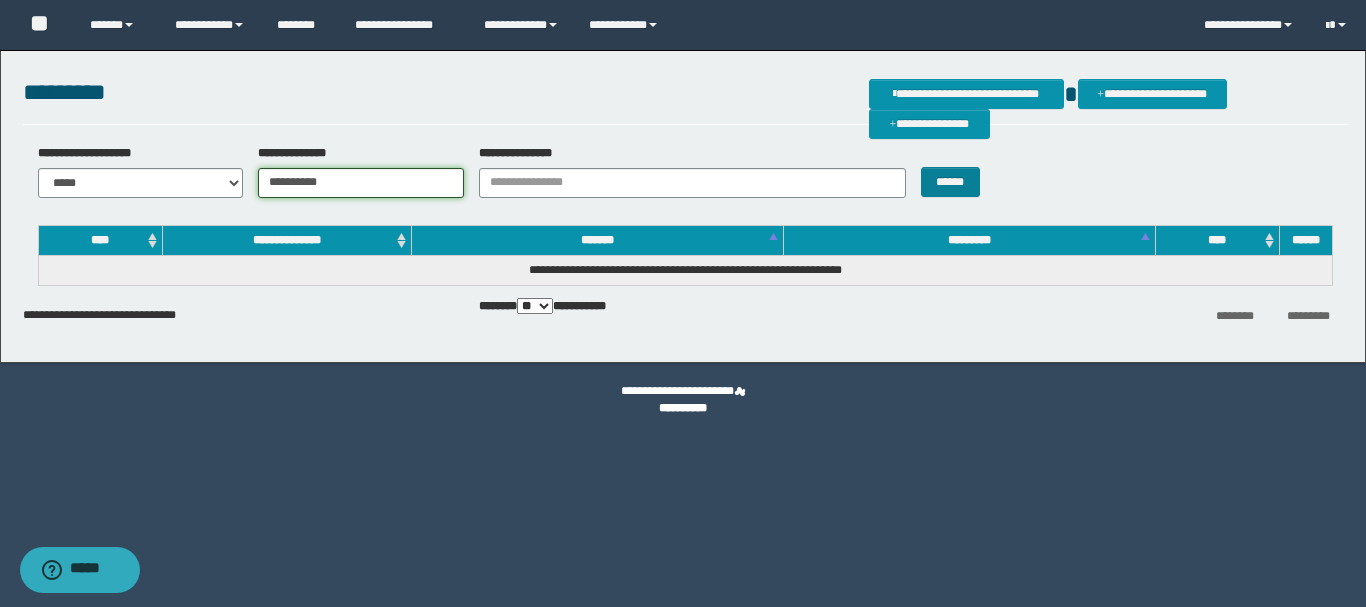type on "**********" 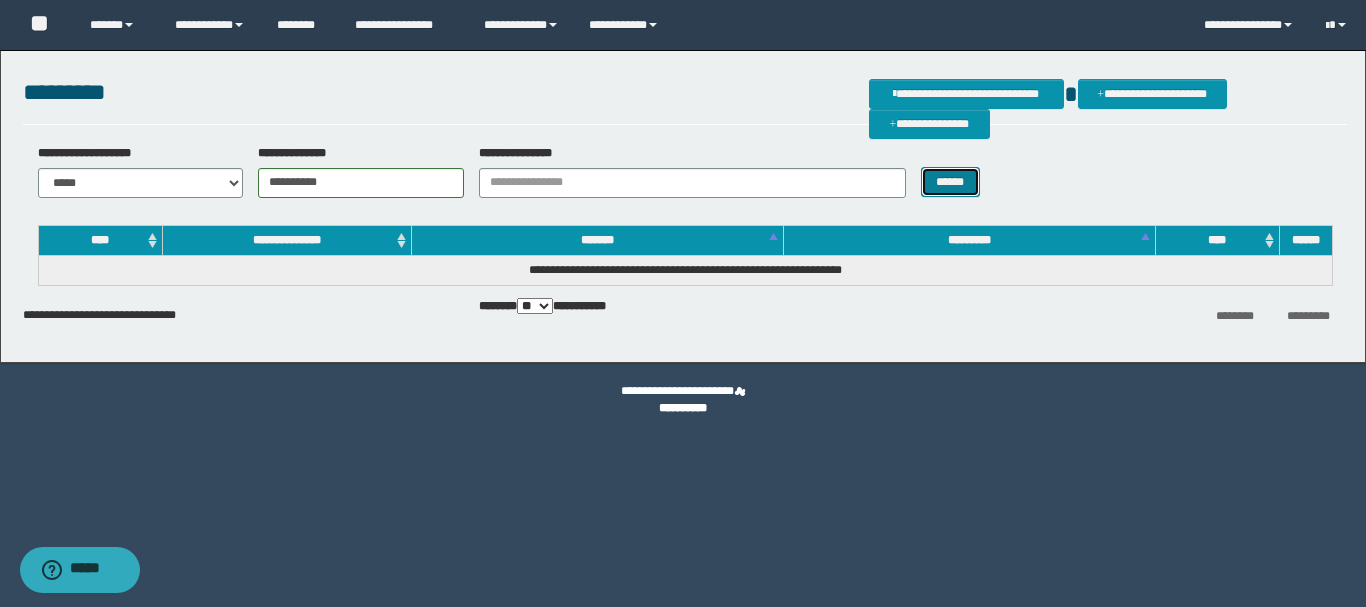click on "******" at bounding box center [950, 182] 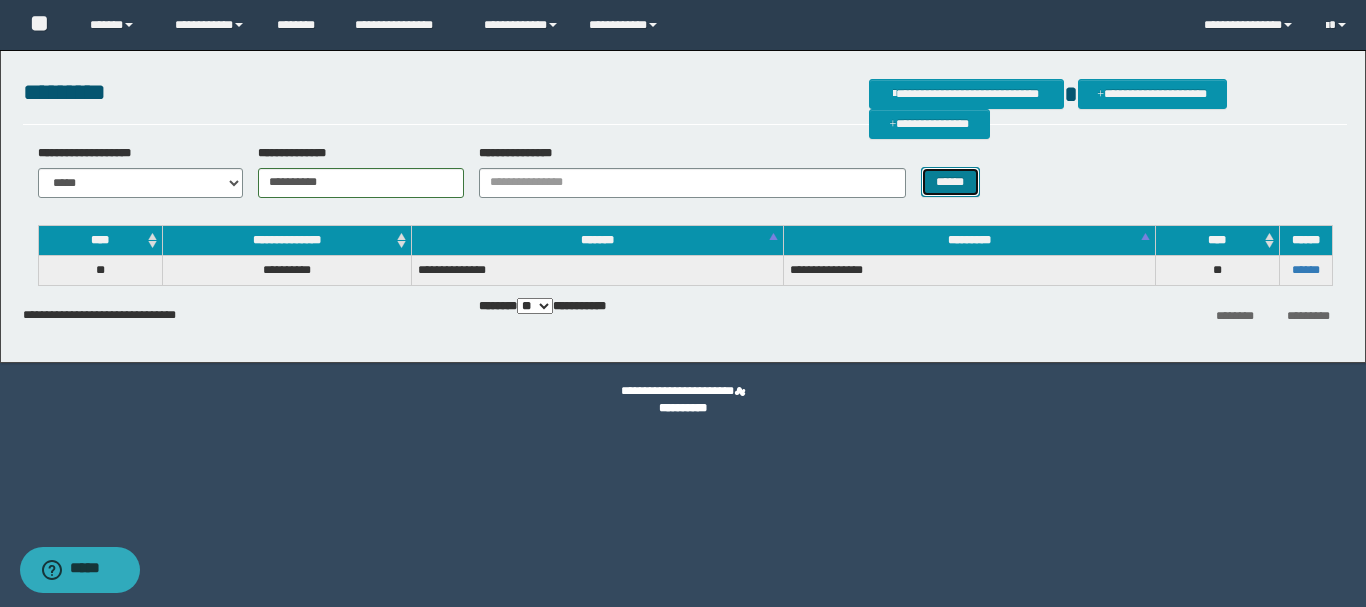 click on "******" at bounding box center (950, 182) 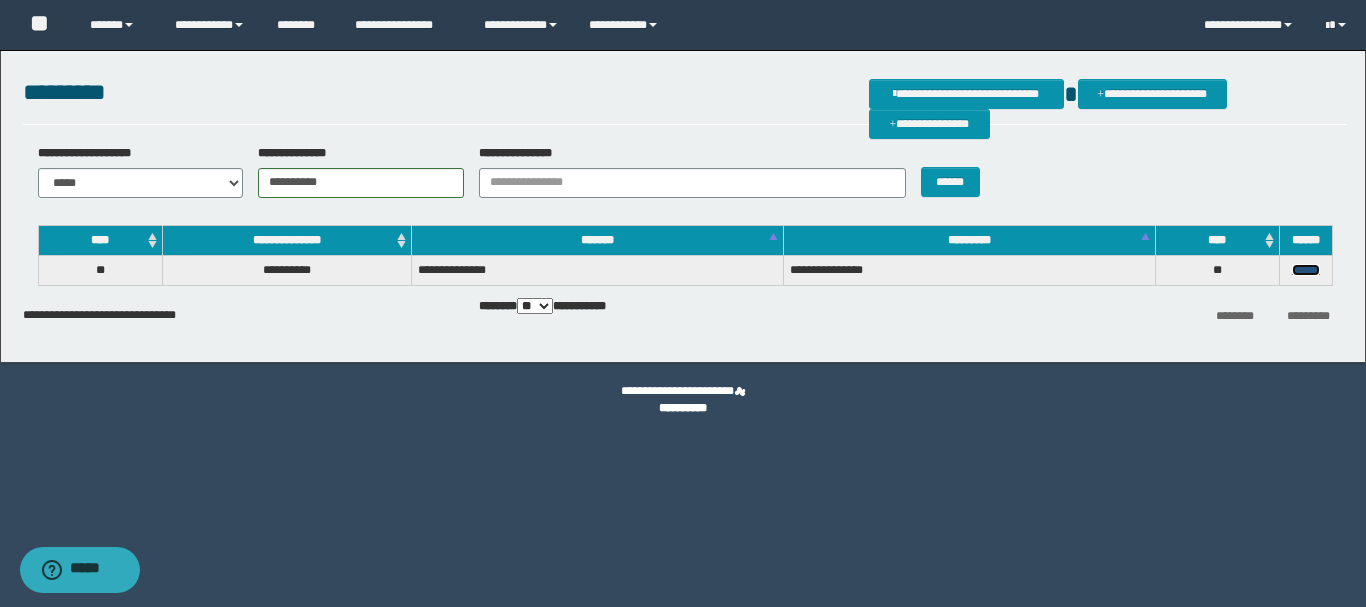 click on "******" at bounding box center [1306, 270] 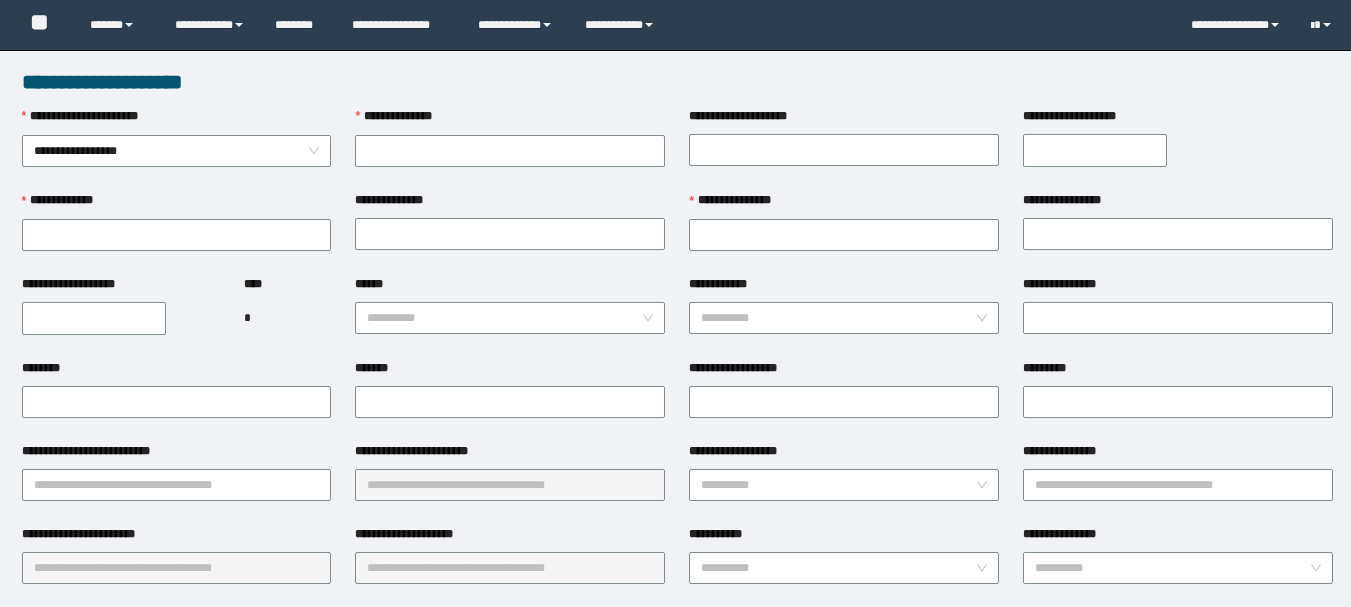 scroll, scrollTop: 0, scrollLeft: 0, axis: both 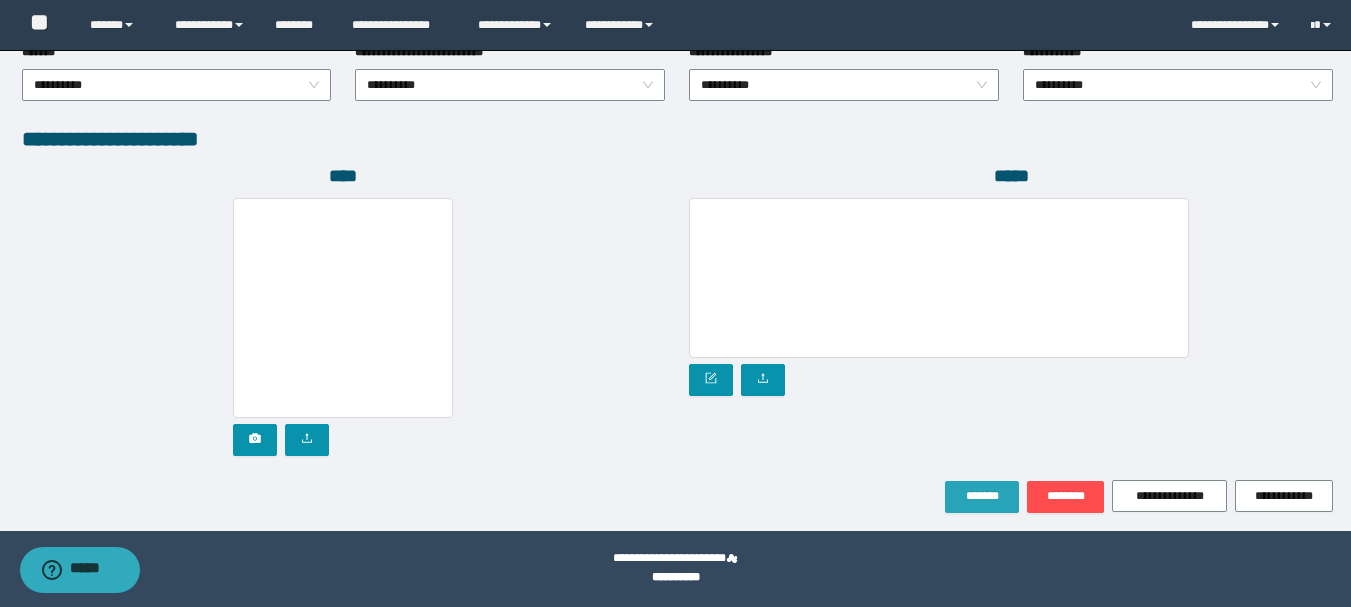 click on "*******" at bounding box center [982, 497] 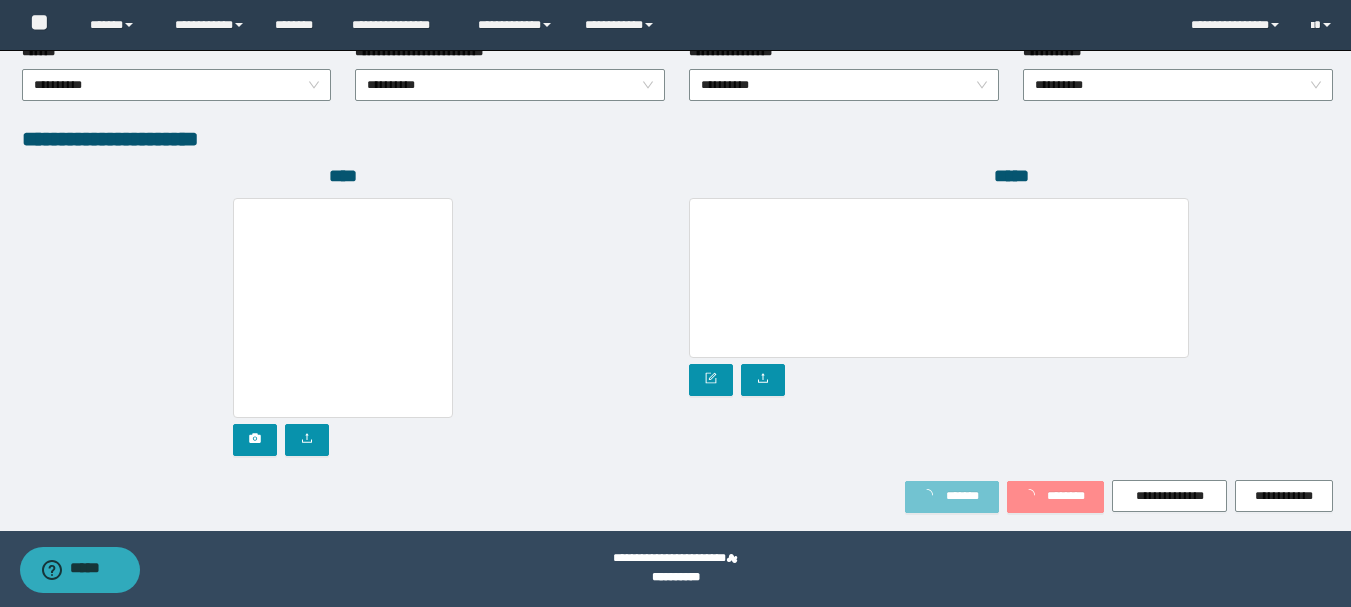 scroll, scrollTop: 0, scrollLeft: 0, axis: both 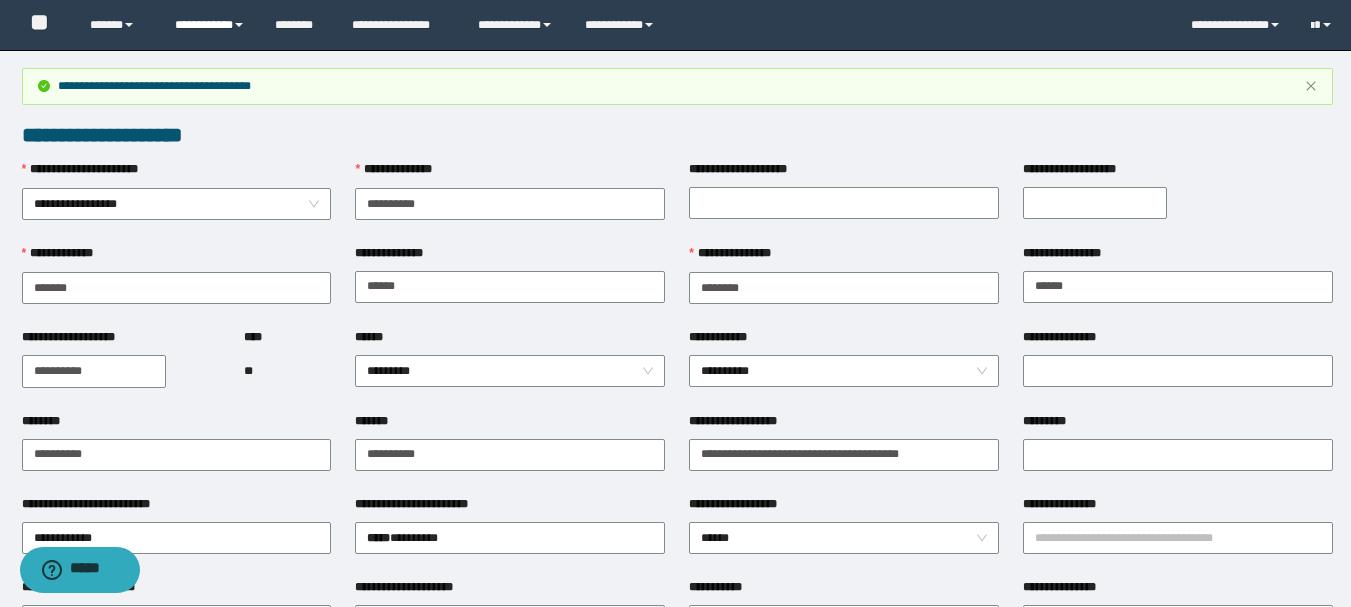 click on "**********" at bounding box center [210, 25] 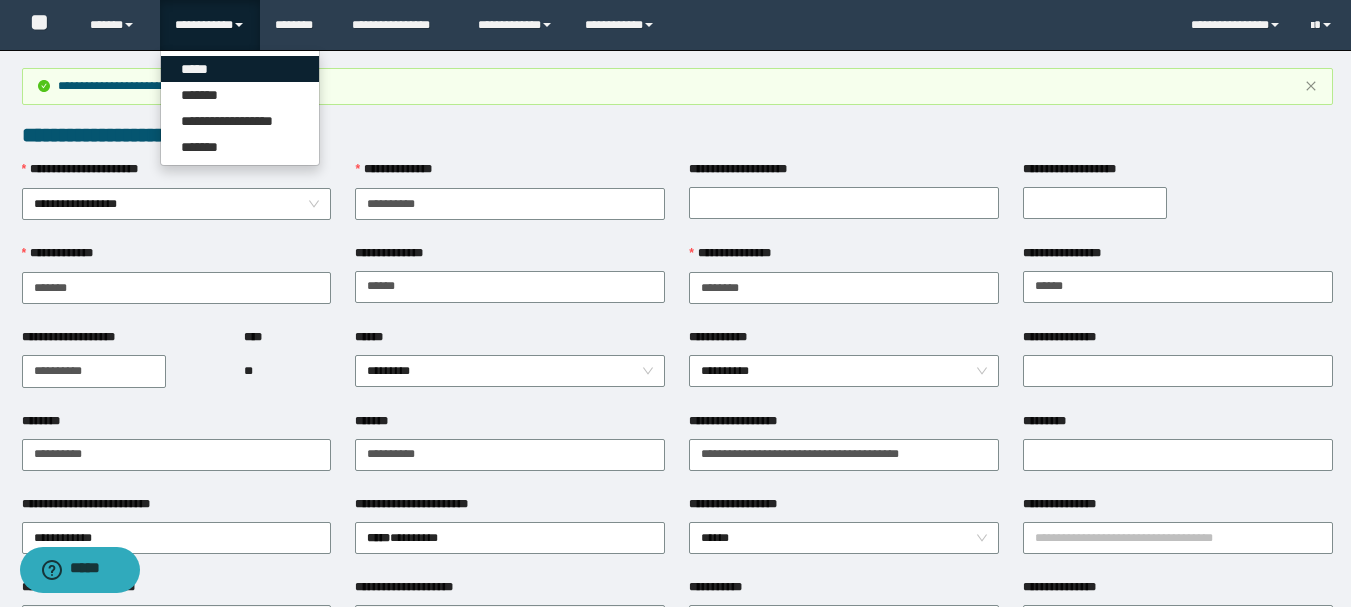 click on "*****" at bounding box center (240, 69) 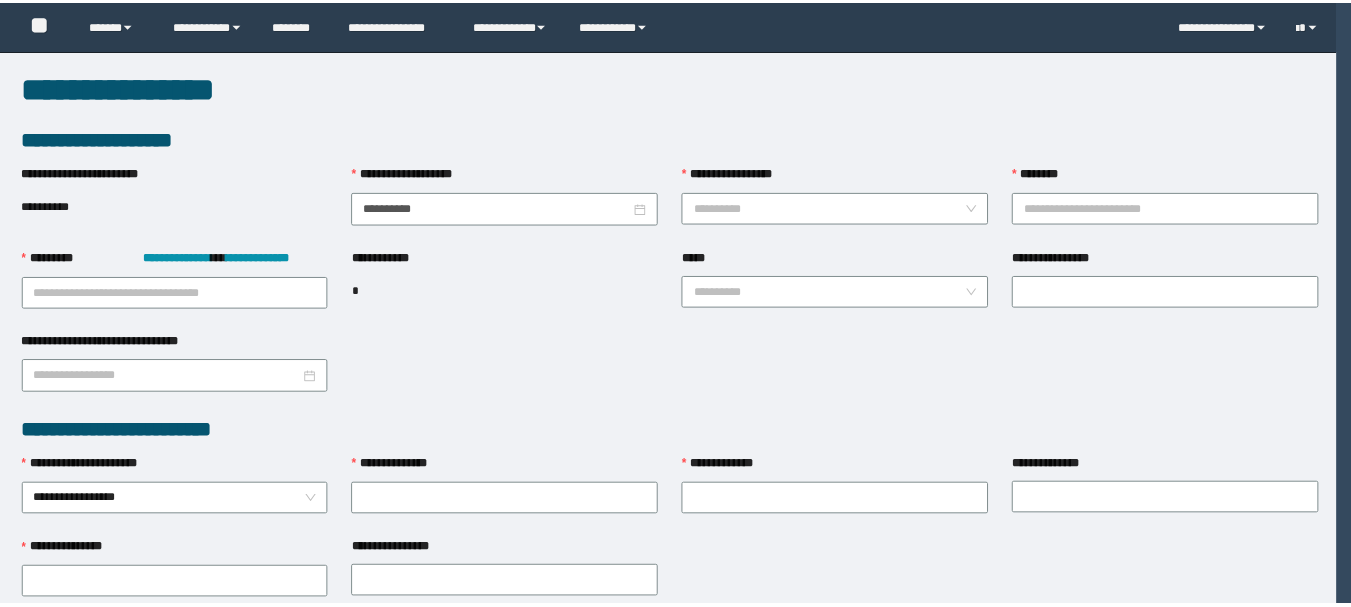 scroll, scrollTop: 0, scrollLeft: 0, axis: both 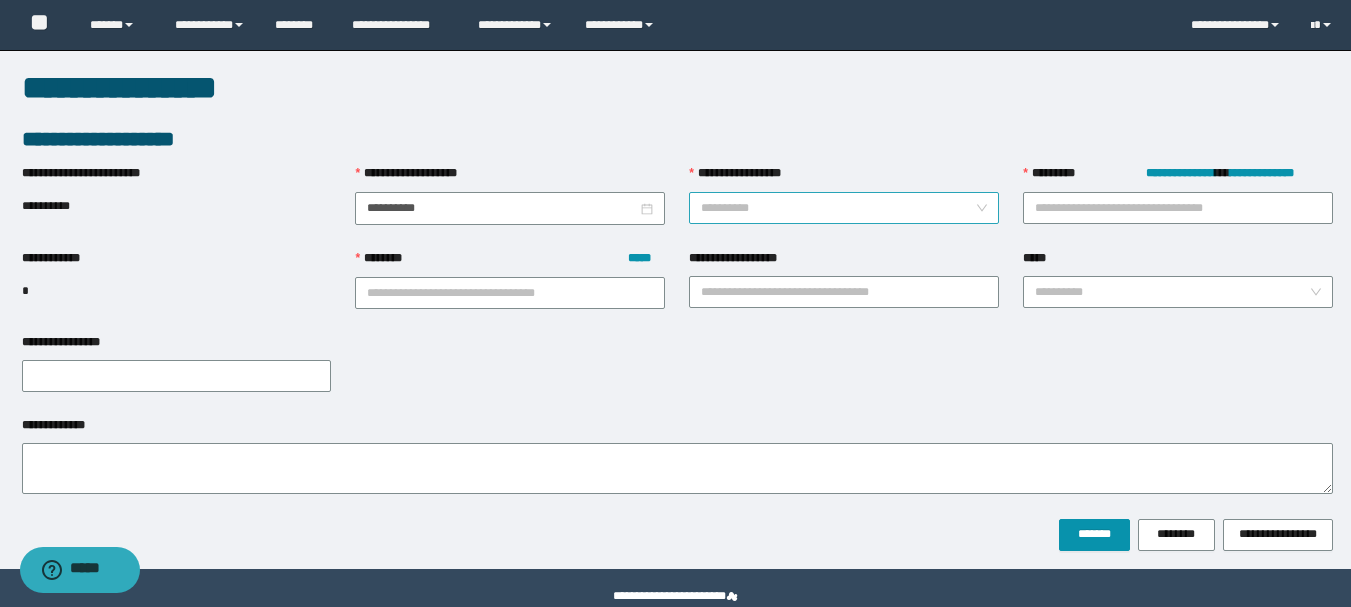 click on "**********" at bounding box center (838, 208) 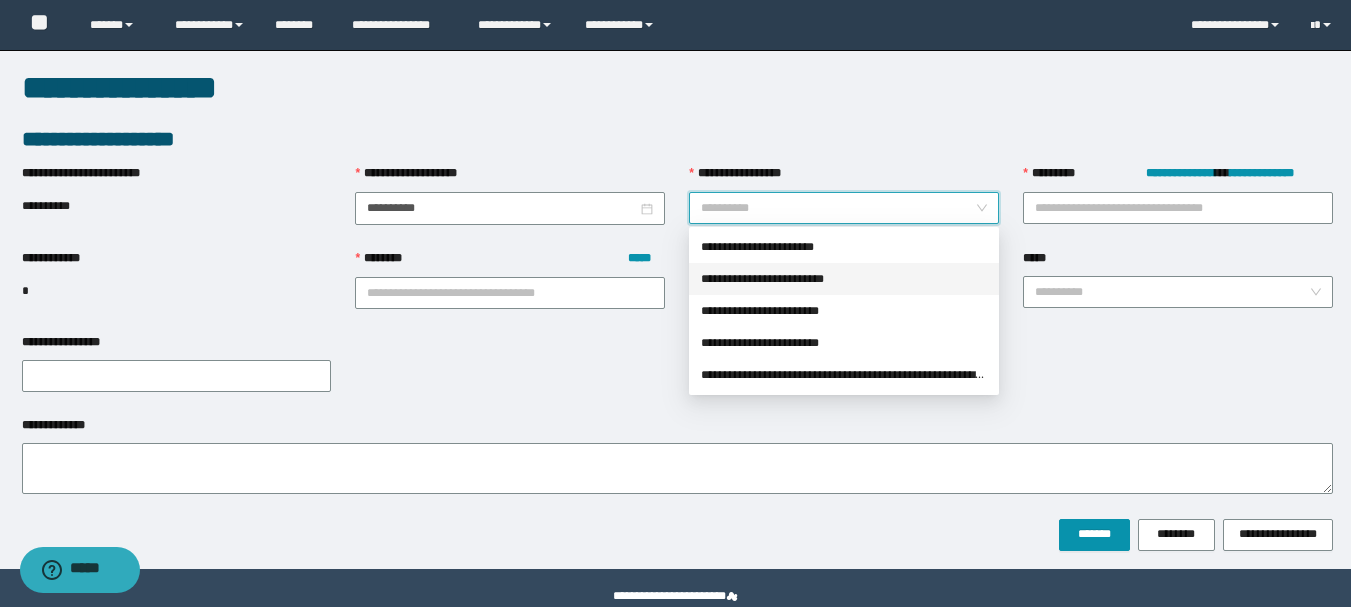 click on "**********" at bounding box center [844, 279] 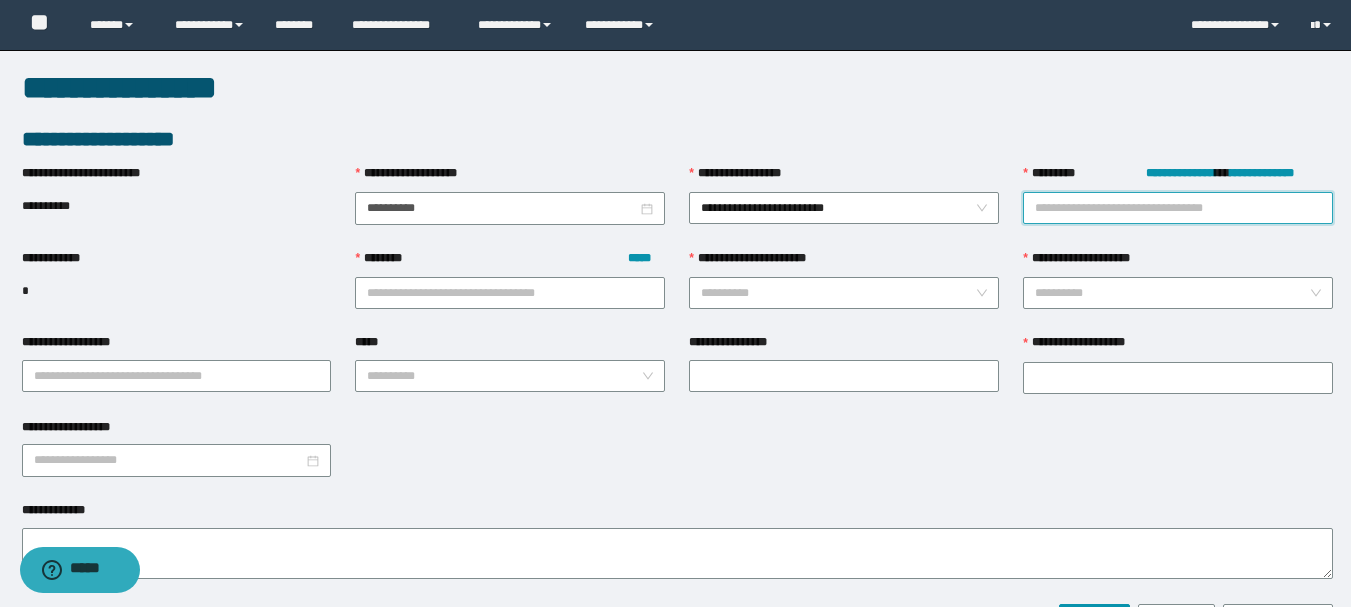 click on "**********" at bounding box center [1178, 208] 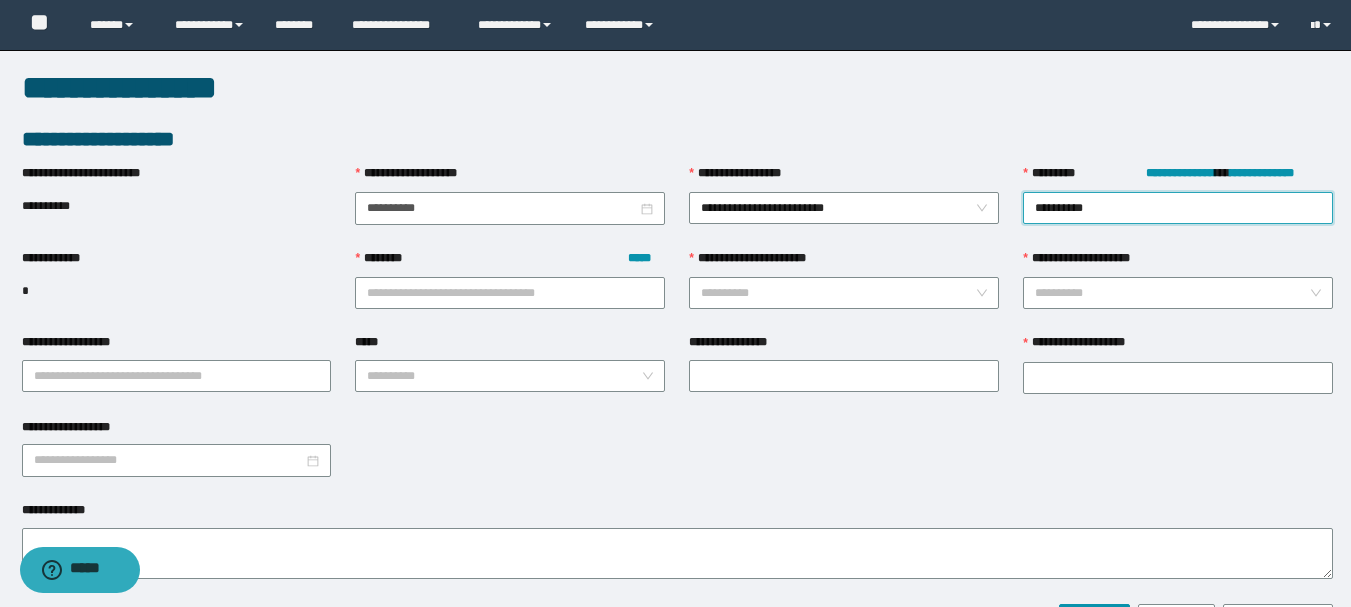 type on "**********" 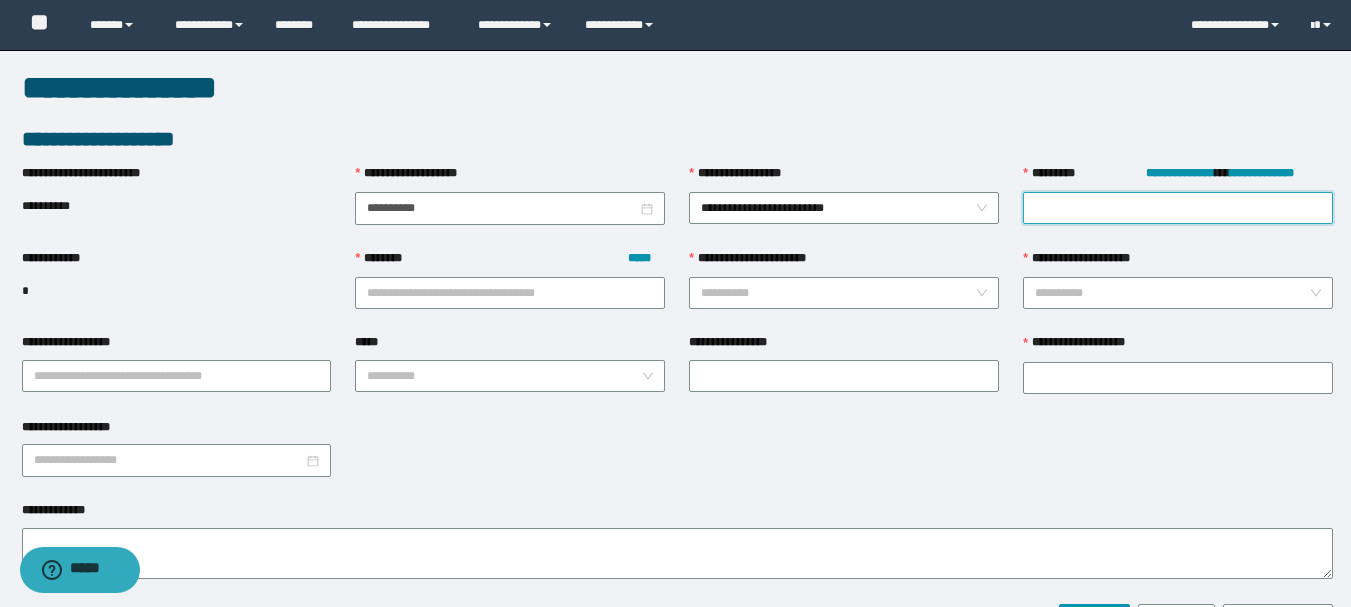 click on "******** *****" at bounding box center [510, 263] 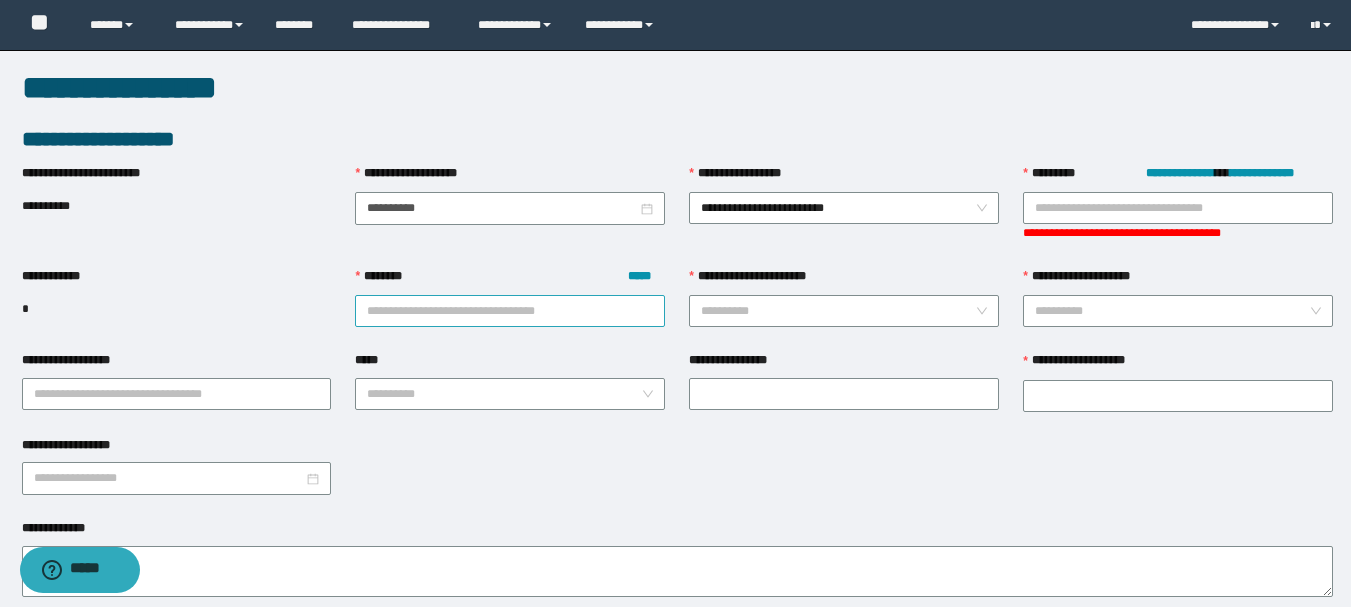 click on "******** *****" at bounding box center (510, 311) 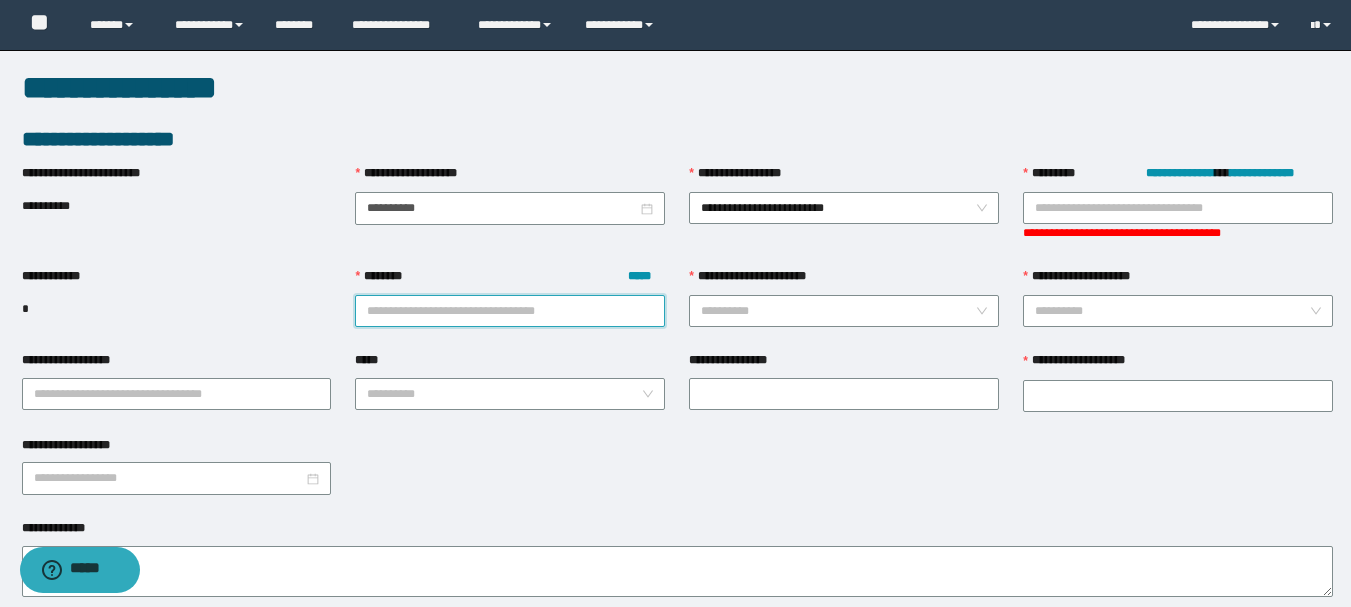 paste on "**********" 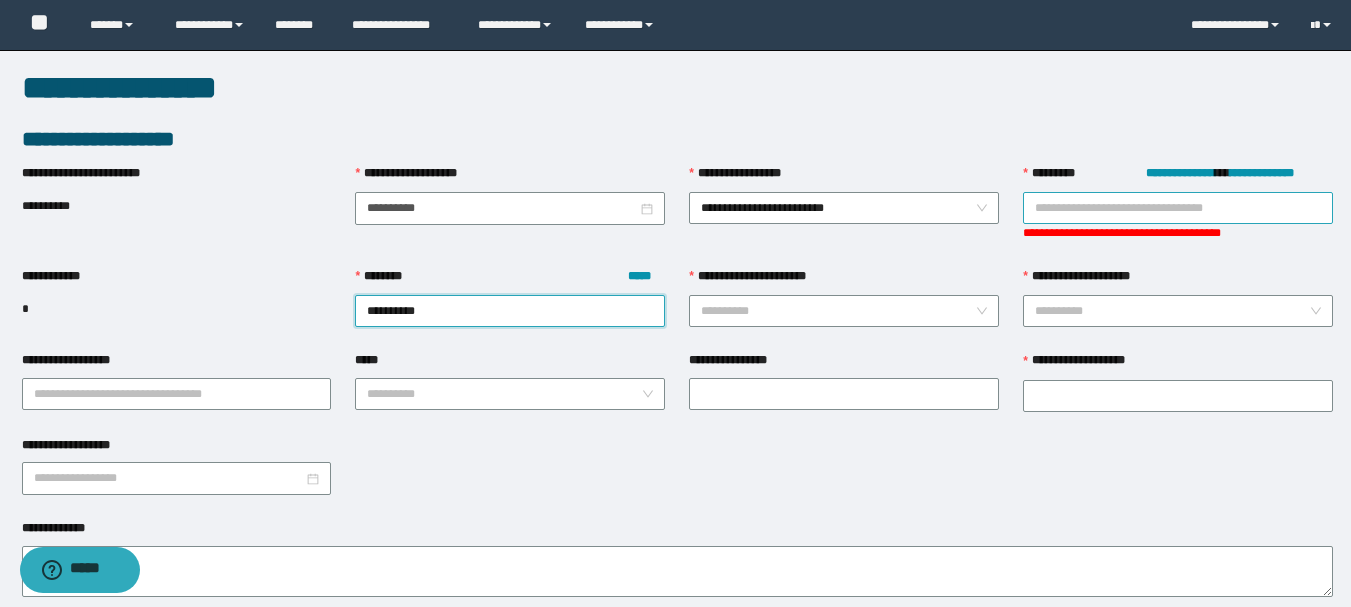 type 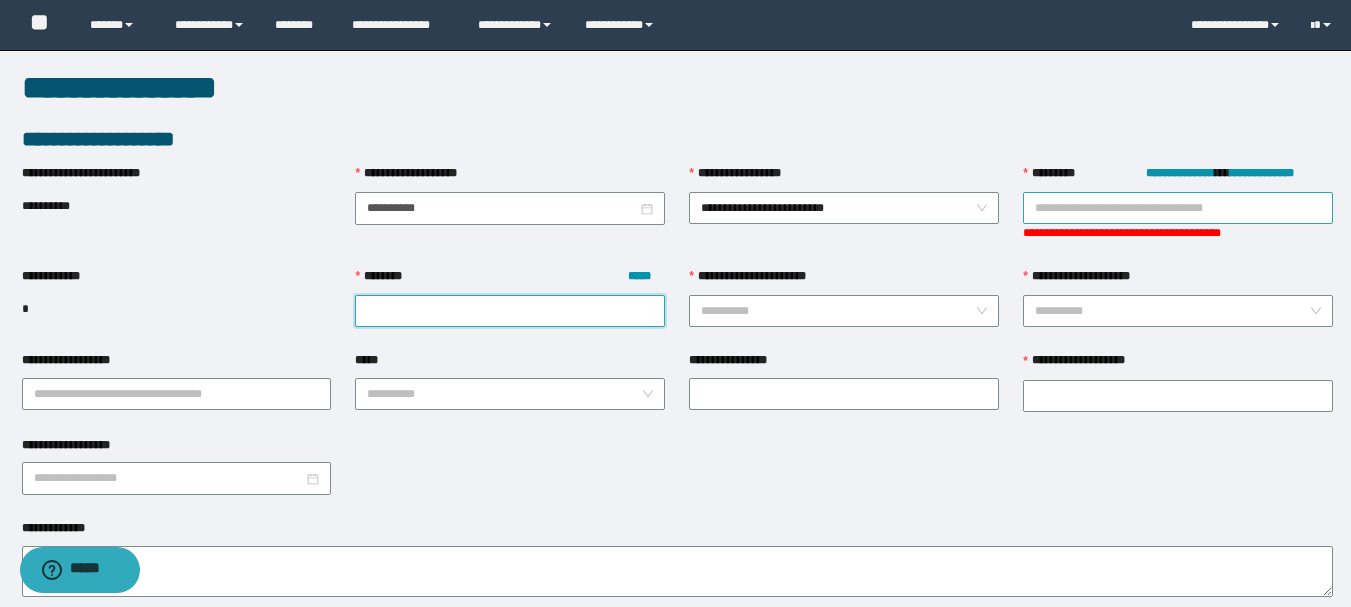 click on "**********" at bounding box center (1178, 208) 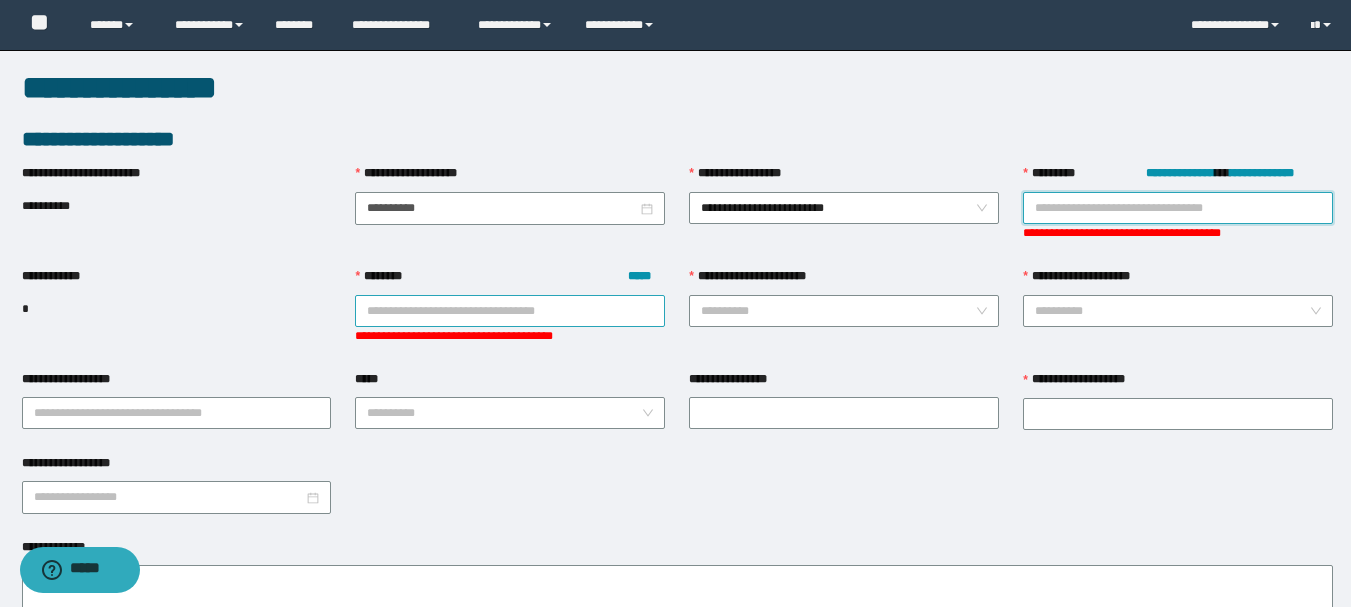 click on "******** *****" at bounding box center (510, 311) 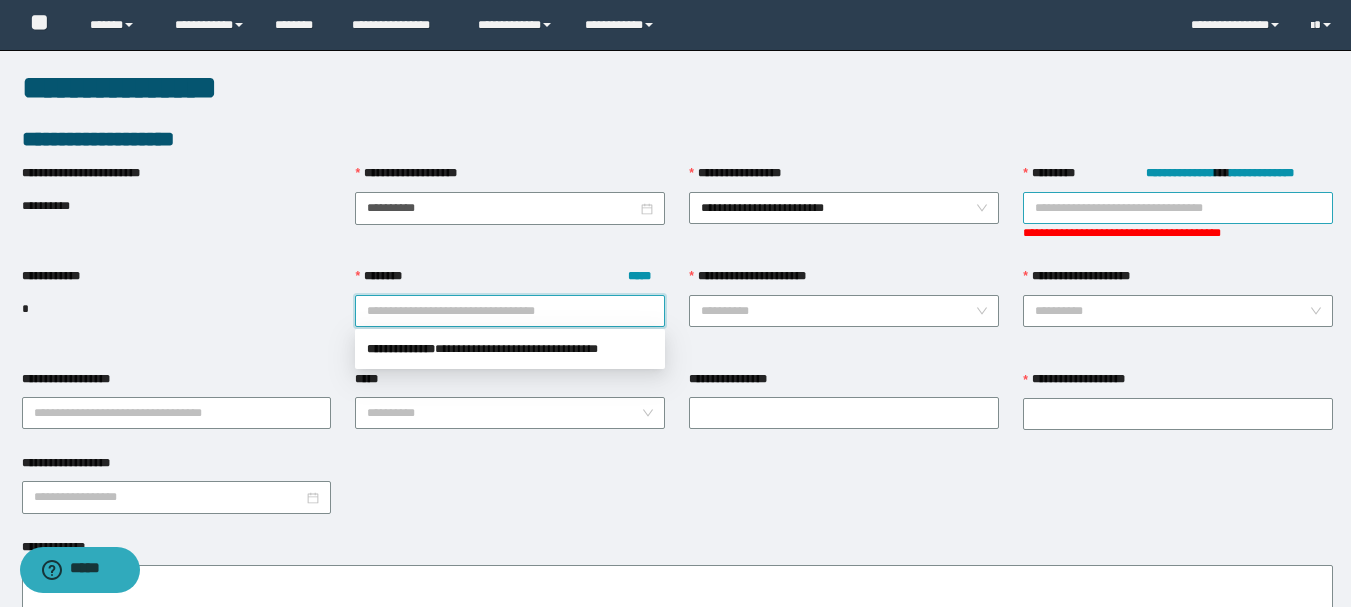 click on "**********" at bounding box center (1178, 208) 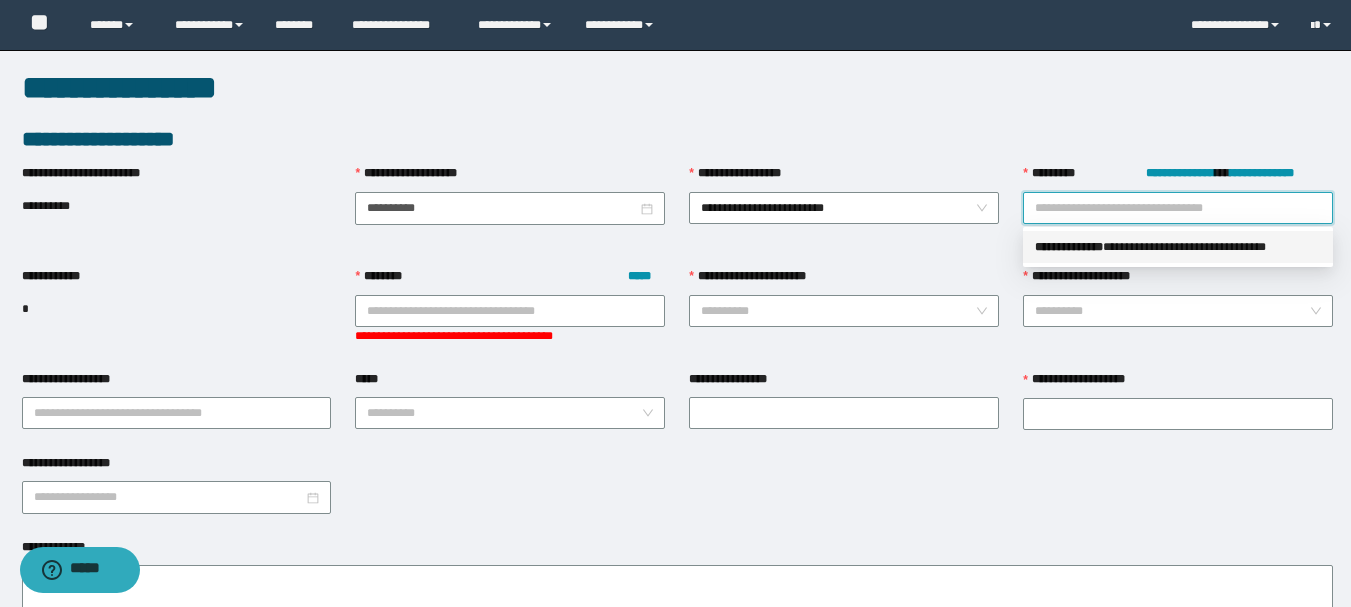 click on "**********" at bounding box center [1069, 247] 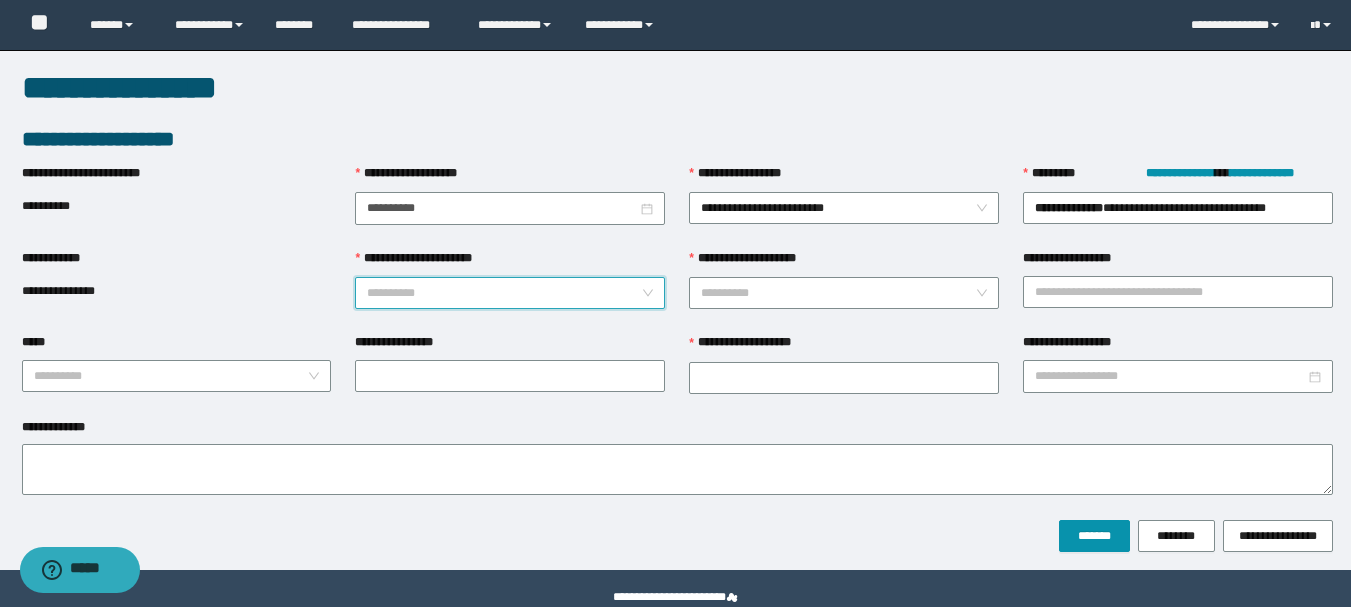 click on "**********" at bounding box center (504, 293) 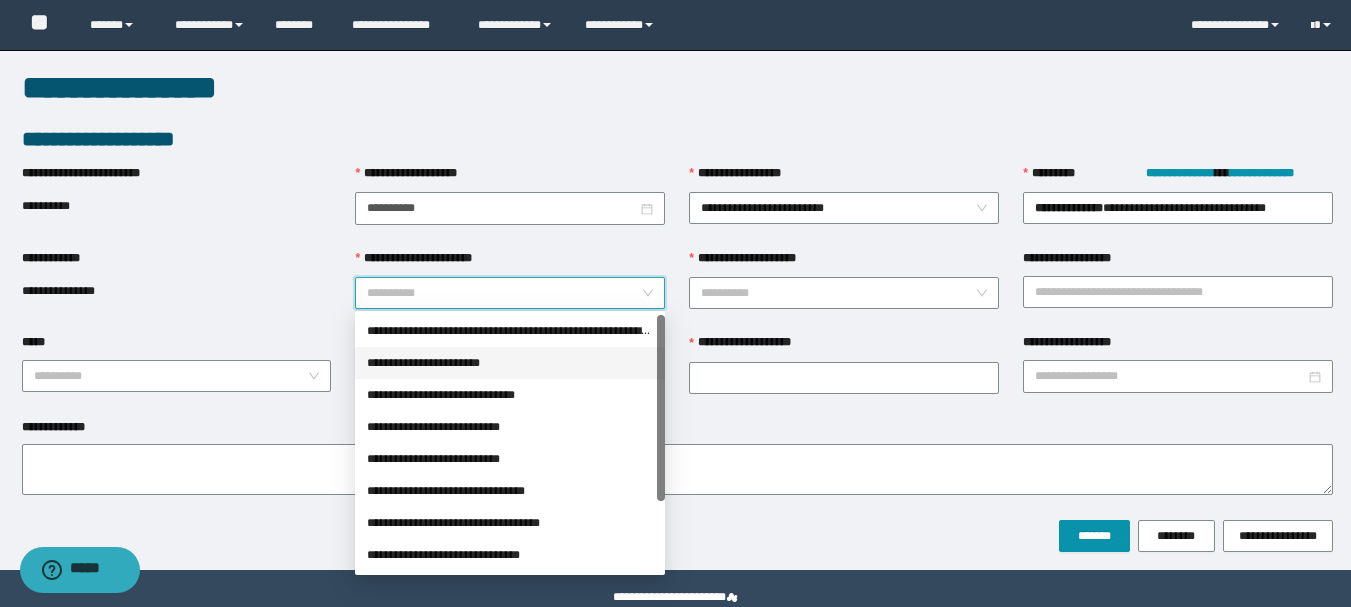 click on "**********" at bounding box center [510, 363] 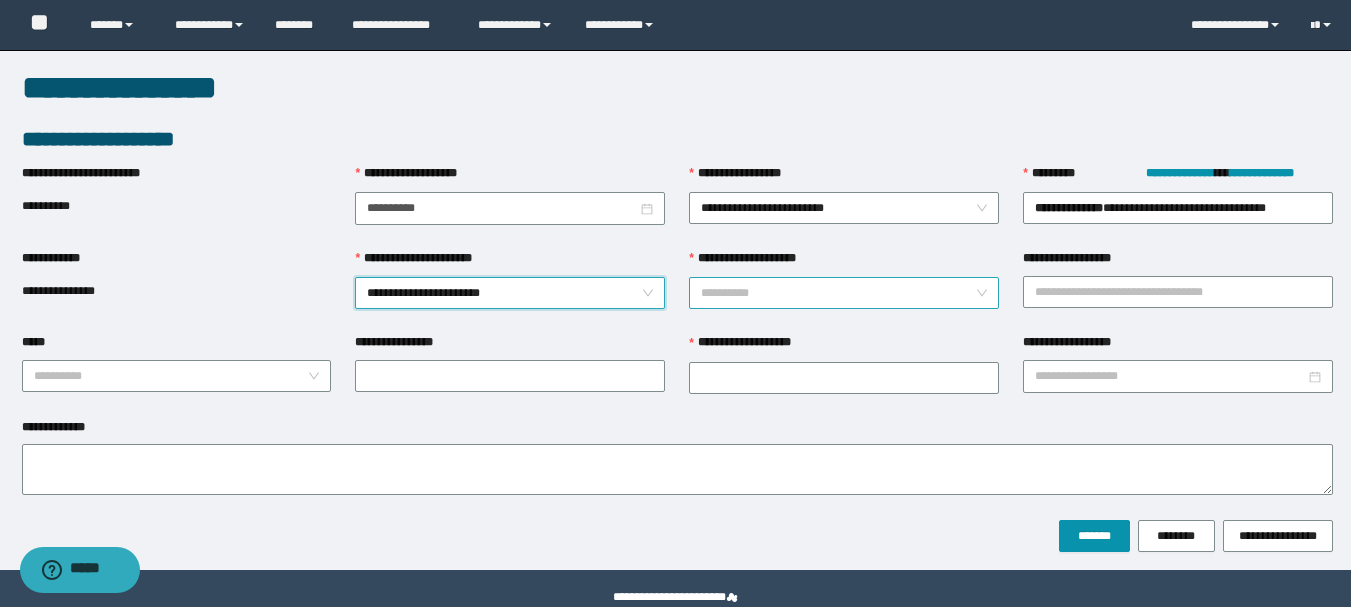click on "**********" at bounding box center [838, 293] 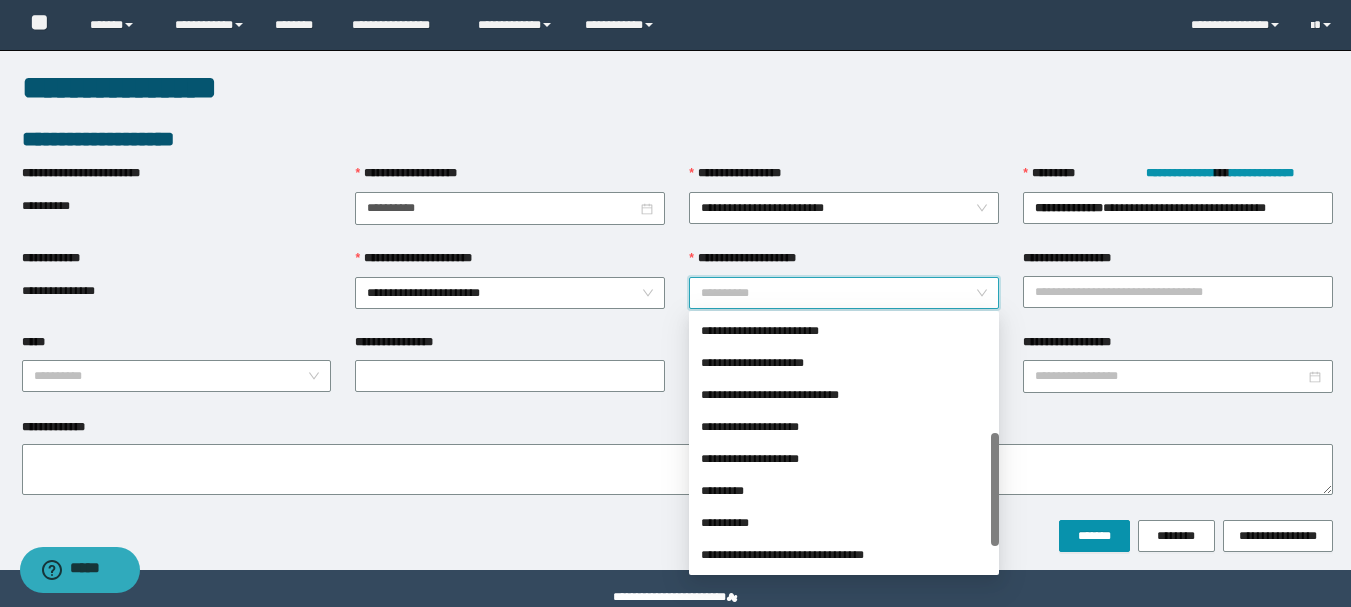 drag, startPoint x: 998, startPoint y: 356, endPoint x: 1002, endPoint y: 516, distance: 160.04999 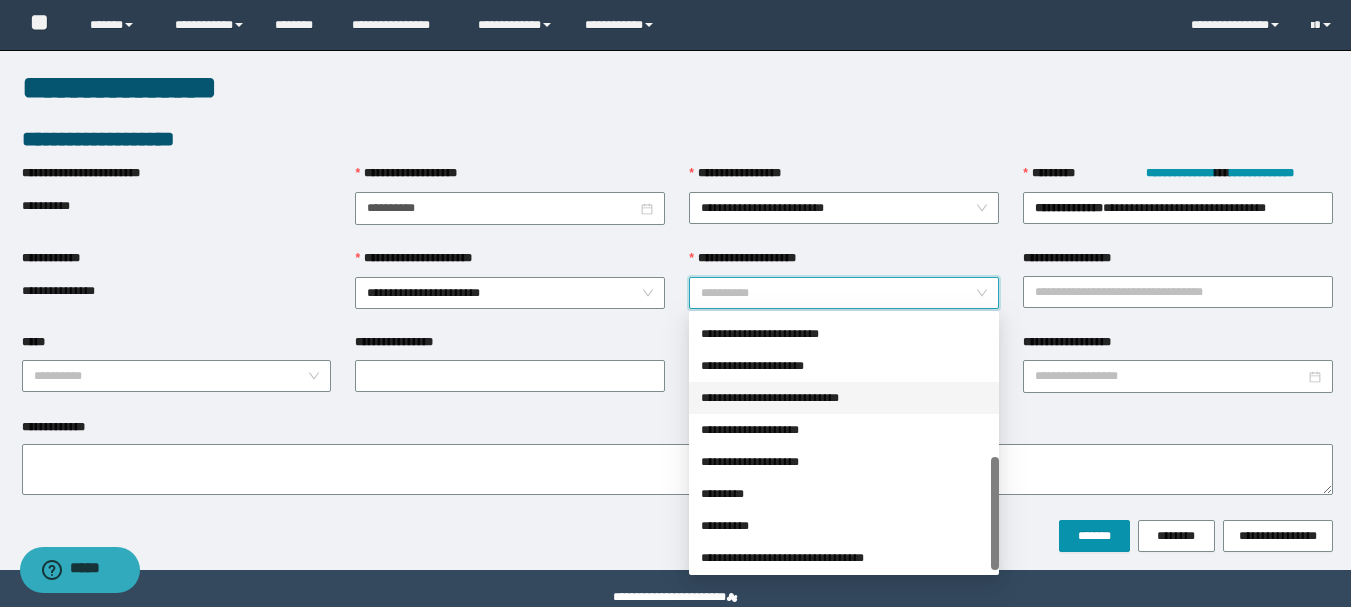 scroll, scrollTop: 313, scrollLeft: 0, axis: vertical 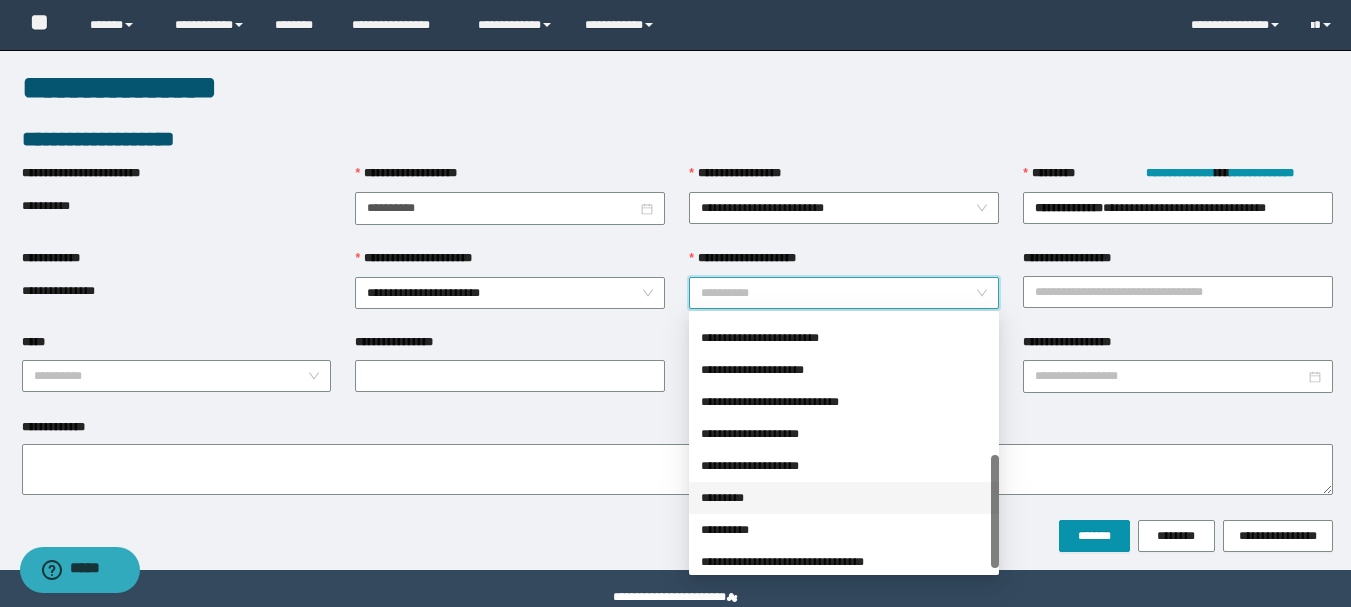 click on "*********" at bounding box center (844, 498) 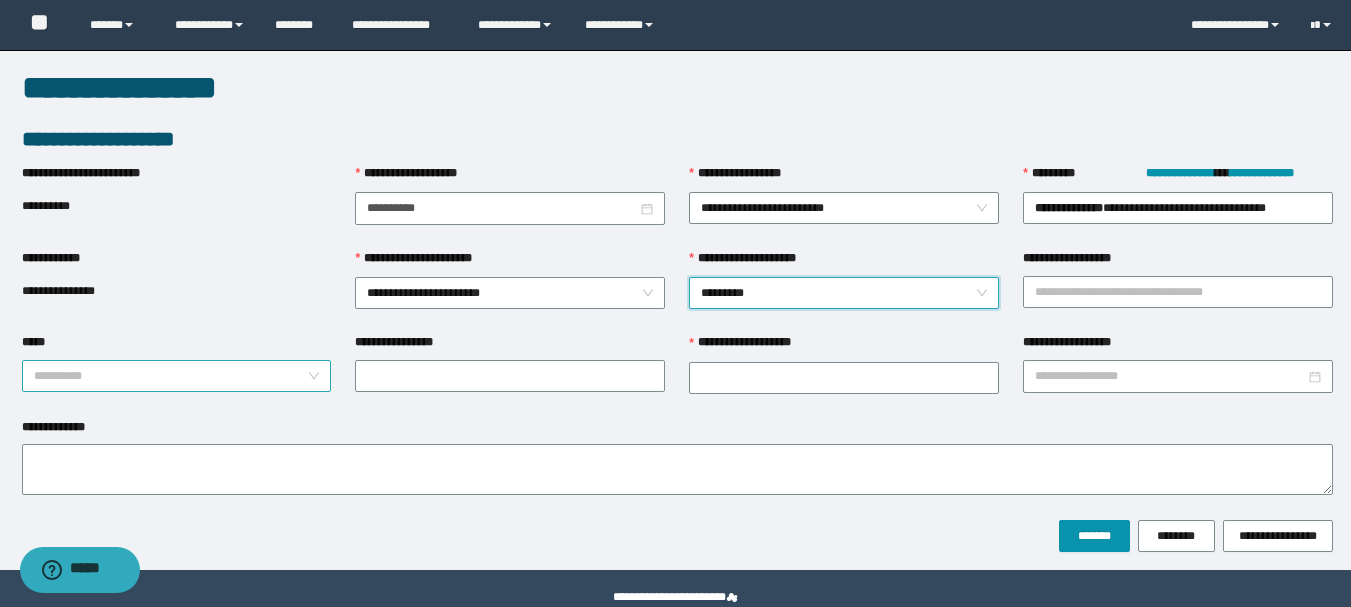 click on "*****" at bounding box center [171, 376] 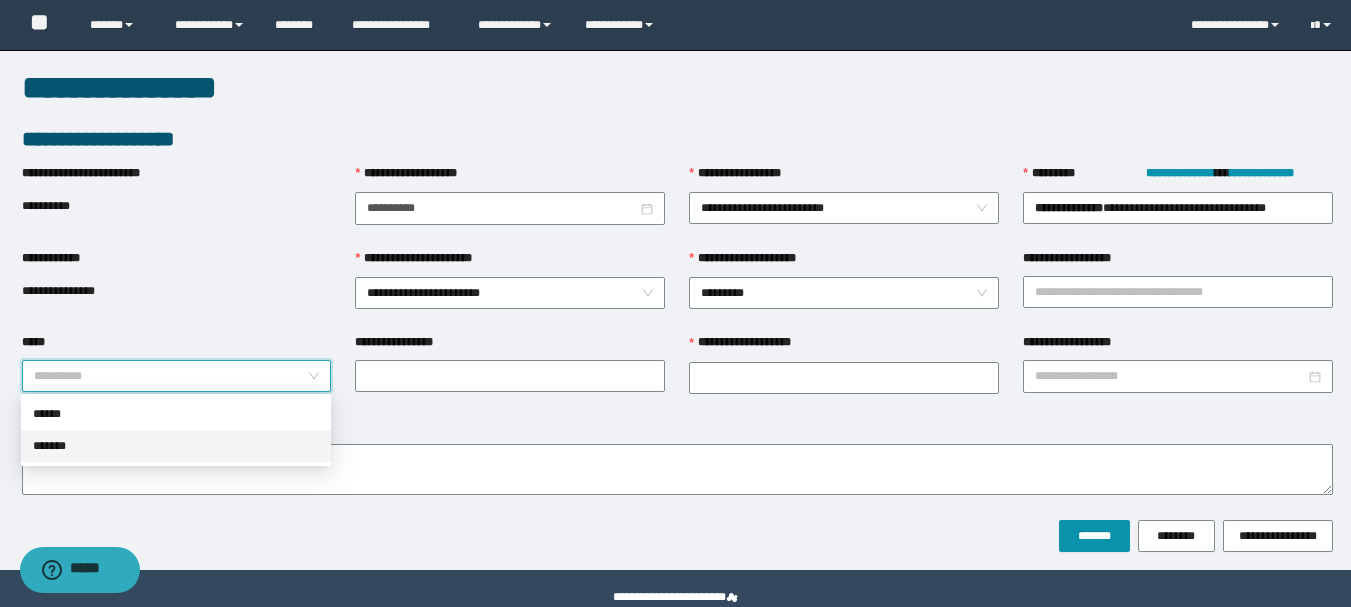 click on "*******" at bounding box center (176, 446) 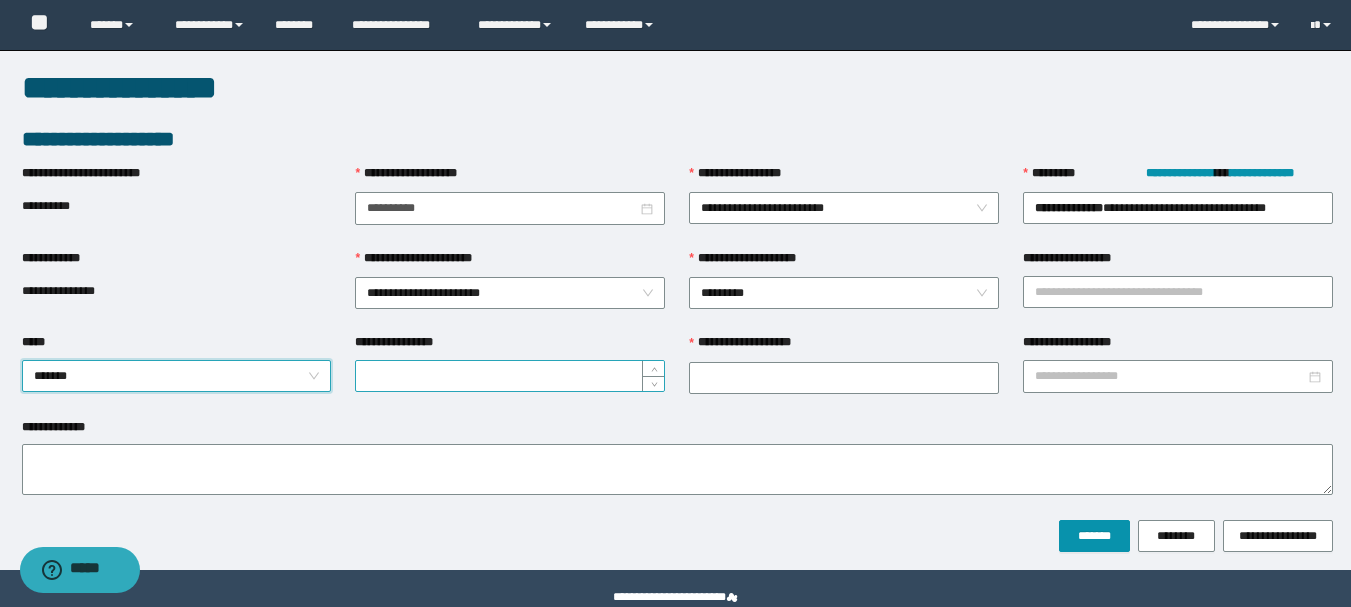 click on "**********" at bounding box center [510, 376] 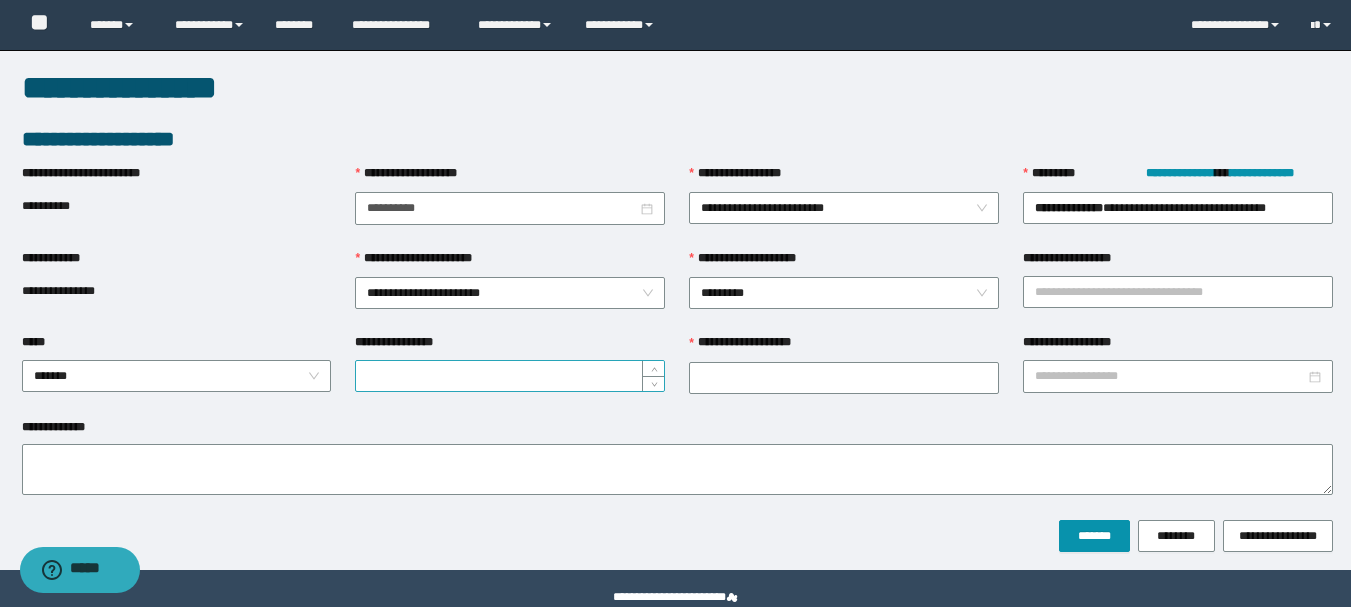 drag, startPoint x: 522, startPoint y: 392, endPoint x: 493, endPoint y: 380, distance: 31.38471 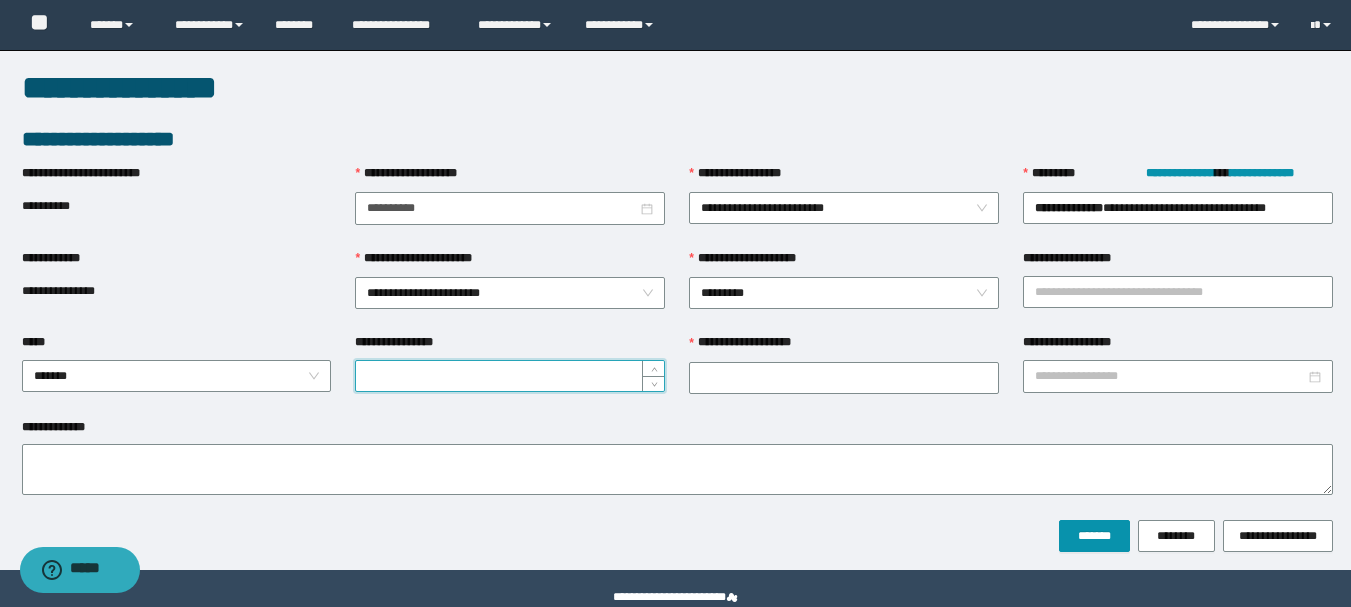 click on "**********" at bounding box center (510, 376) 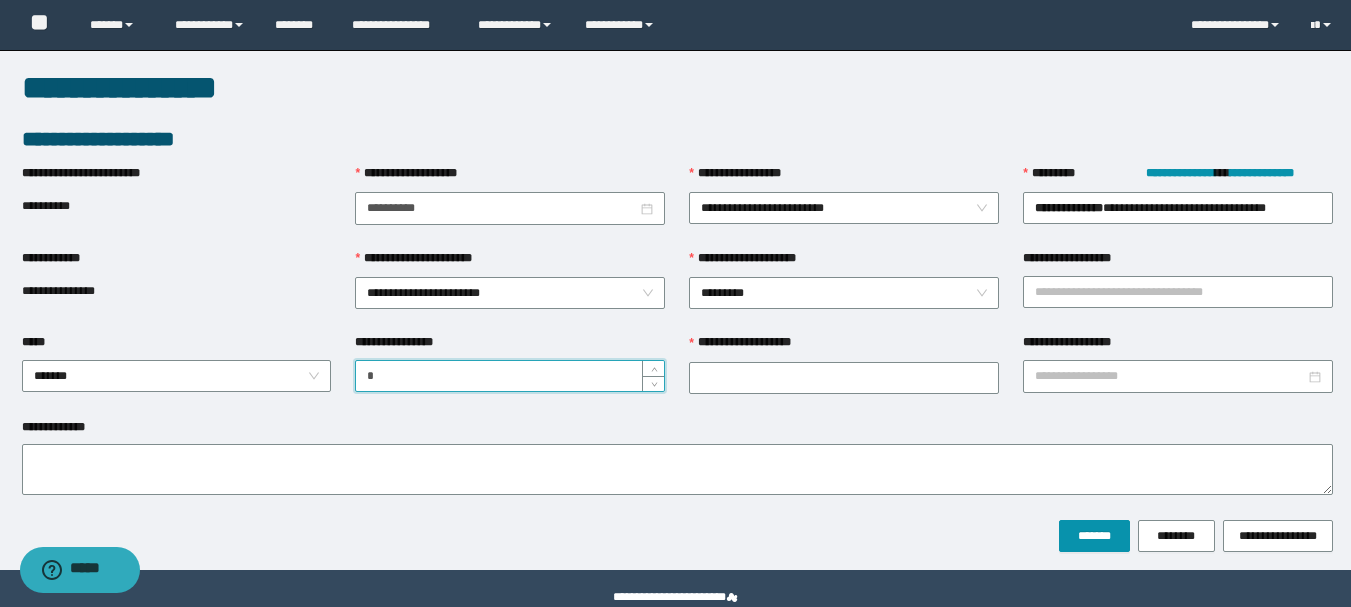 type on "*" 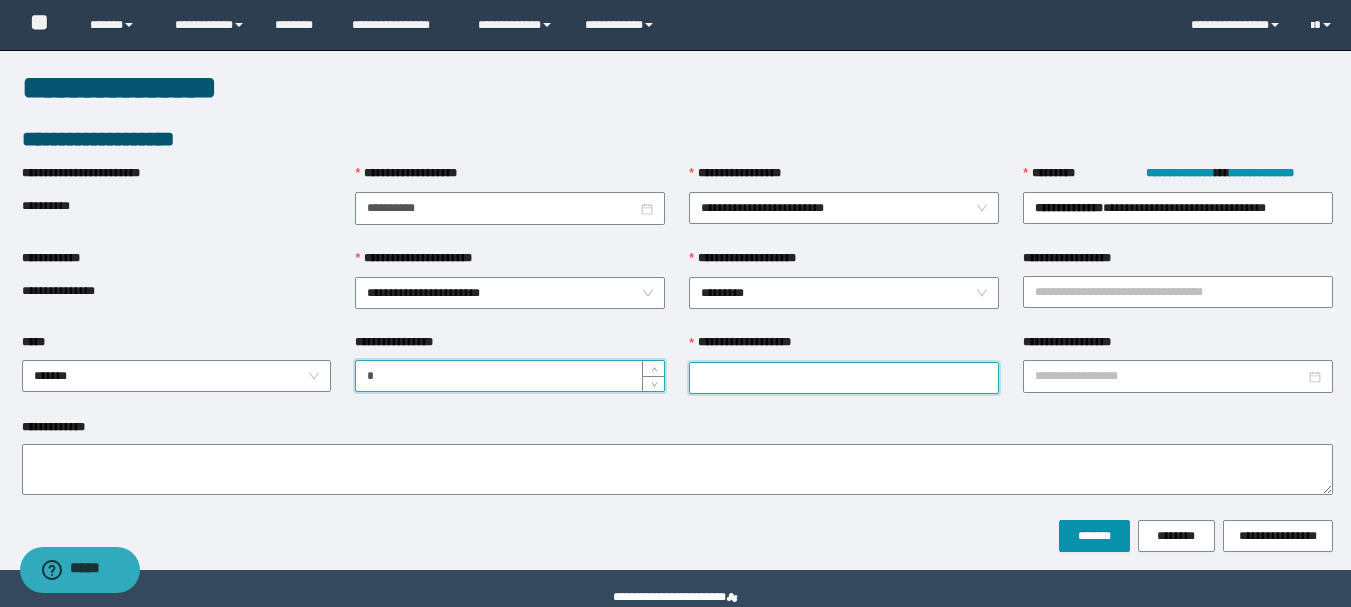click on "**********" at bounding box center [844, 378] 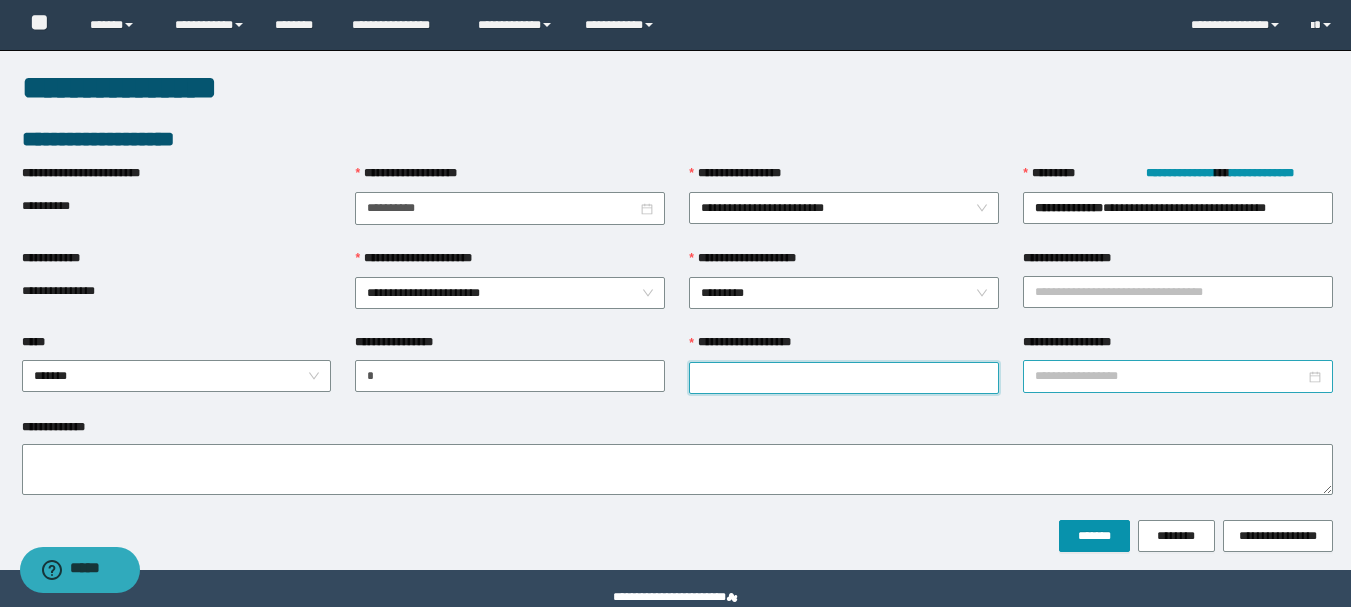 paste on "*********" 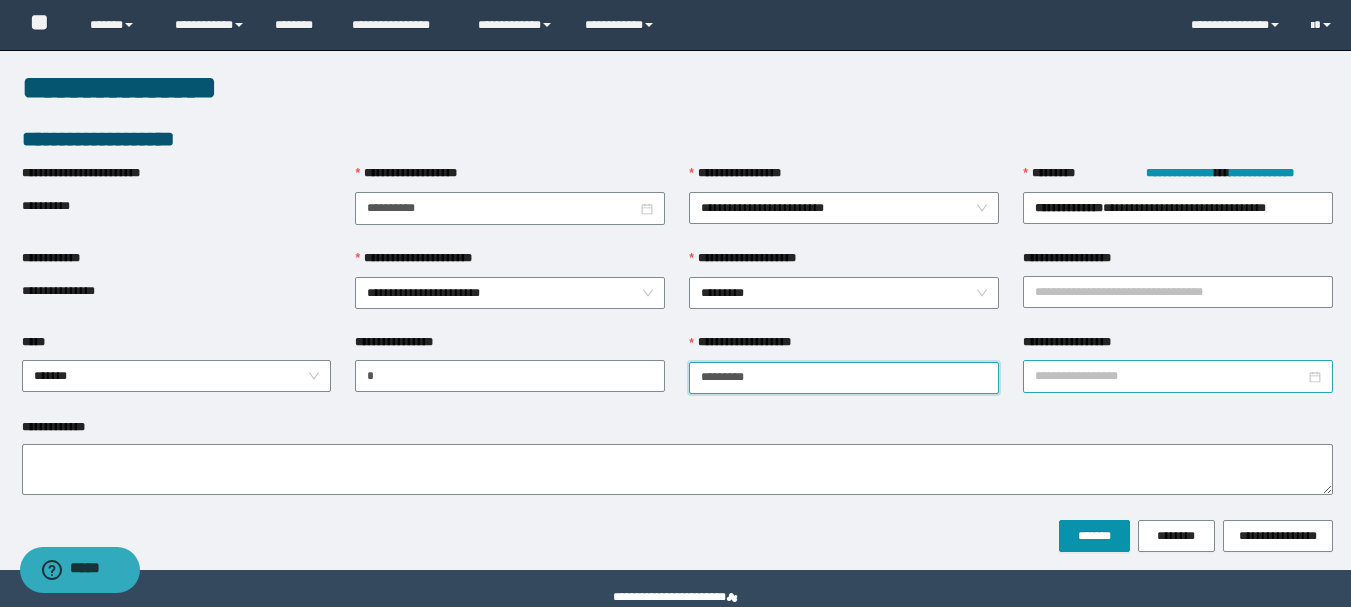 type on "*********" 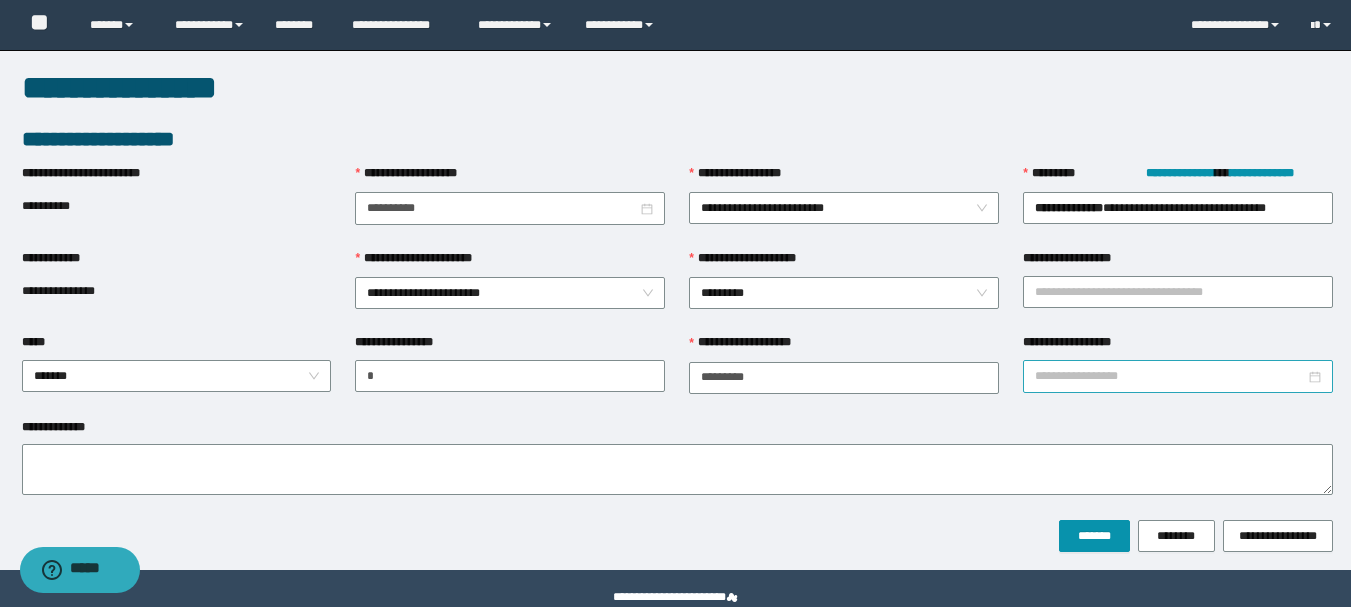 click on "**********" at bounding box center [1170, 376] 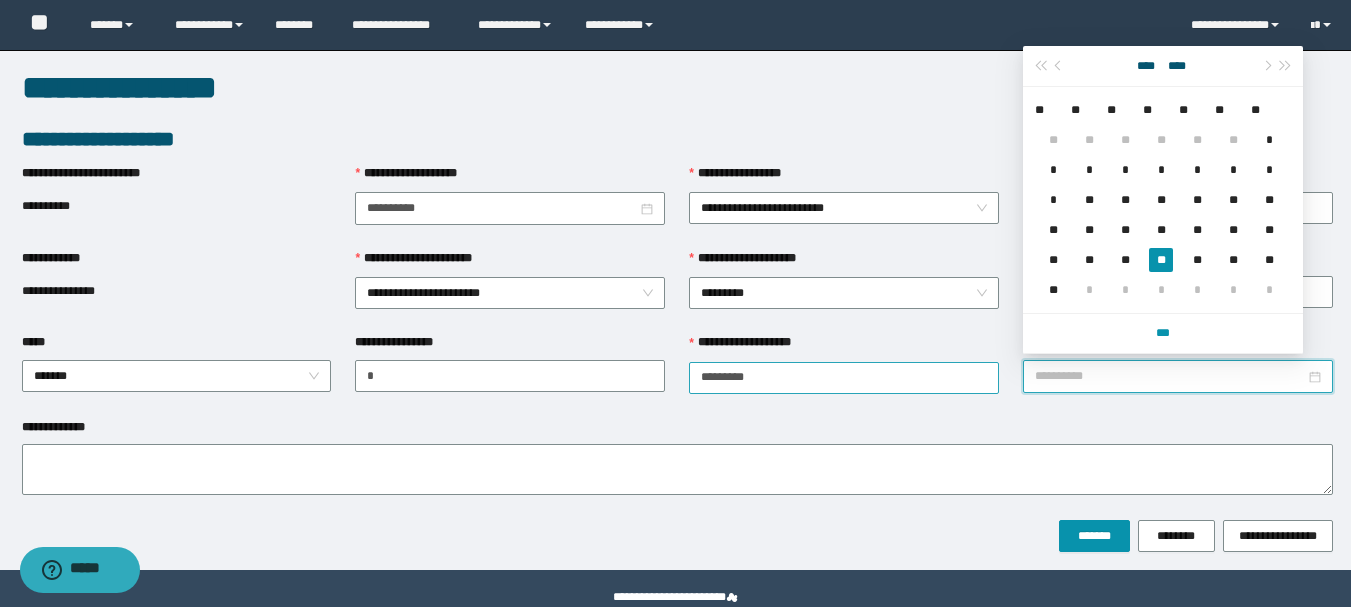 drag, startPoint x: 1160, startPoint y: 265, endPoint x: 997, endPoint y: 385, distance: 202.408 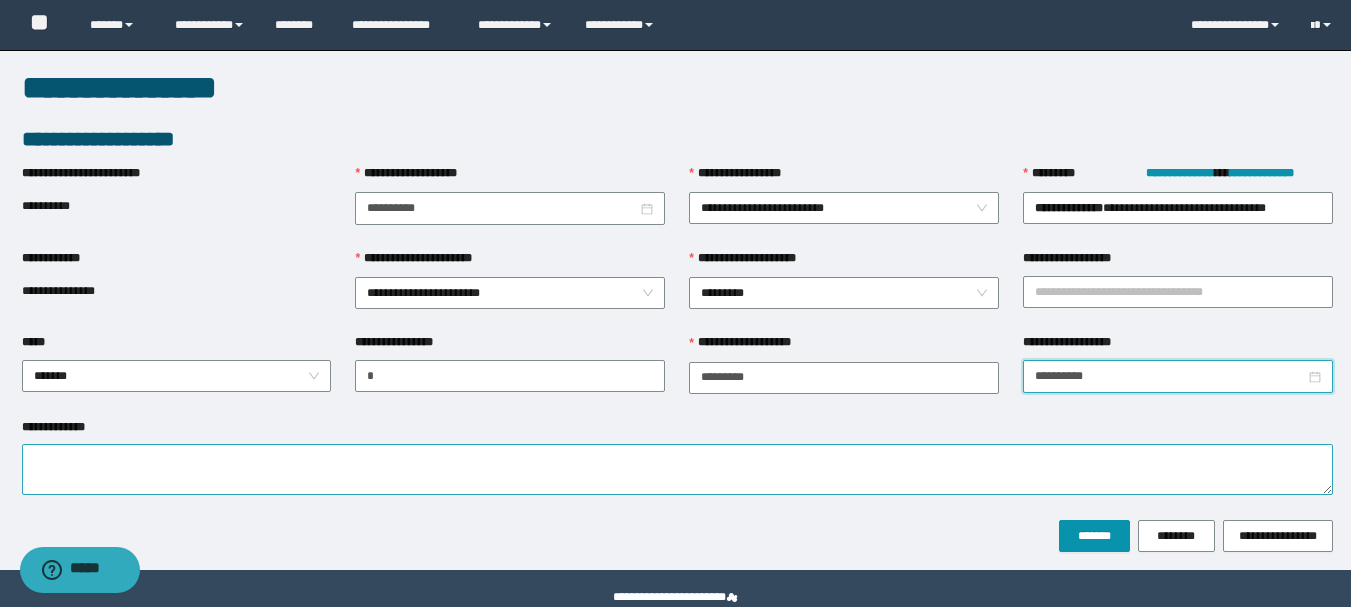 type on "**********" 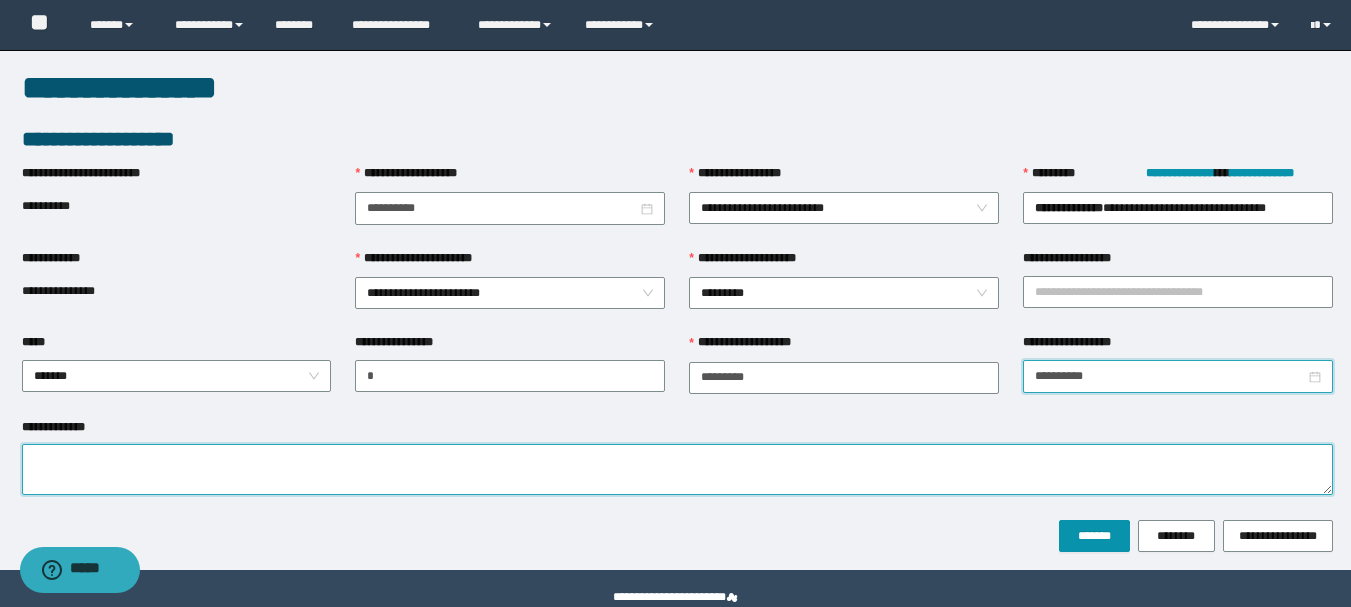 click on "**********" at bounding box center (677, 469) 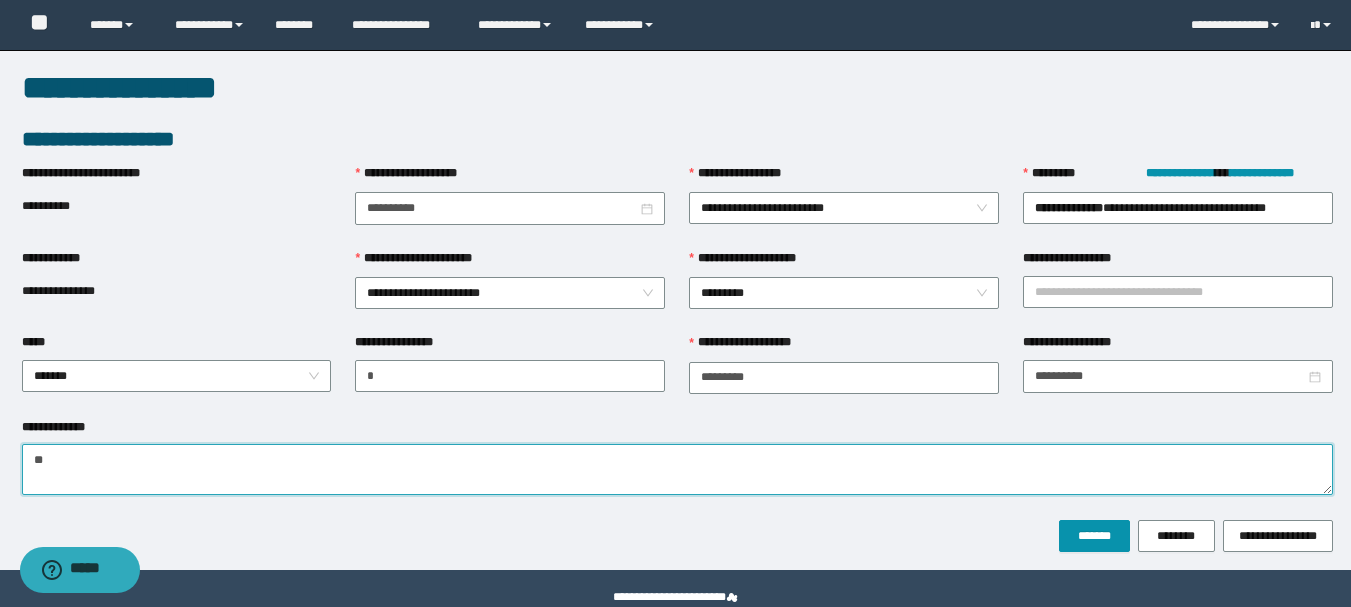 type on "**" 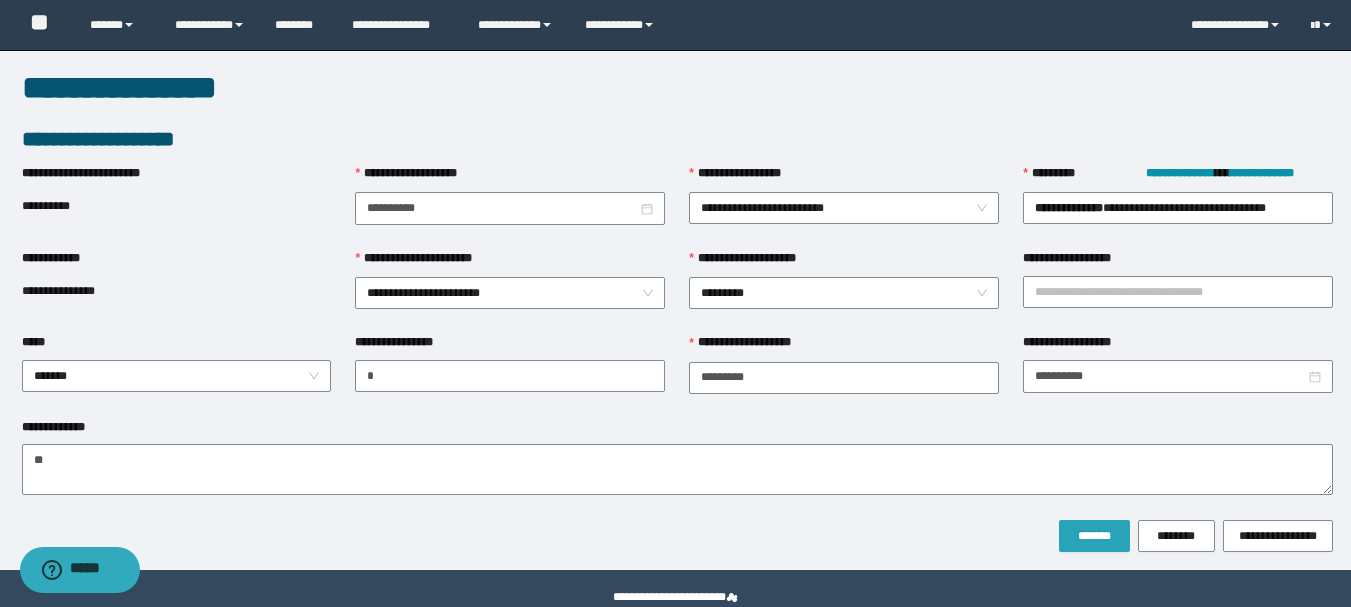 click on "*******" at bounding box center (1094, 536) 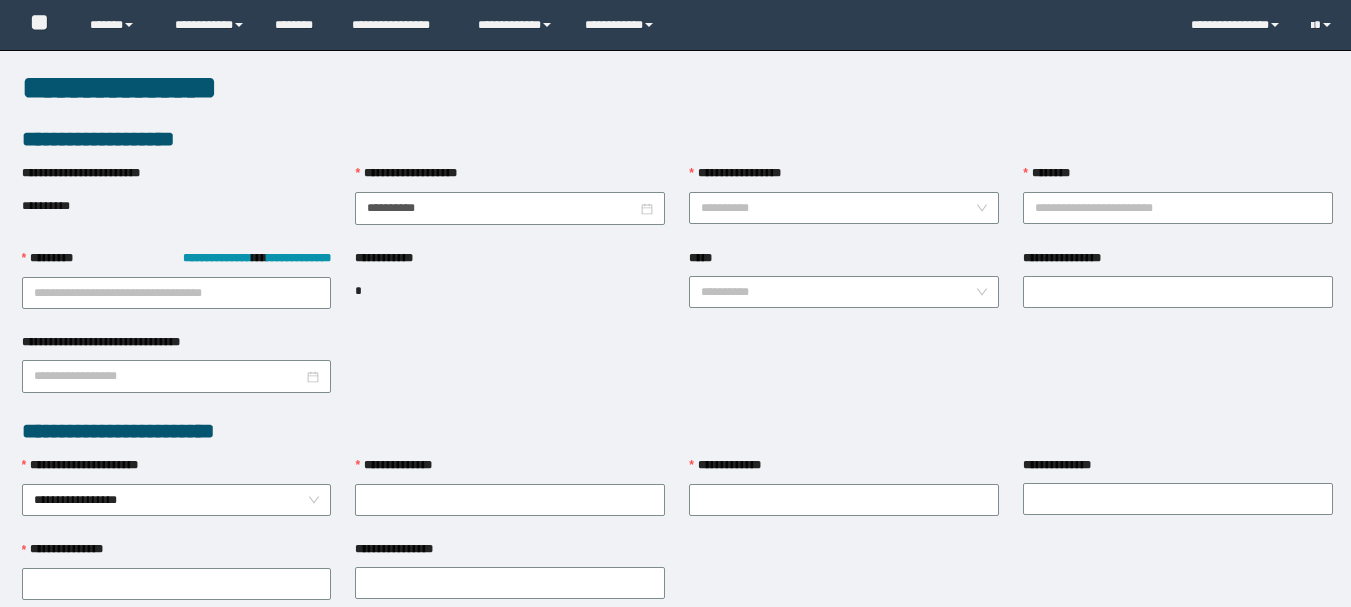 scroll, scrollTop: 0, scrollLeft: 0, axis: both 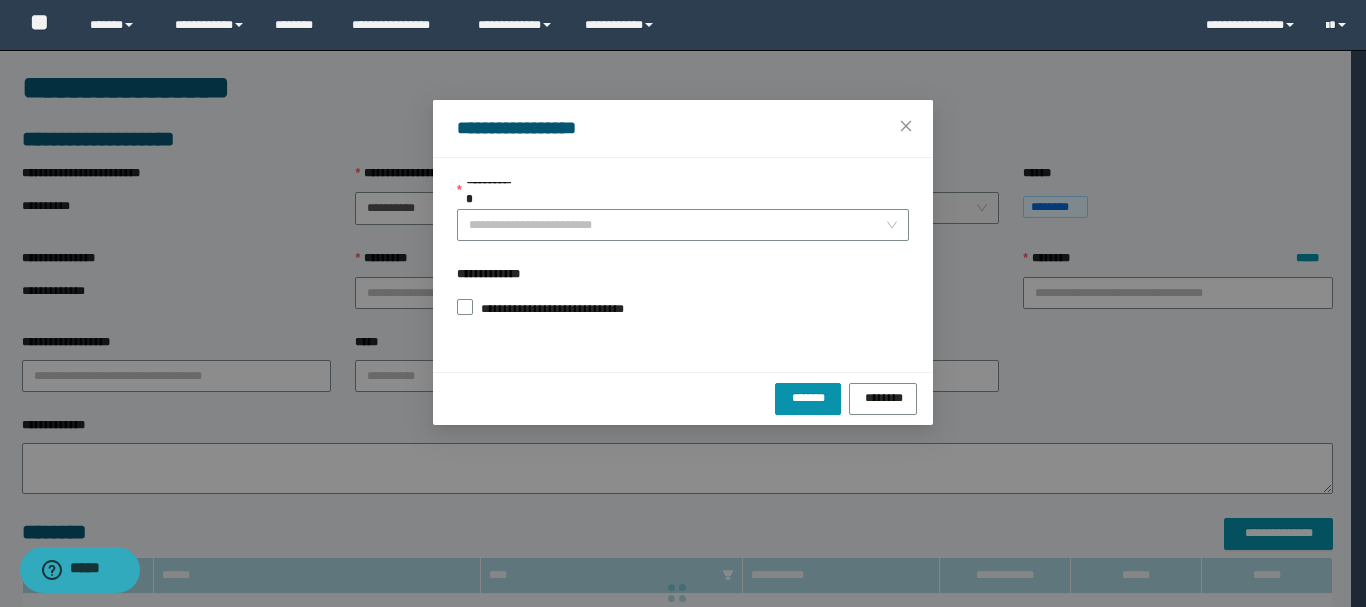 type on "*" 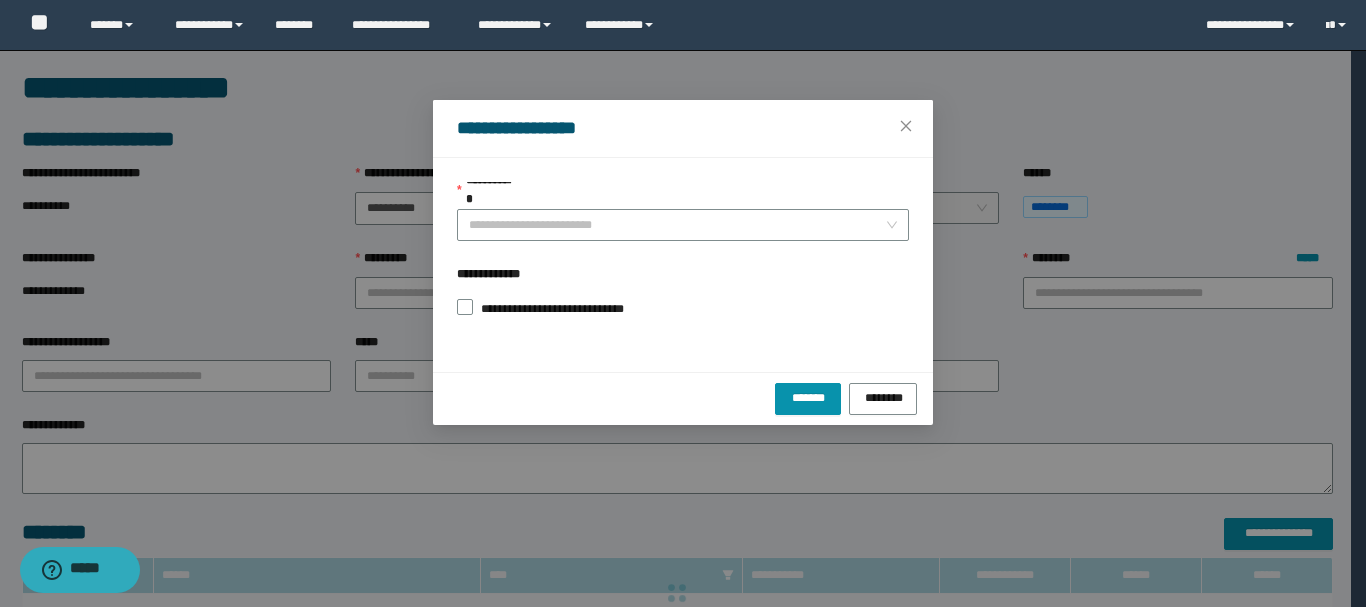 type on "**" 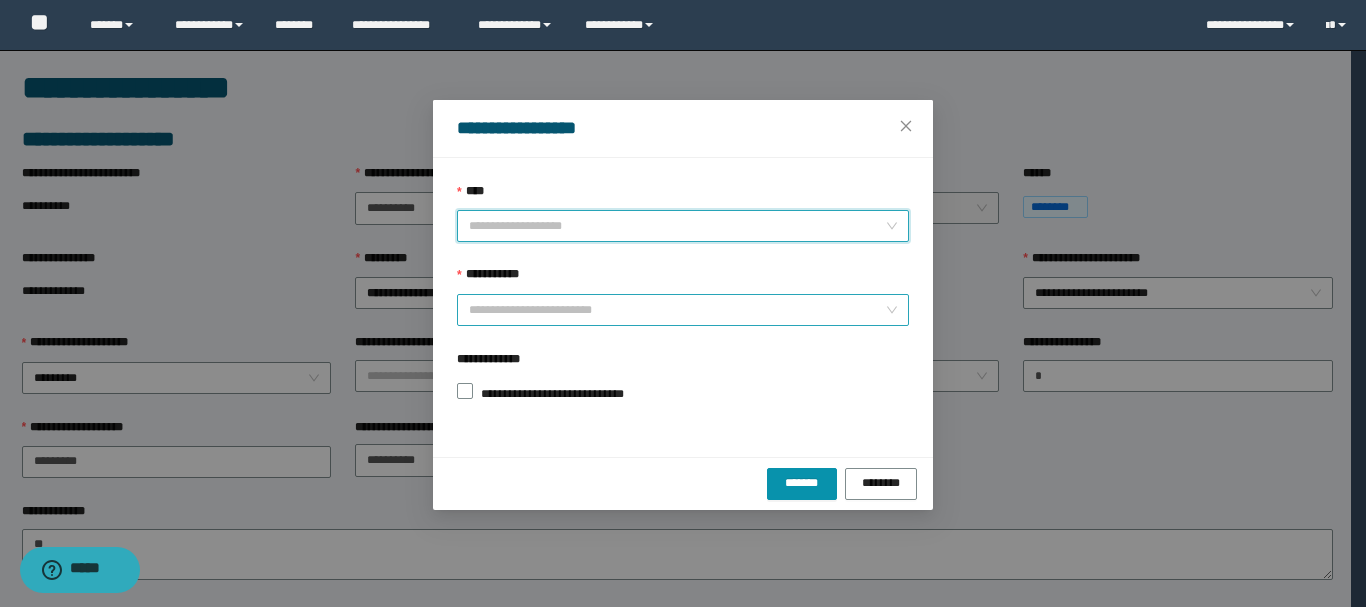 click on "****" at bounding box center [677, 226] 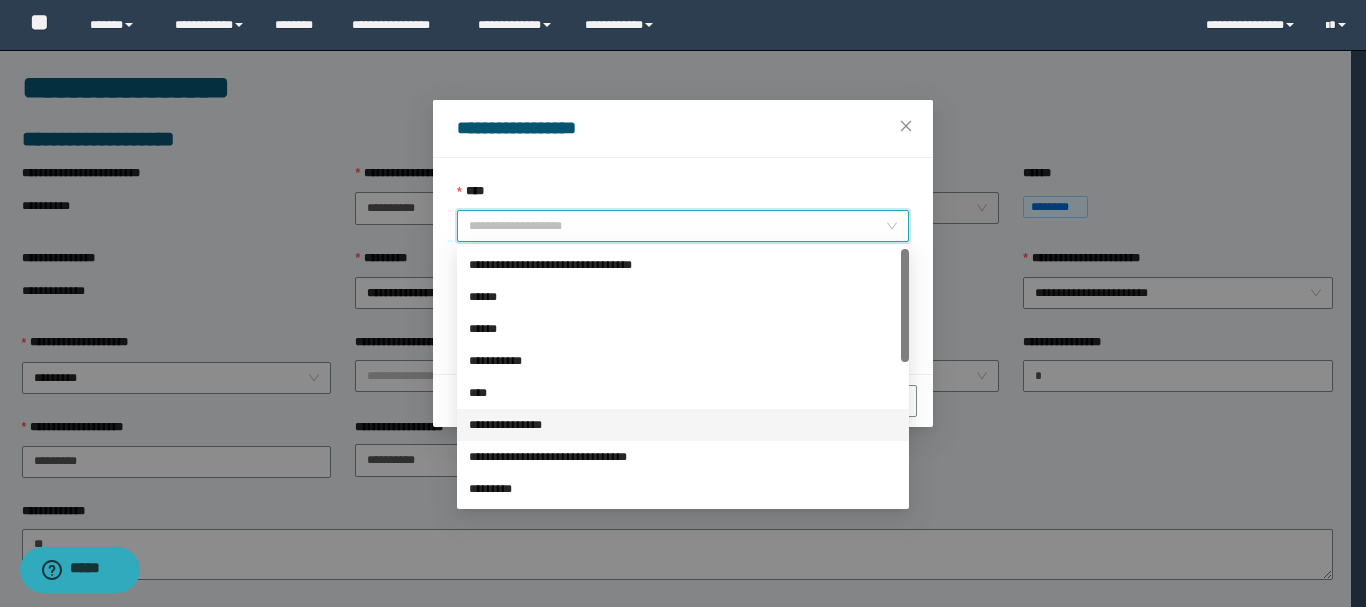 click on "**********" at bounding box center (683, 425) 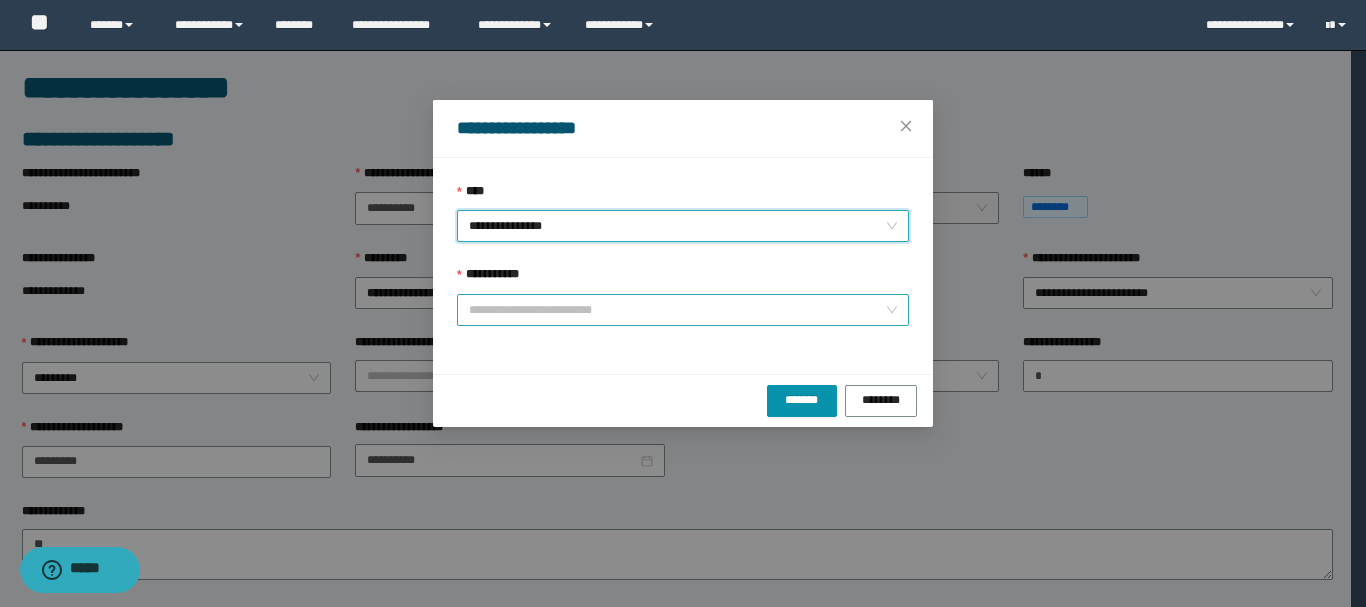 click on "**********" at bounding box center [677, 310] 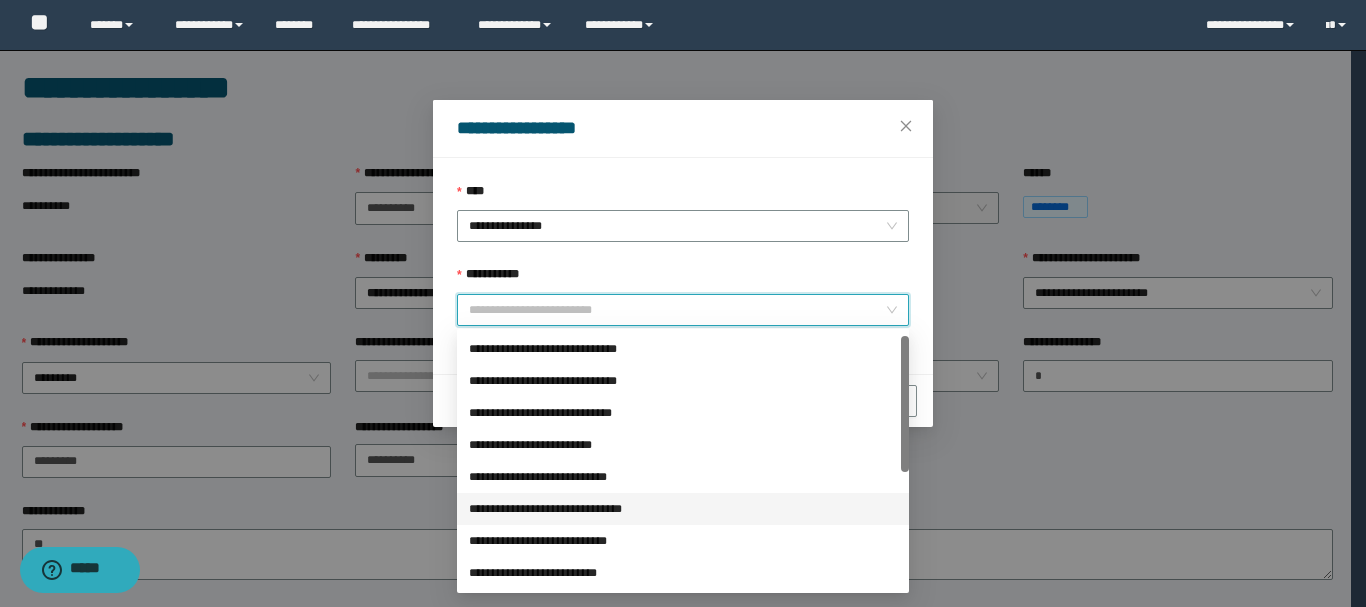 scroll, scrollTop: 5, scrollLeft: 0, axis: vertical 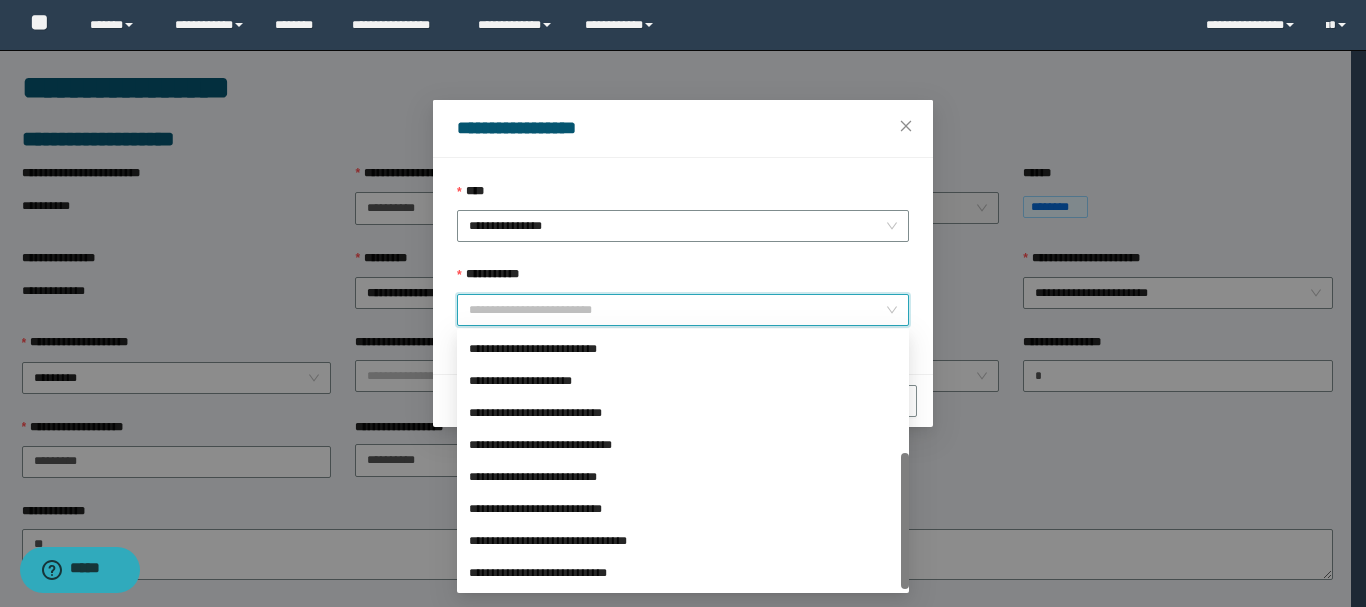 drag, startPoint x: 901, startPoint y: 373, endPoint x: 899, endPoint y: 589, distance: 216.00926 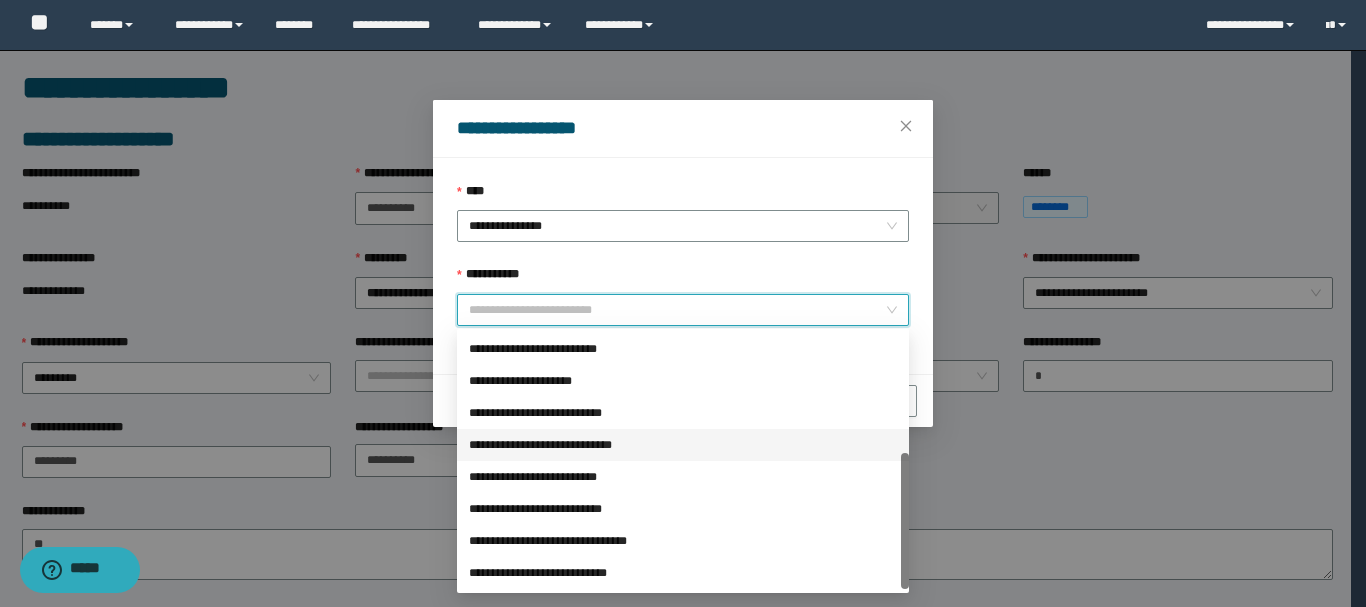 click on "**********" at bounding box center (683, 445) 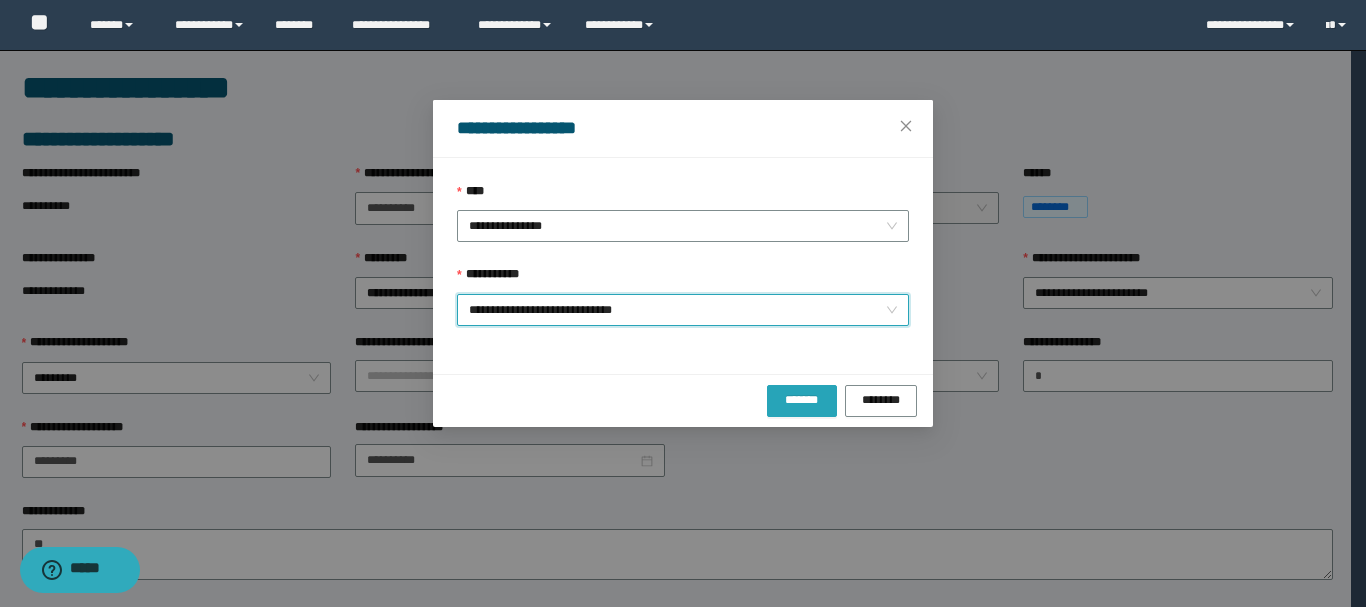 click on "*******" at bounding box center (802, 399) 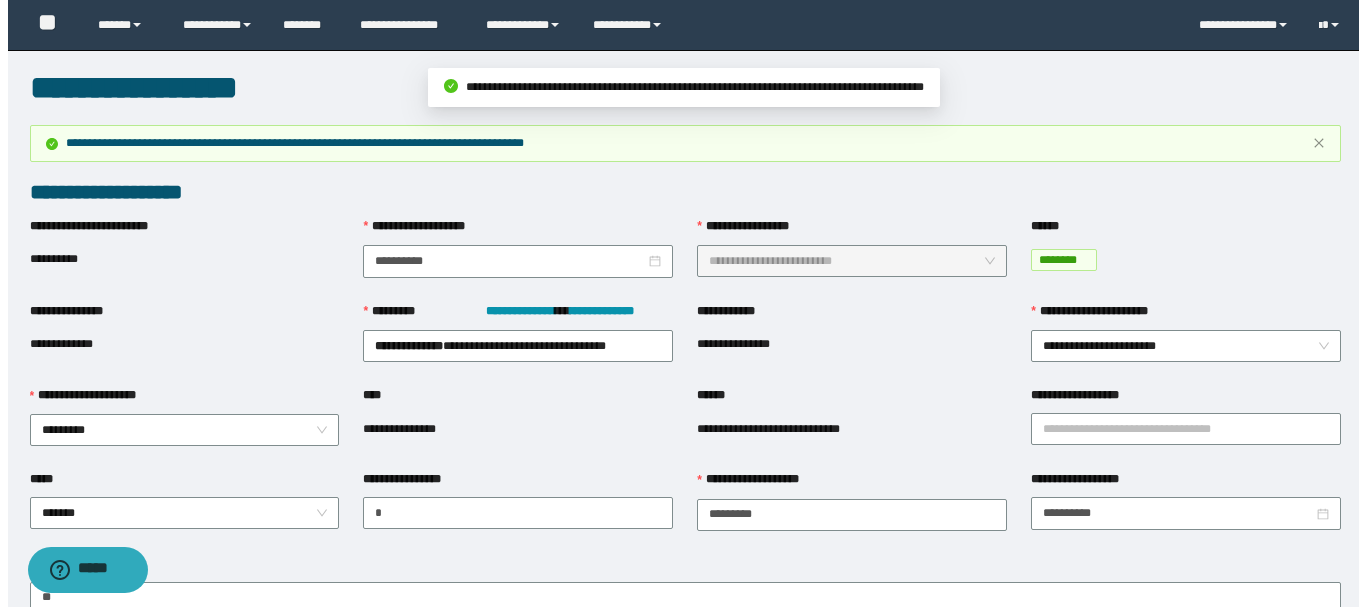 scroll, scrollTop: 480, scrollLeft: 0, axis: vertical 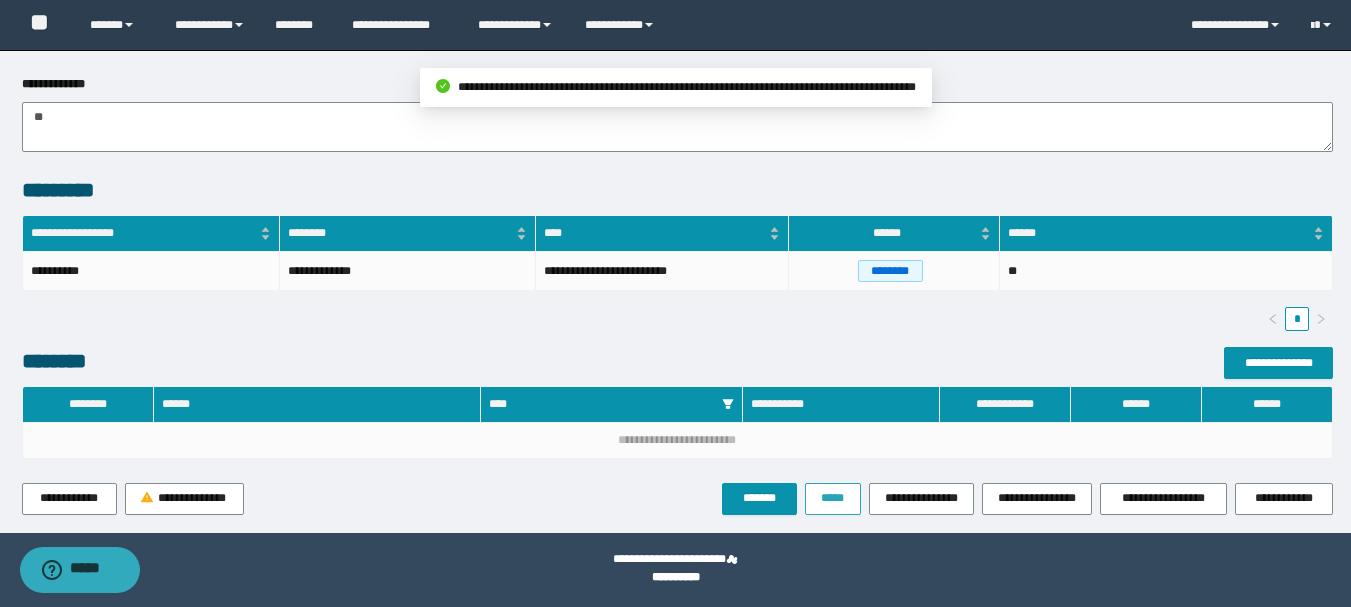 click on "*****" at bounding box center [833, 498] 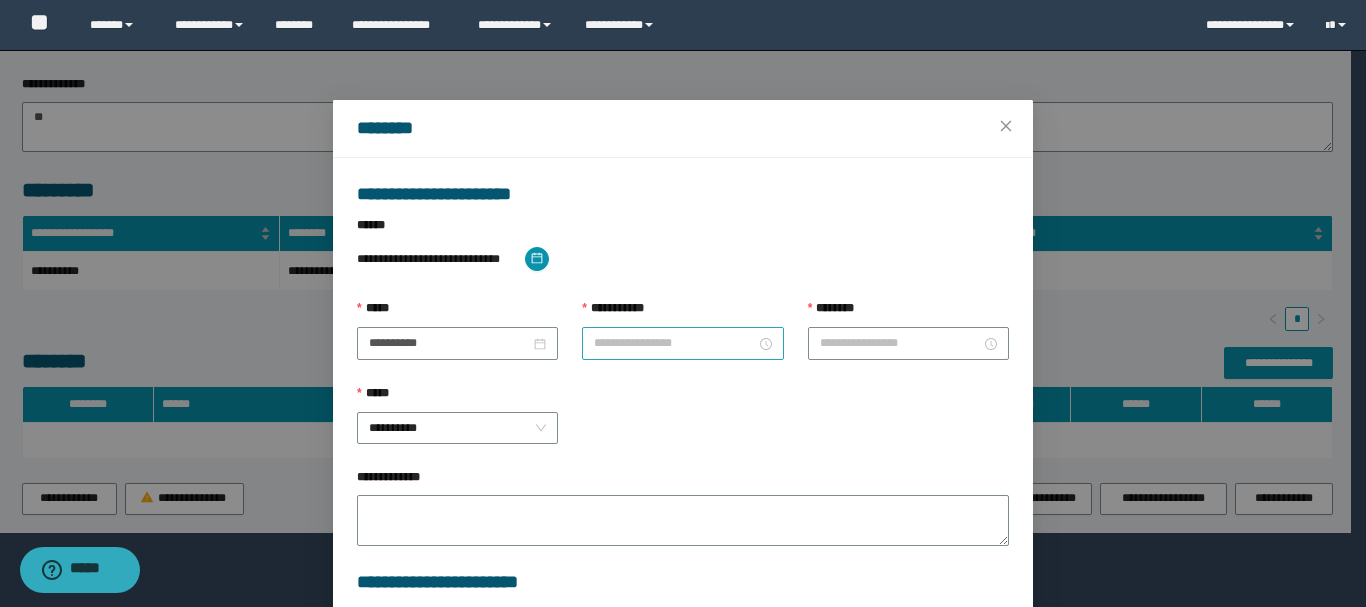 click on "**********" at bounding box center [674, 343] 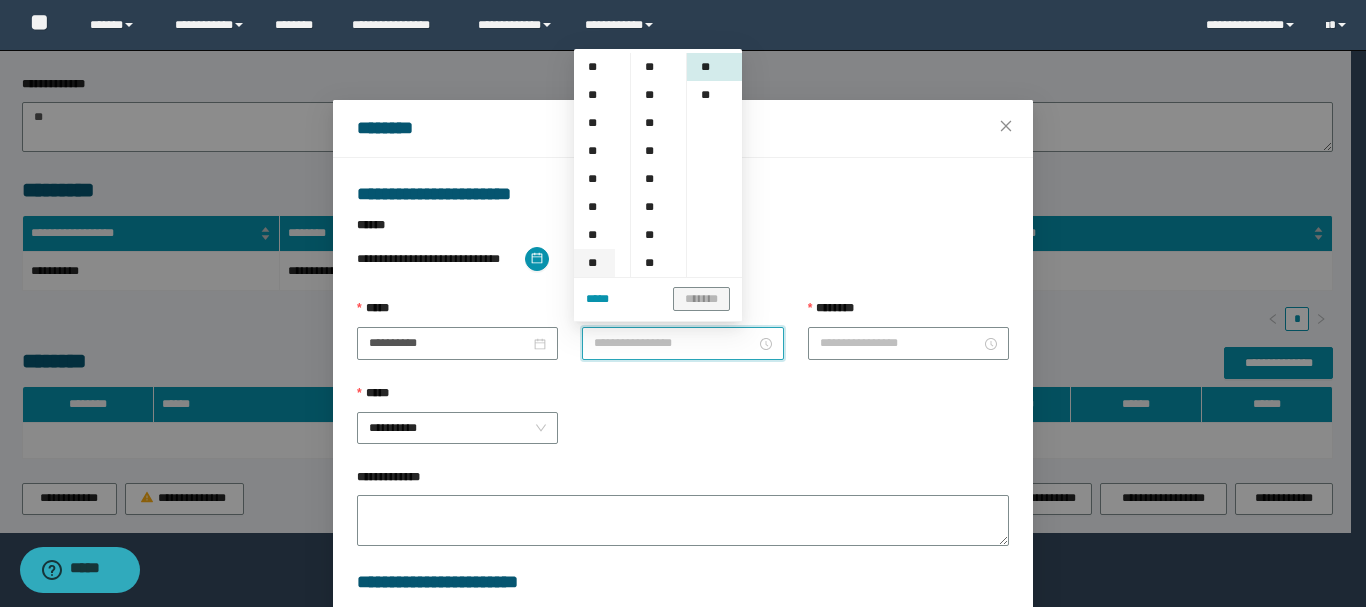 click on "**" at bounding box center [594, 263] 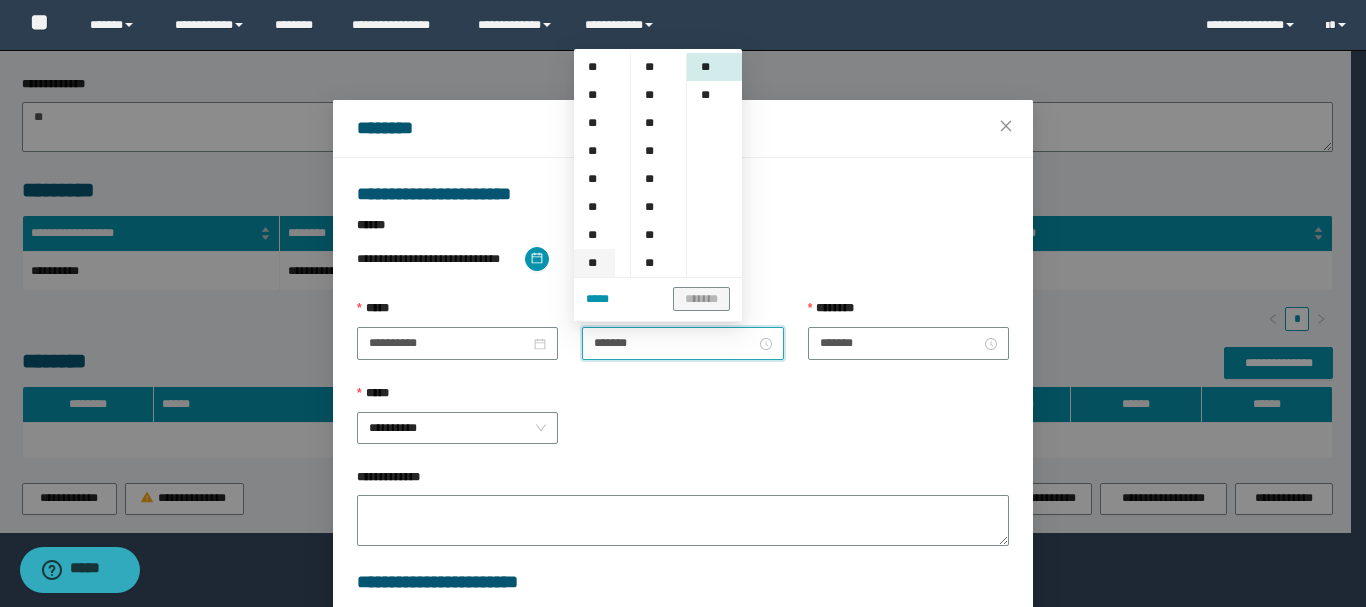 click on "** ** ** ** ** ** ** ** ** ** ** **" at bounding box center (602, 165) 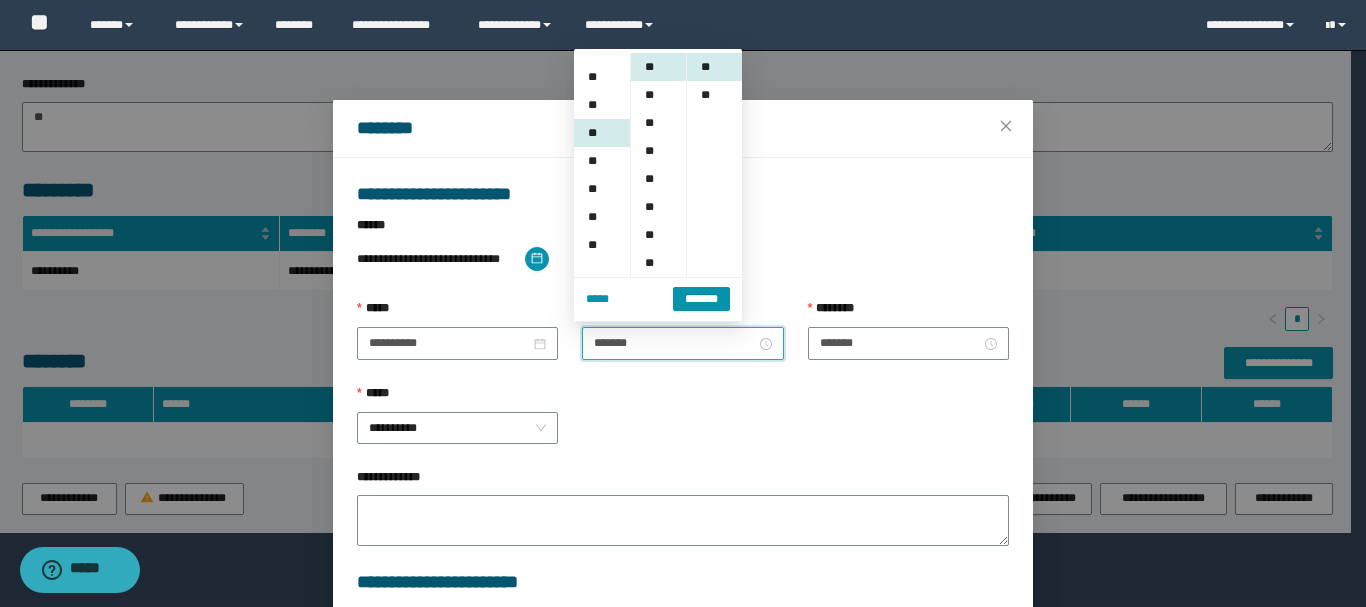 scroll, scrollTop: 196, scrollLeft: 0, axis: vertical 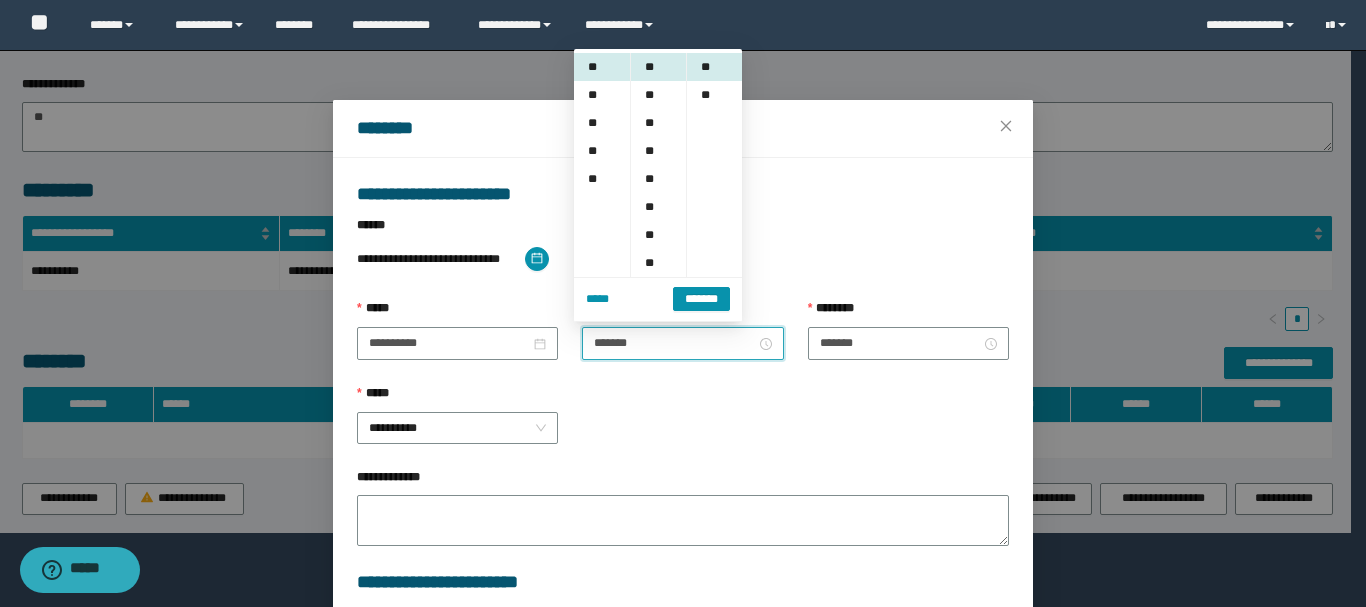 click on "**********" at bounding box center [457, 426] 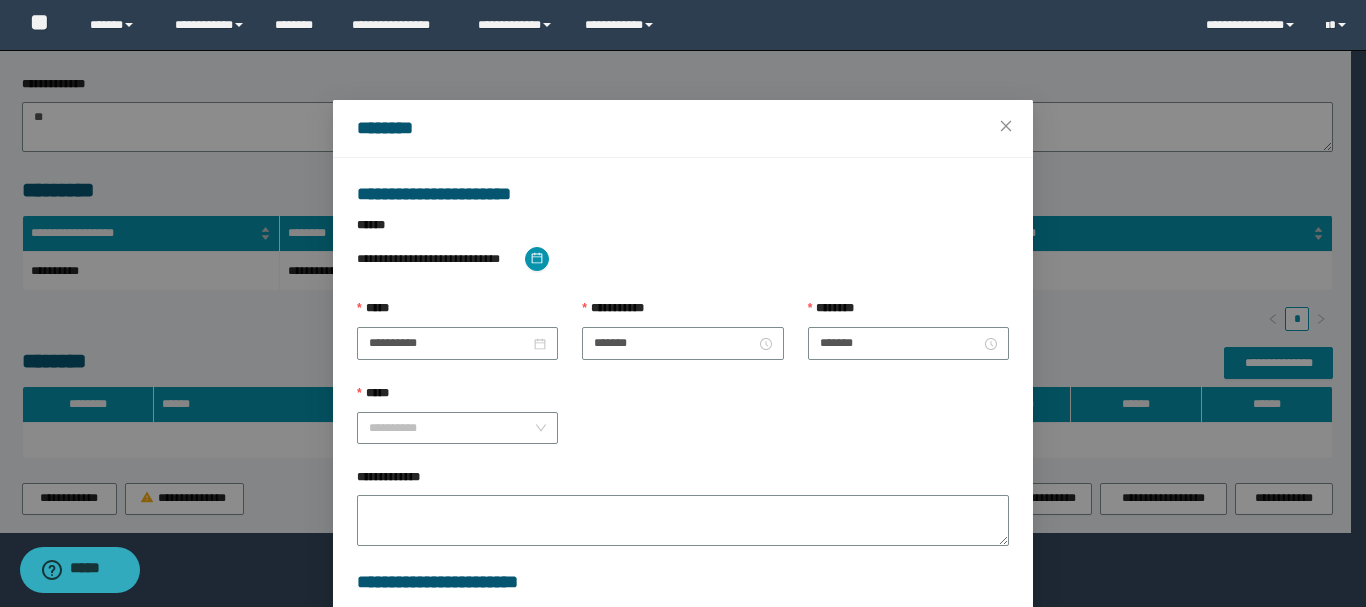 drag, startPoint x: 385, startPoint y: 438, endPoint x: 392, endPoint y: 453, distance: 16.552946 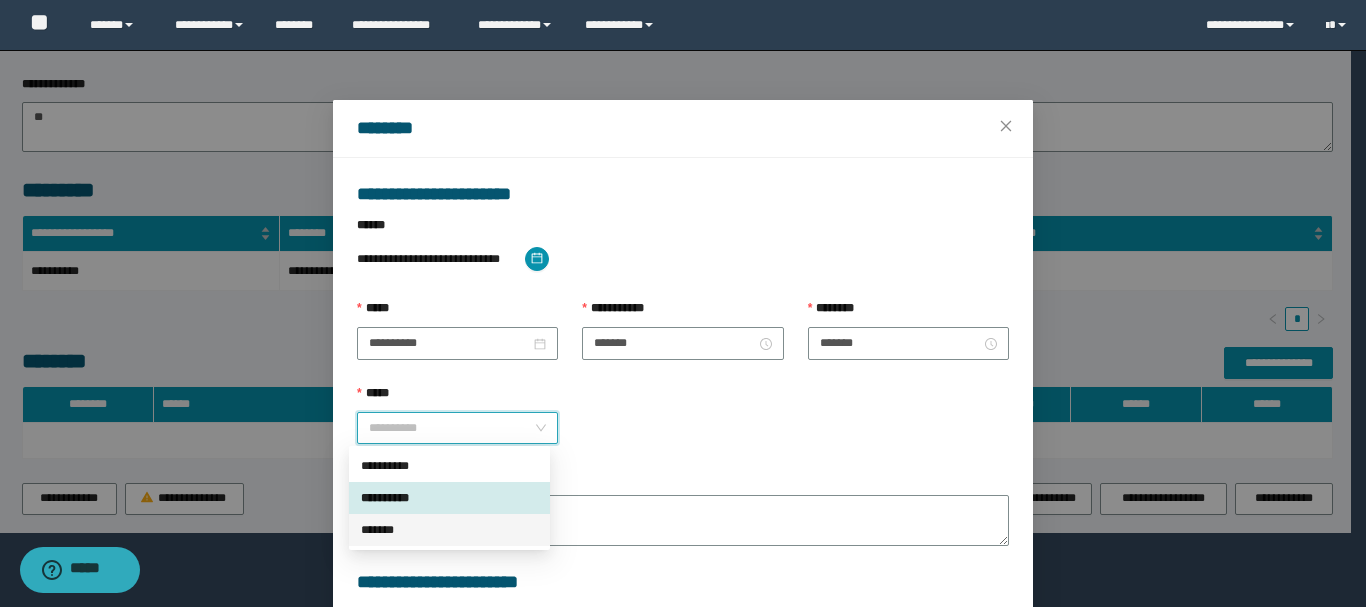 click on "*******" at bounding box center [449, 530] 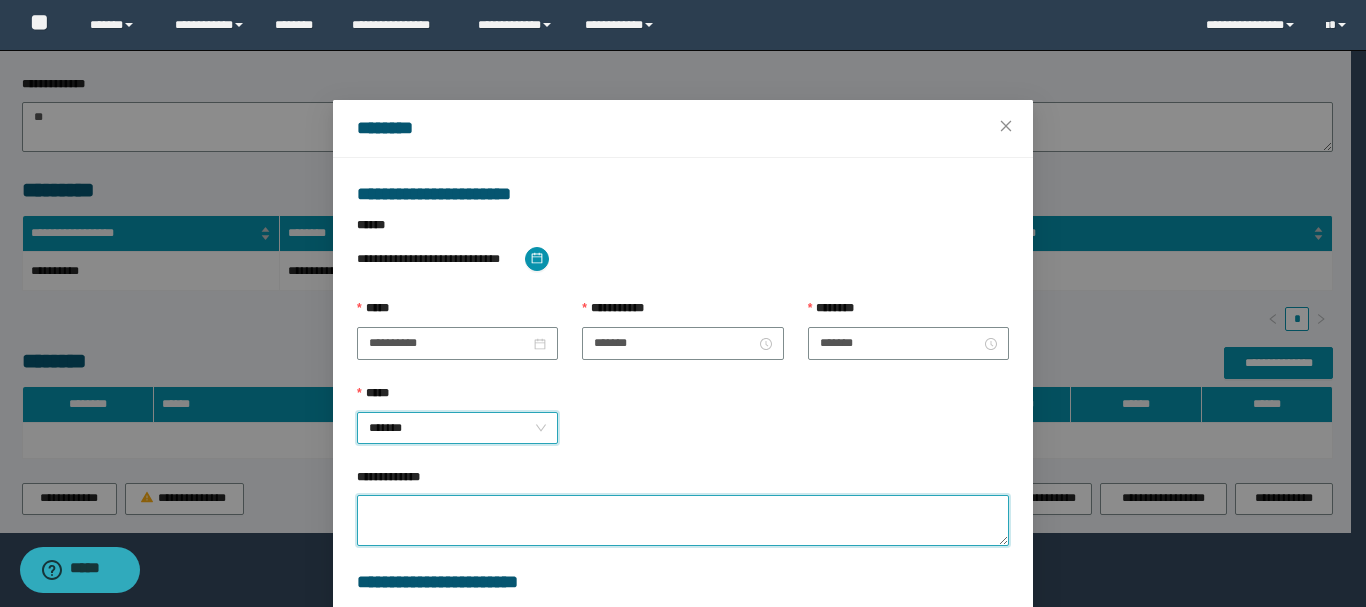 click on "**********" at bounding box center (683, 520) 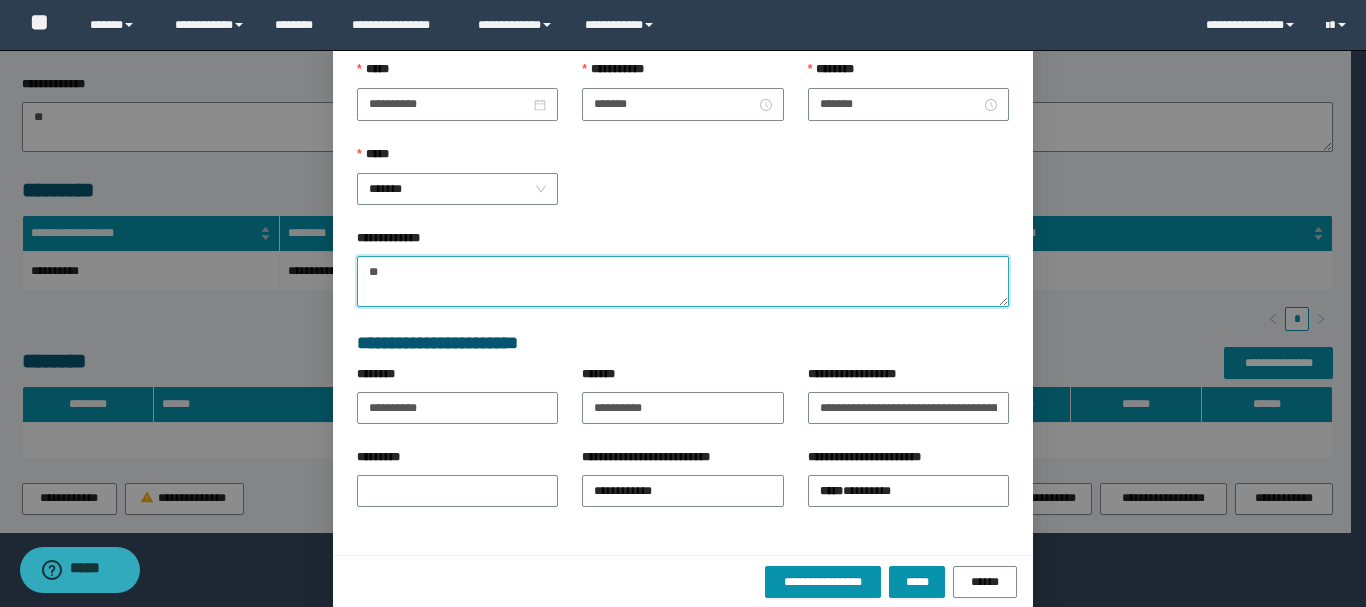 scroll, scrollTop: 263, scrollLeft: 0, axis: vertical 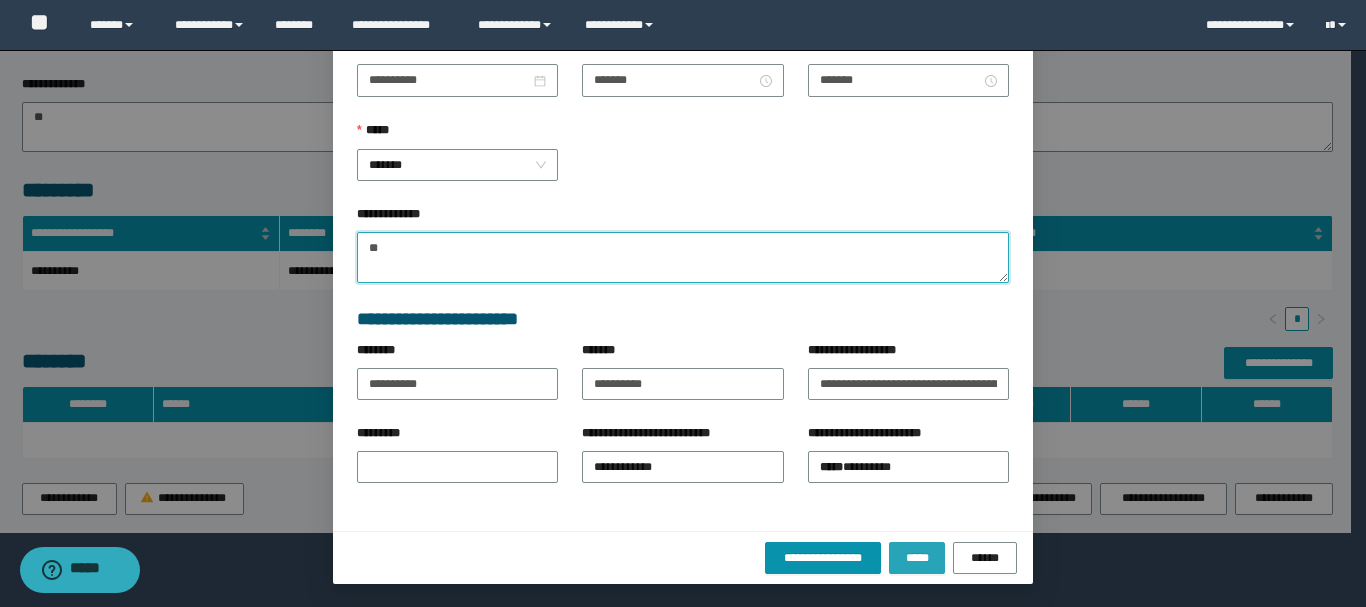type on "**" 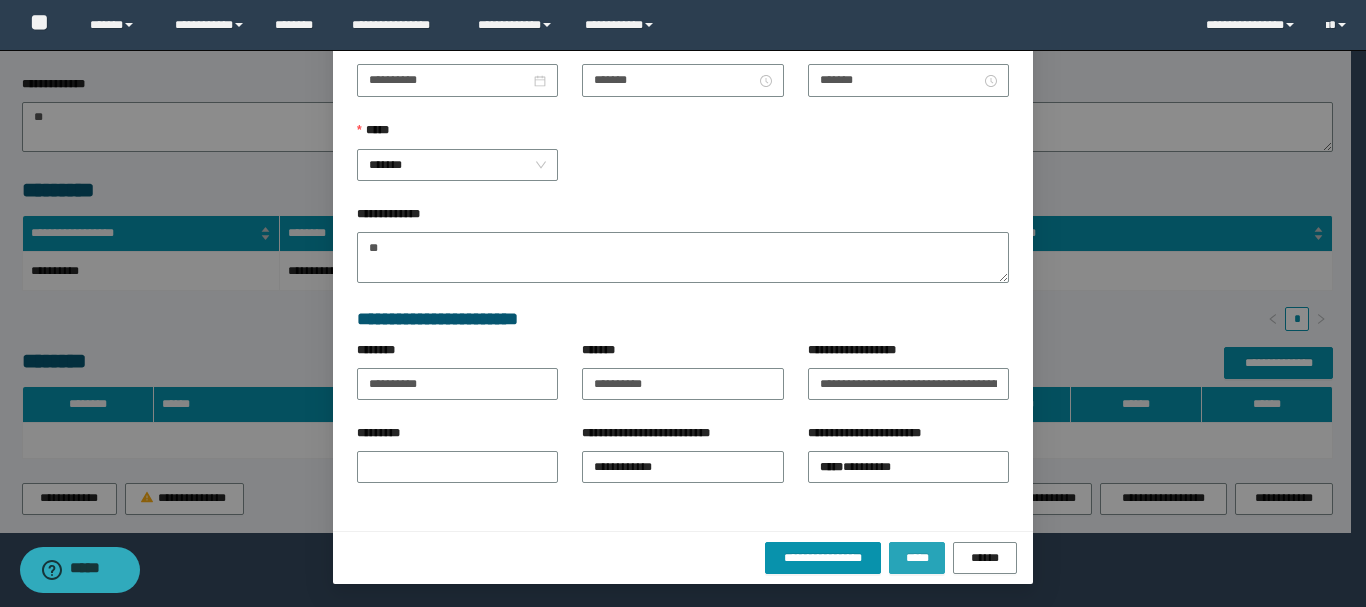 click on "*****" at bounding box center [917, 558] 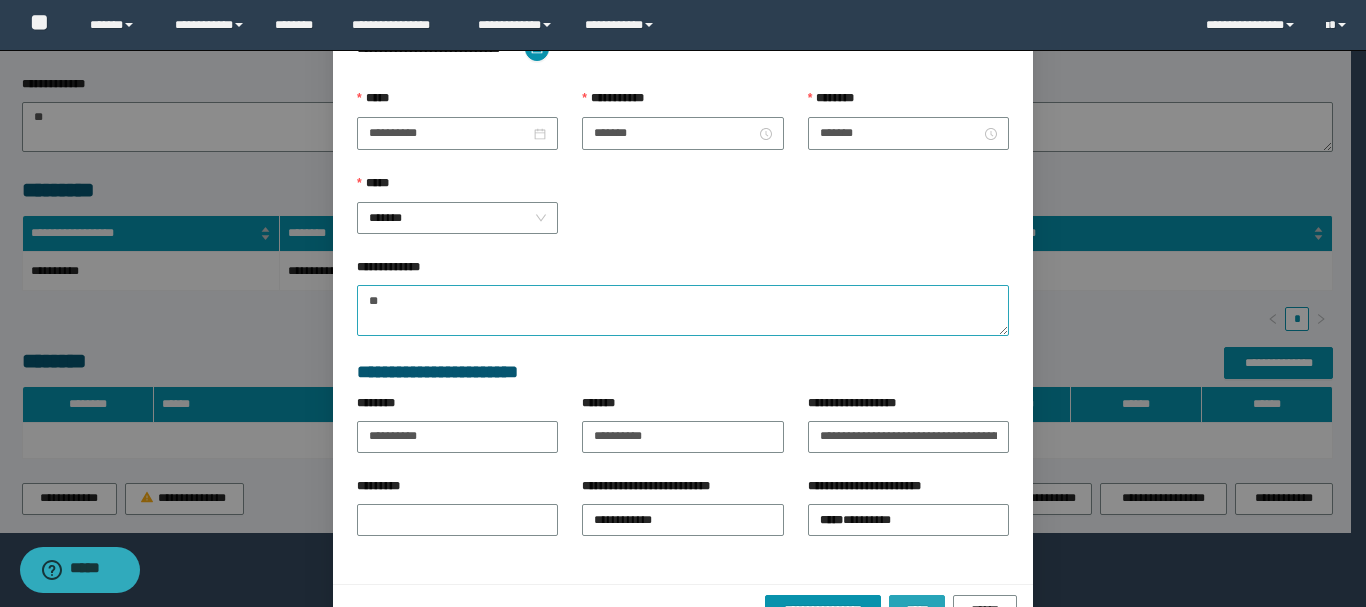 scroll, scrollTop: 315, scrollLeft: 0, axis: vertical 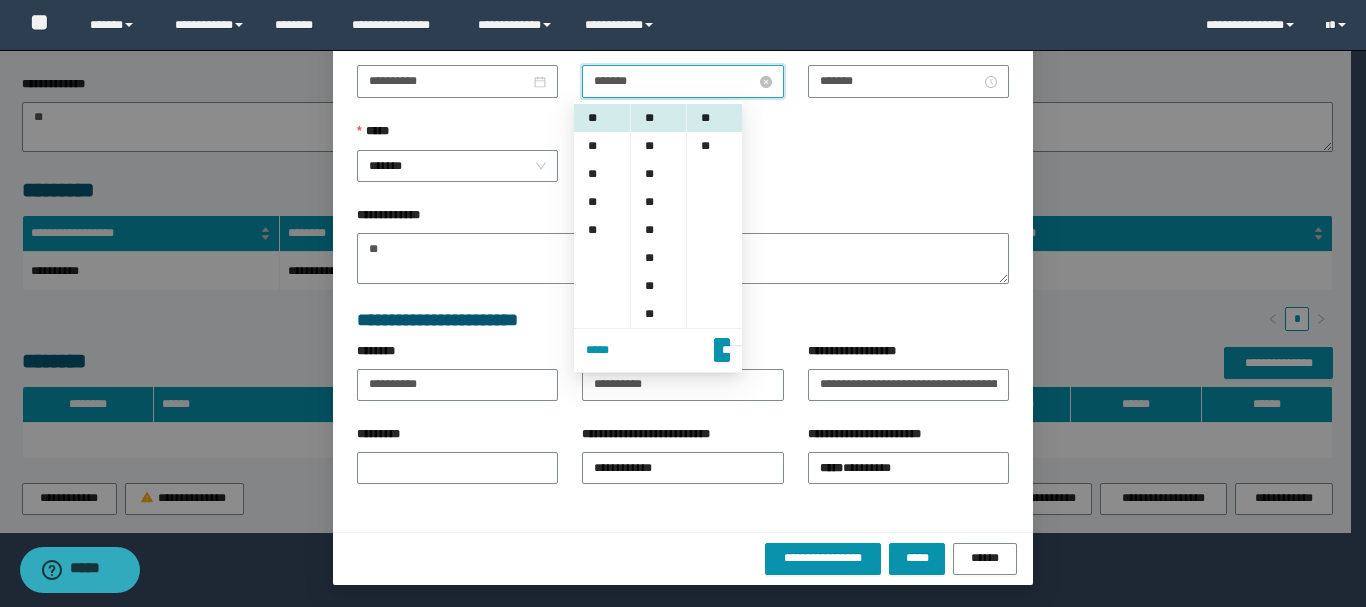 click on "*******" at bounding box center [674, 81] 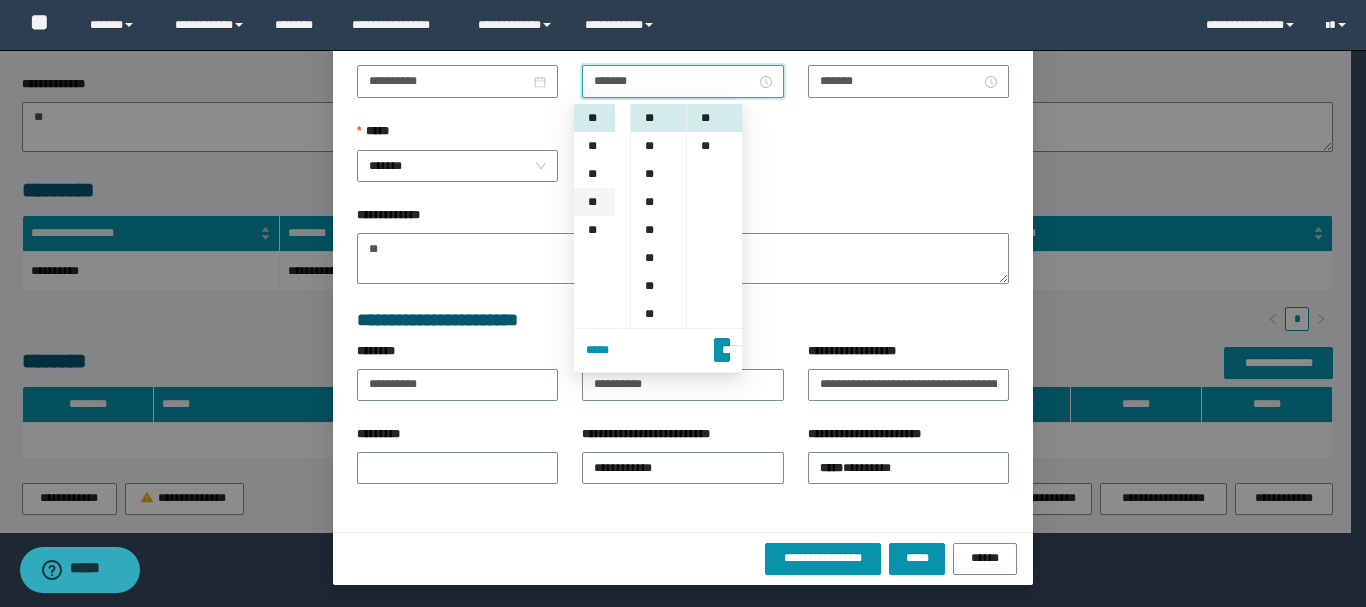 click on "**" at bounding box center (594, 174) 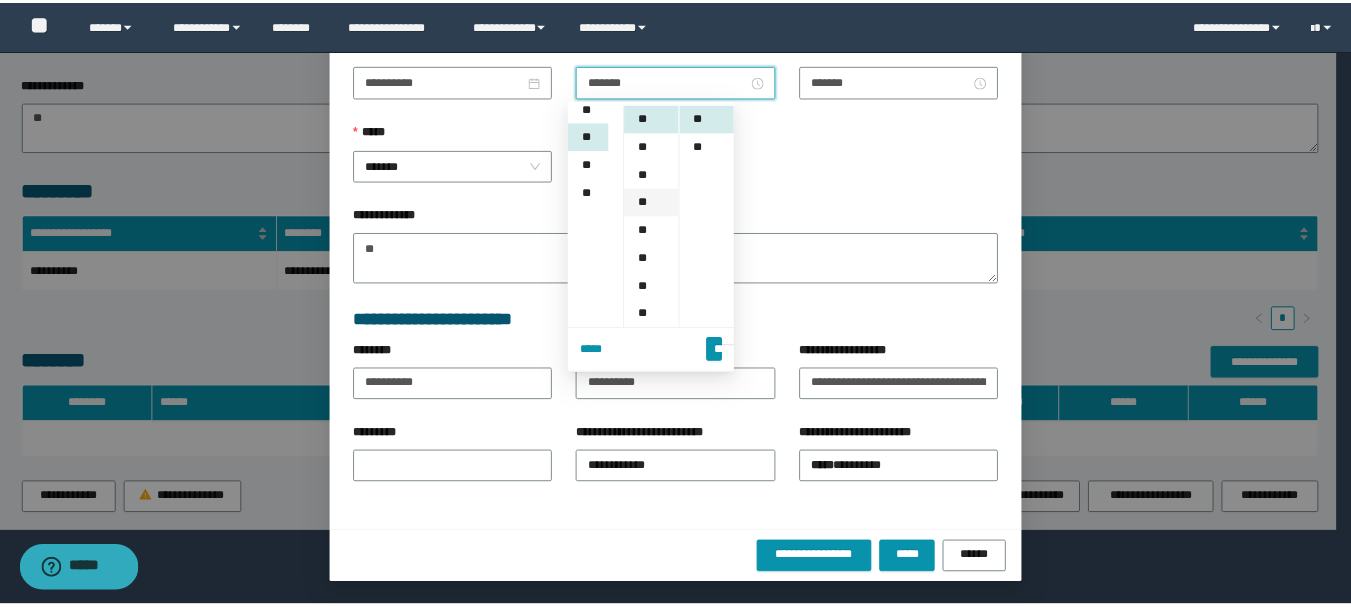 scroll, scrollTop: 252, scrollLeft: 0, axis: vertical 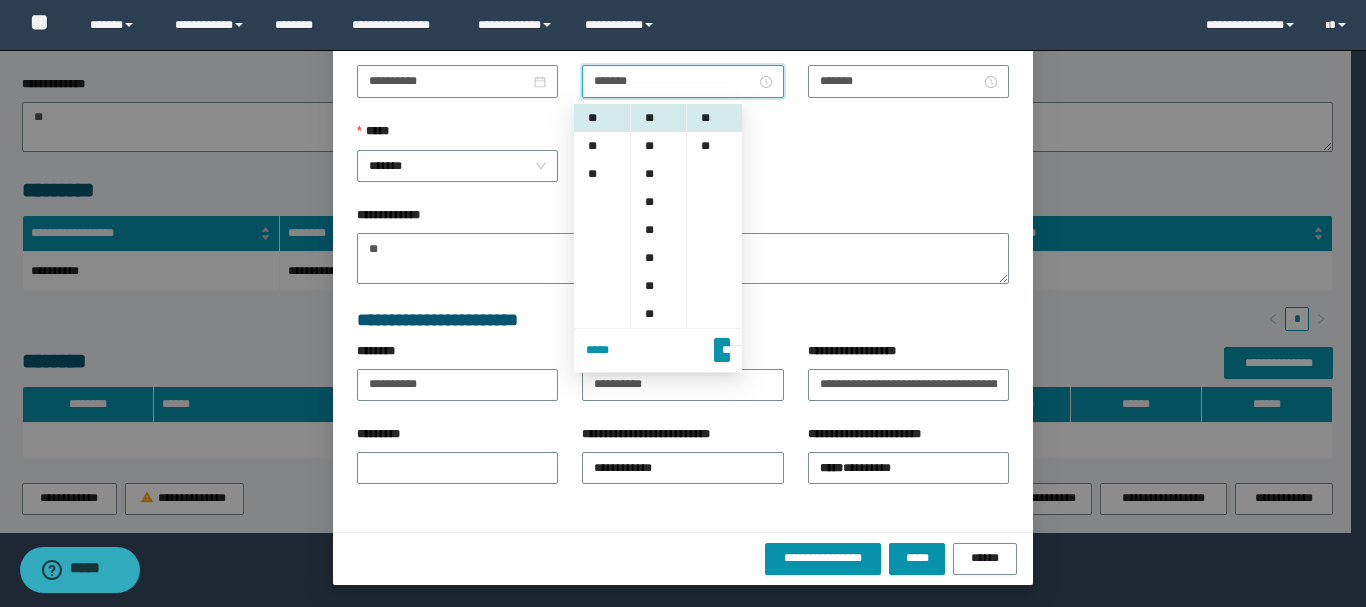 click on "*******" at bounding box center (722, 350) 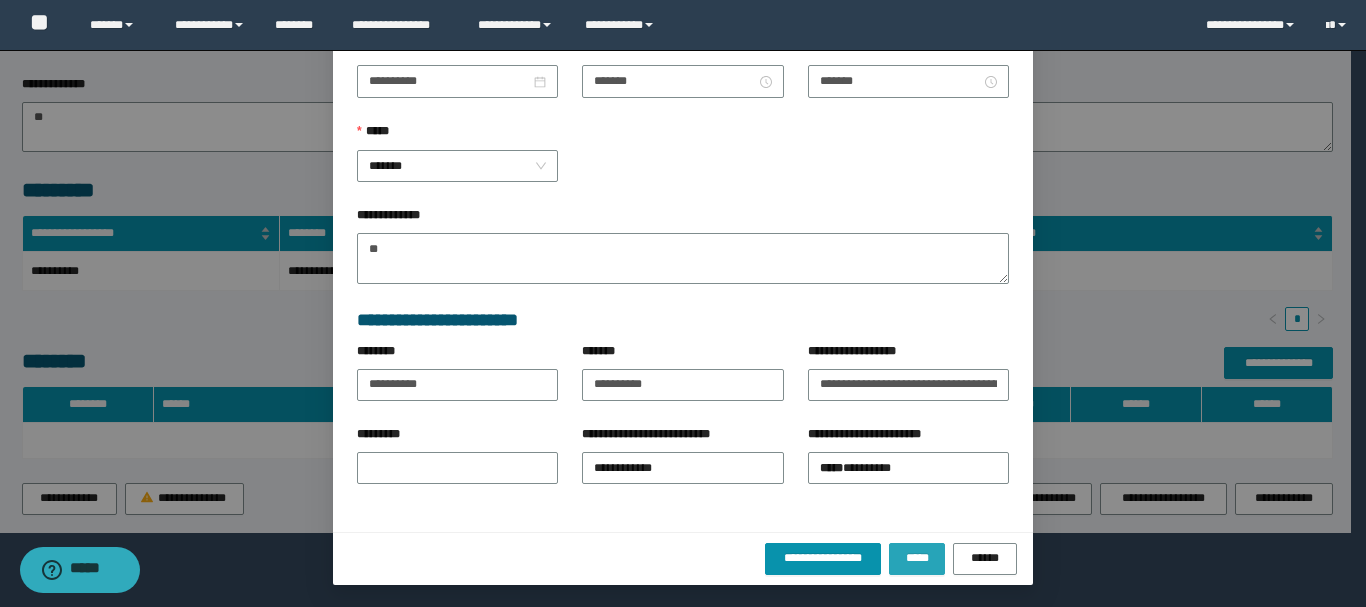 click on "*****" at bounding box center [917, 558] 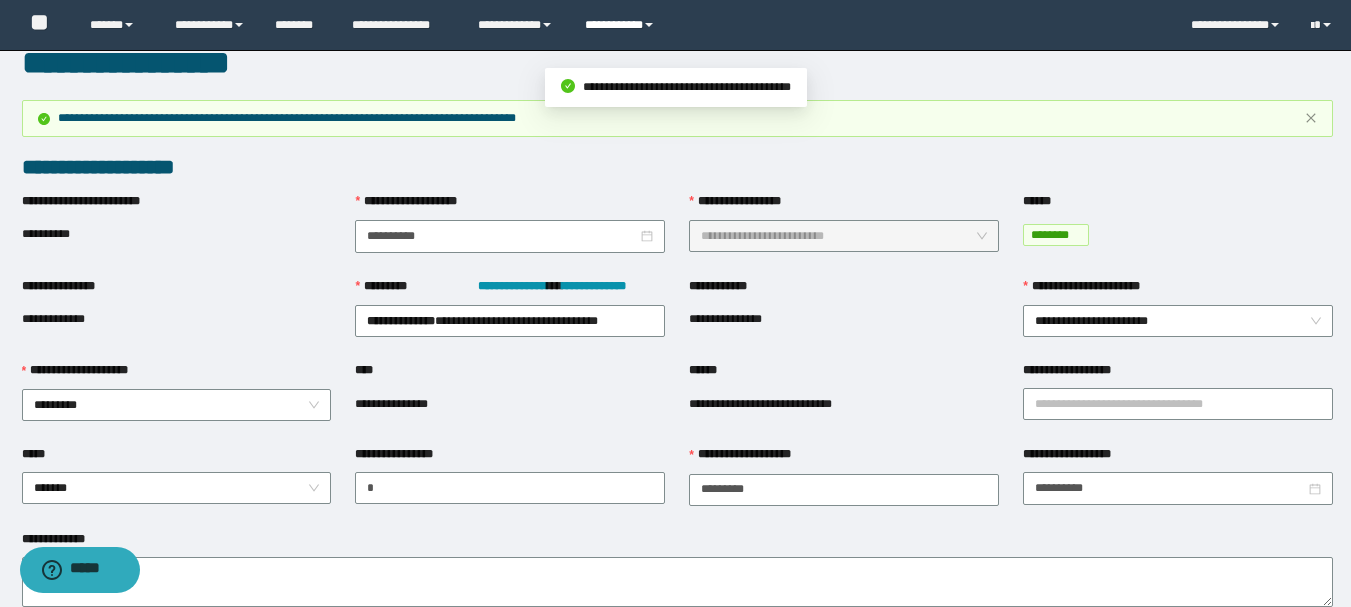 scroll, scrollTop: 0, scrollLeft: 0, axis: both 